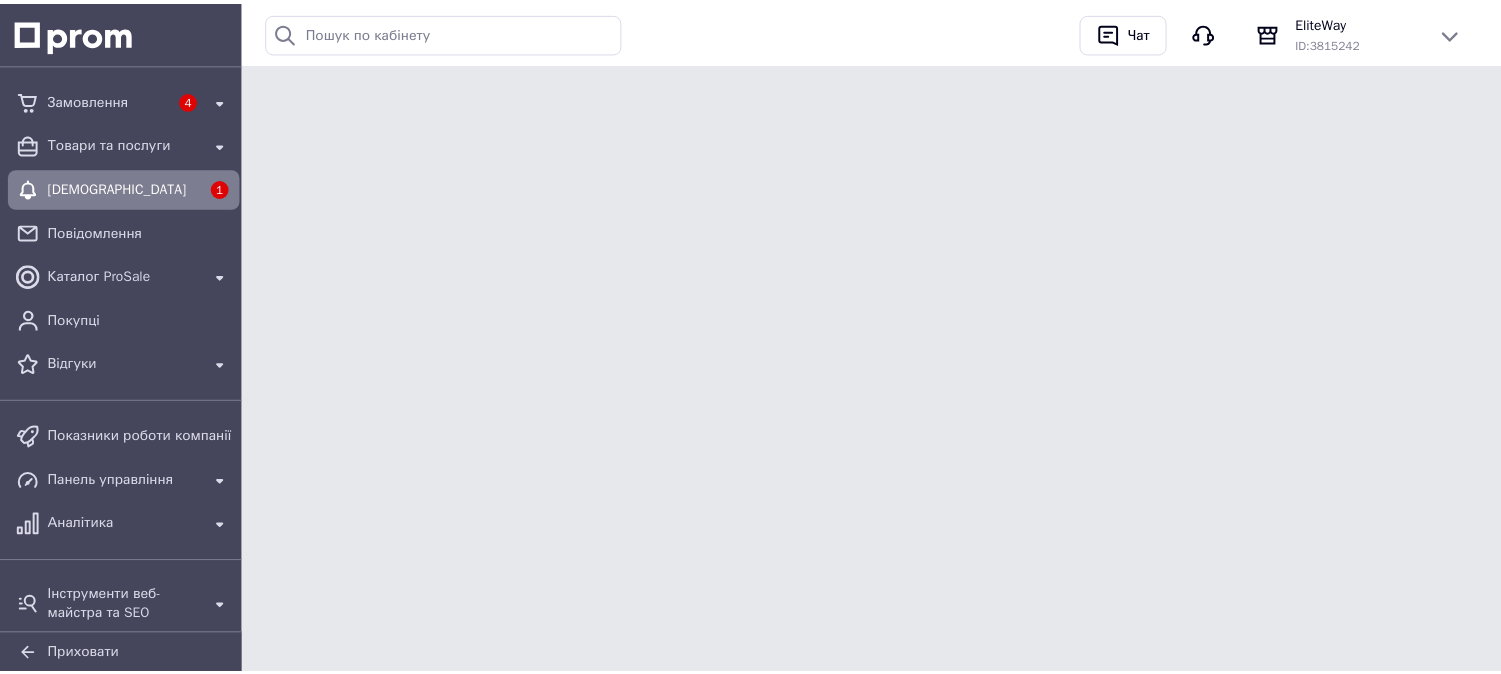 scroll, scrollTop: 0, scrollLeft: 0, axis: both 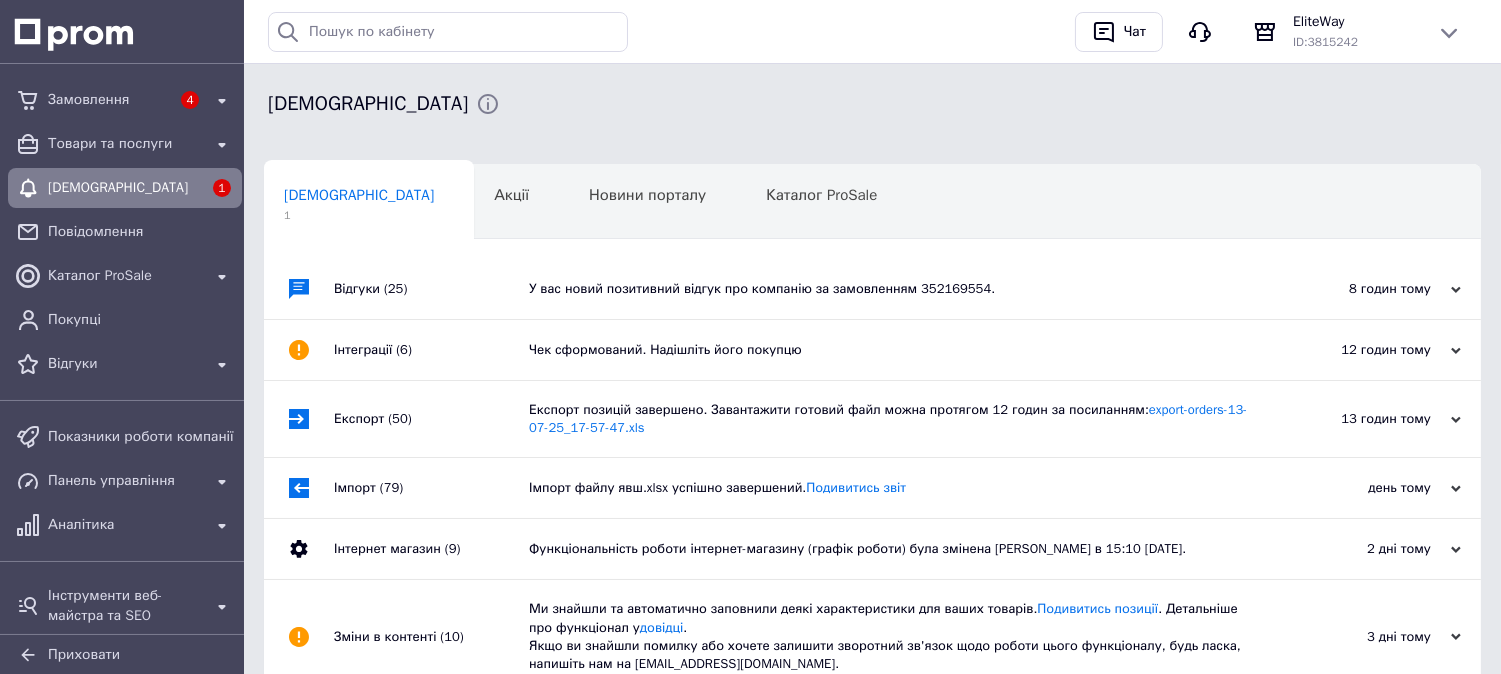 click on "У вас новий позитивний відгук про компанію за замовленням 352169554." at bounding box center [895, 289] 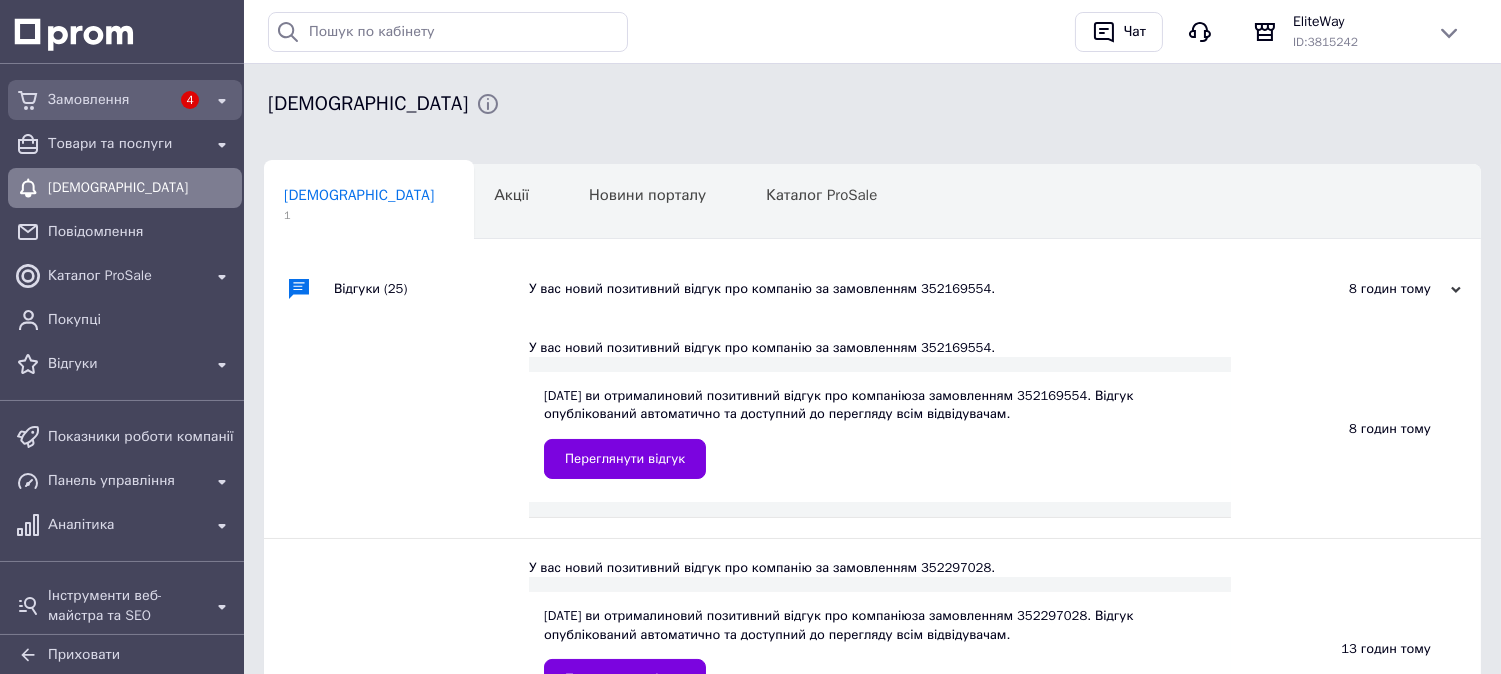 click on "Замовлення" at bounding box center [109, 100] 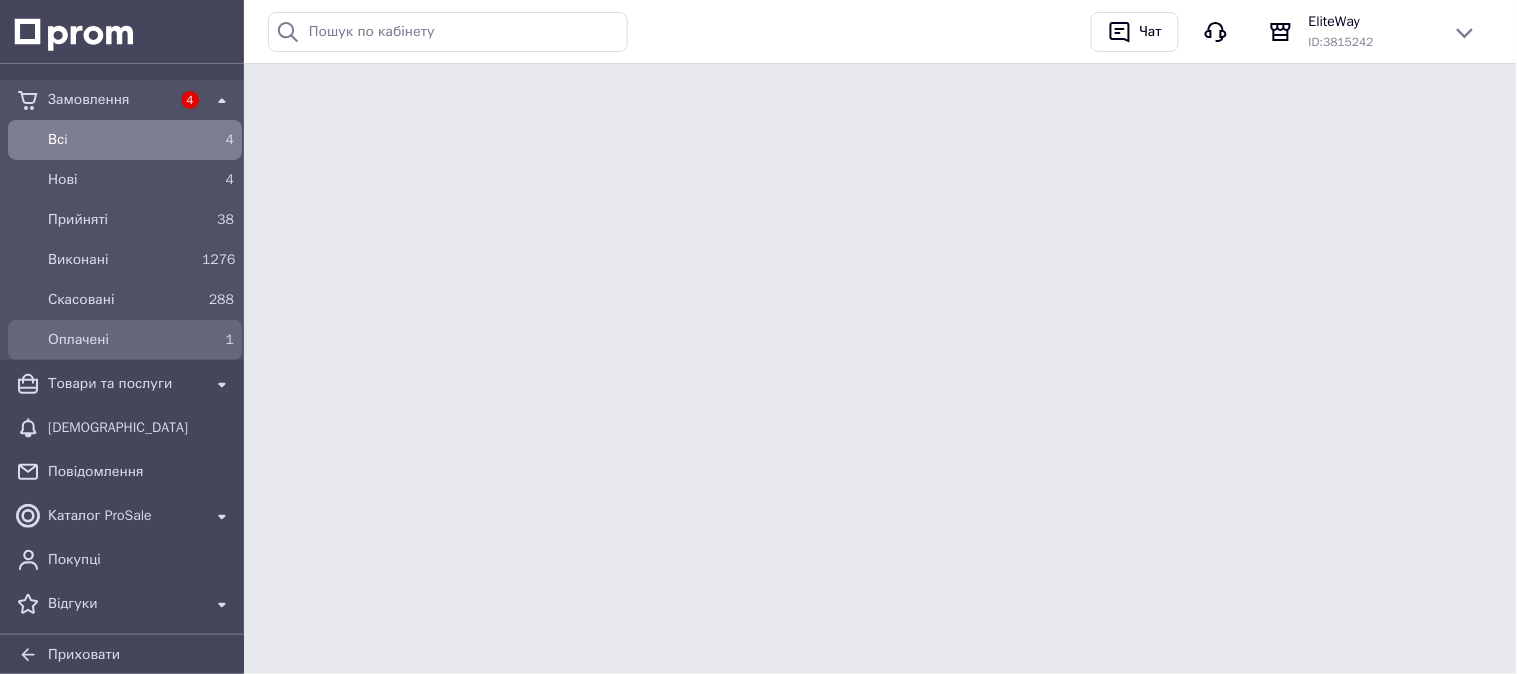 click on "Оплачені" at bounding box center (121, 340) 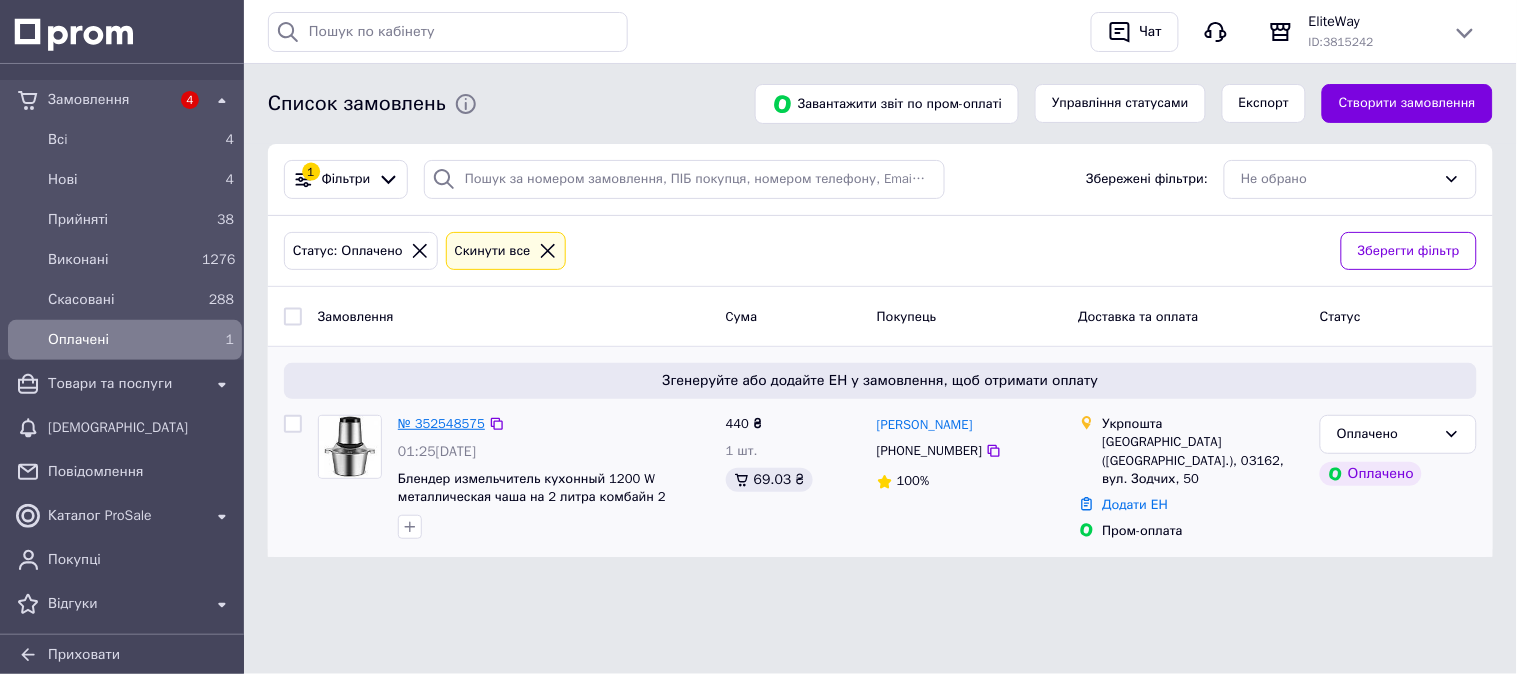 click on "№ 352548575" at bounding box center [441, 423] 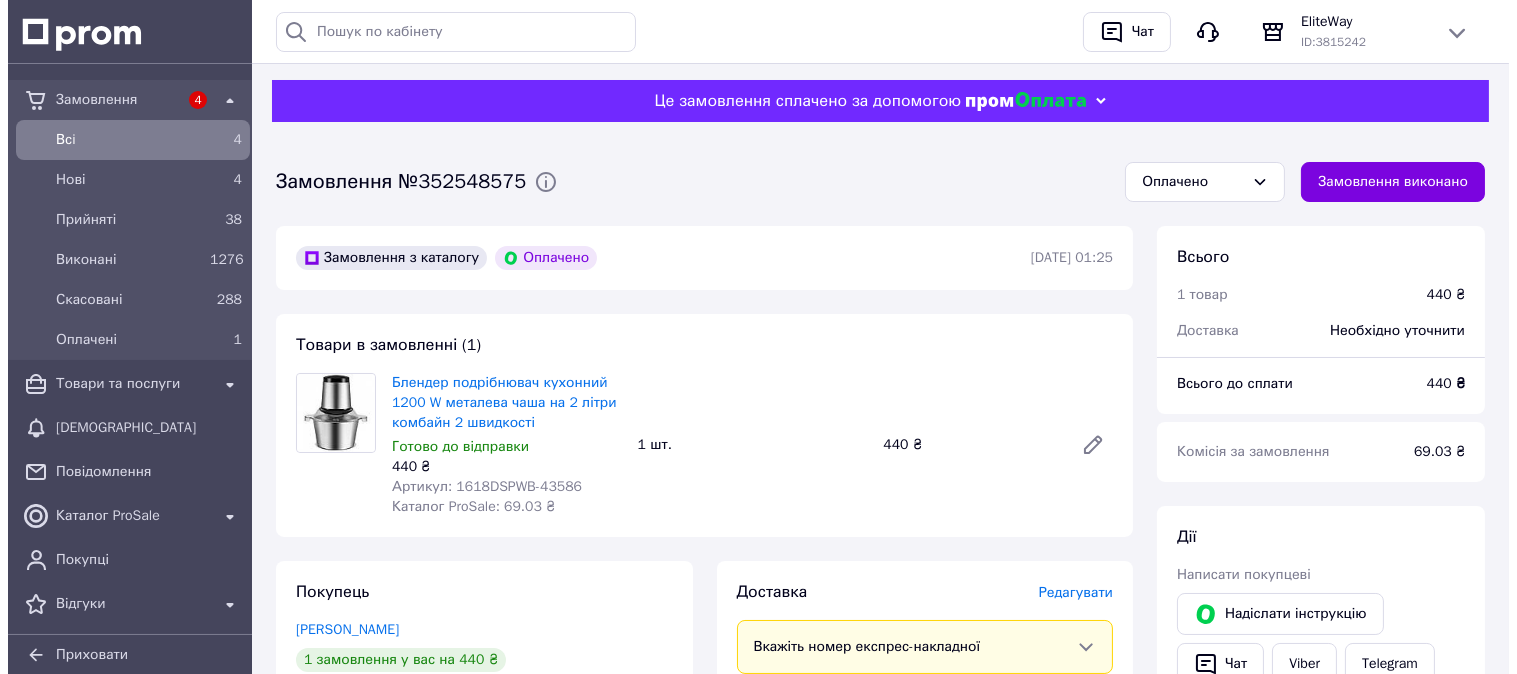 scroll, scrollTop: 333, scrollLeft: 0, axis: vertical 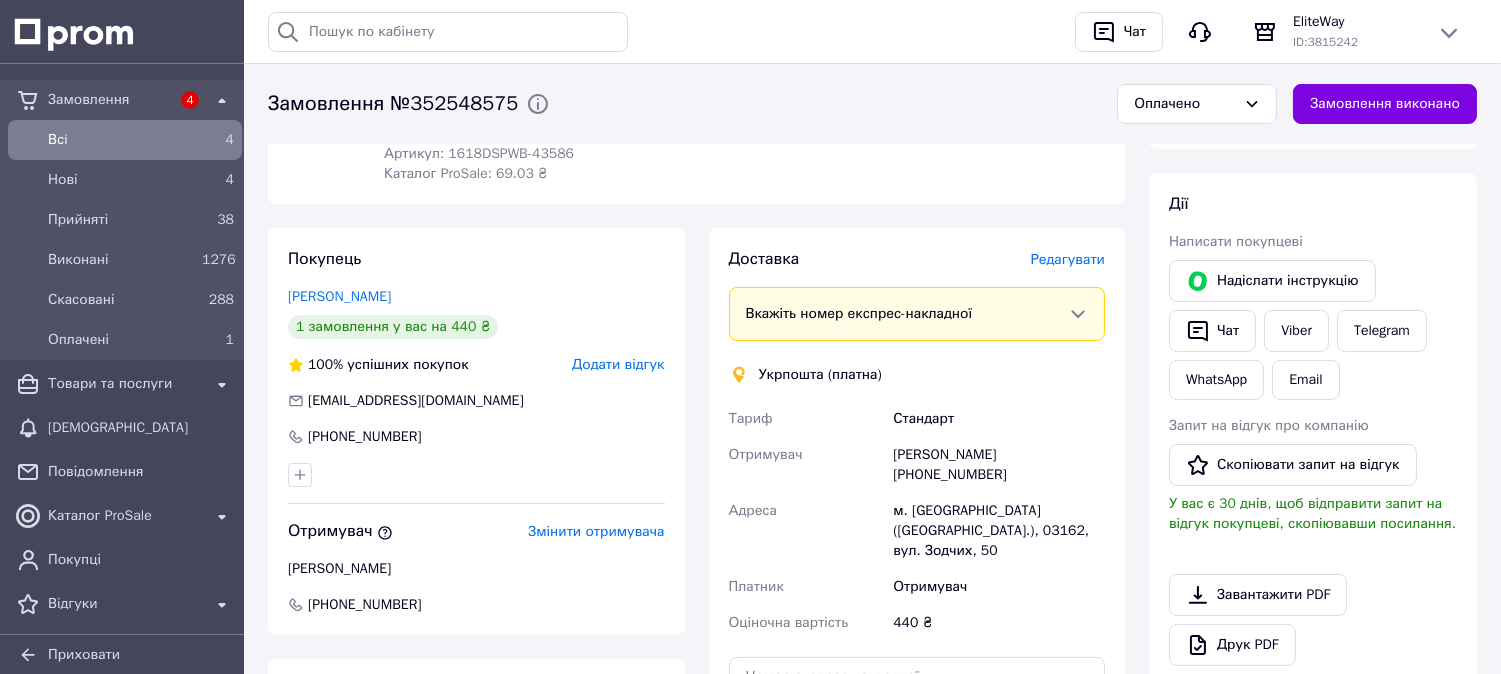 click on "Доставка Редагувати Вкажіть номер експрес-накладної Обов'язково введіть номер експрес-накладної,
якщо створювали її не на цій сторінці. У разі,
якщо номер ЕН не буде доданий, ми не зможемо
виплатити гроші за замовлення Мобільний номер покупця (із замовлення) повинен відповідати номеру отримувача за накладною Укрпошта (платна) Тариф Стандарт Отримувач Віктор Желевський +380500544190 Адреса м. Київ (Київська обл.), 03162, вул. Зодчих, 50 Платник Отримувач Оціночна вартість 440 ₴ Передати номер або Створити ярлик" at bounding box center (917, 541) 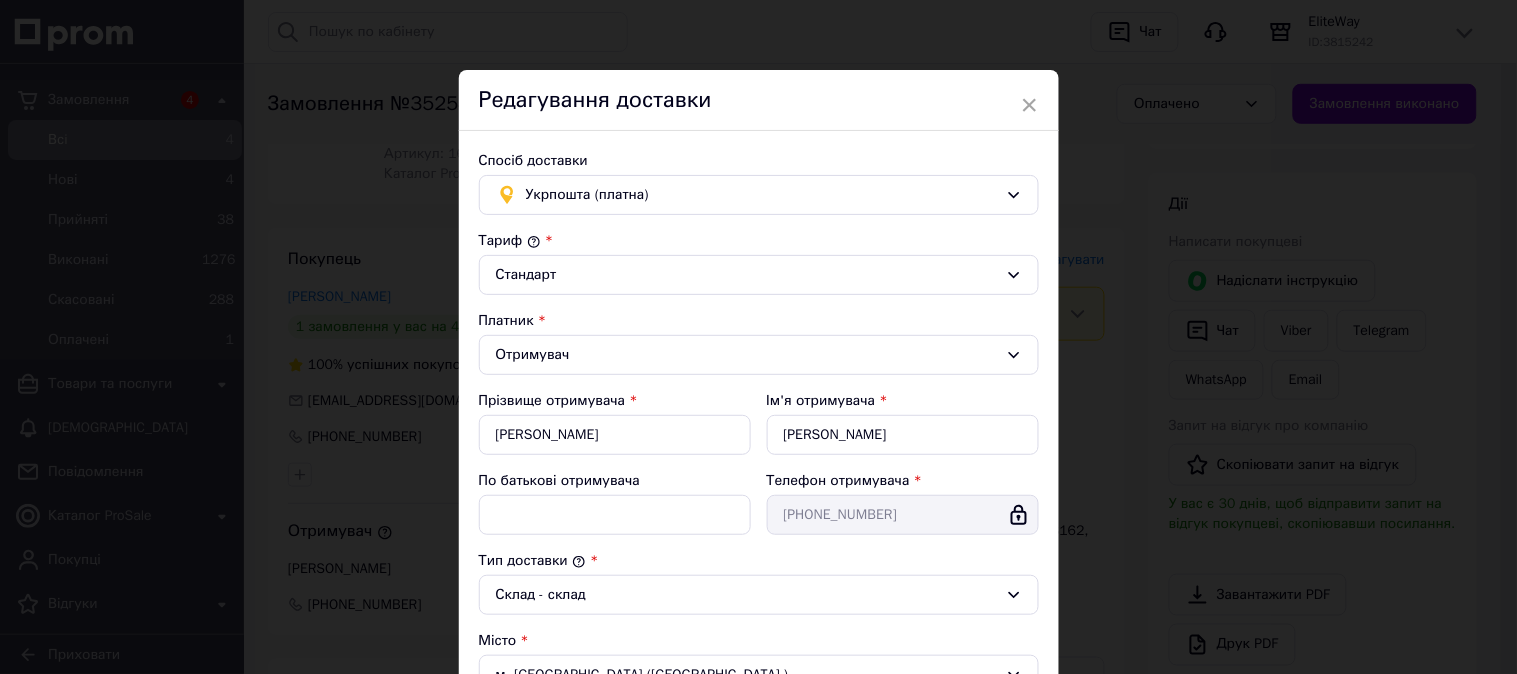 scroll, scrollTop: 444, scrollLeft: 0, axis: vertical 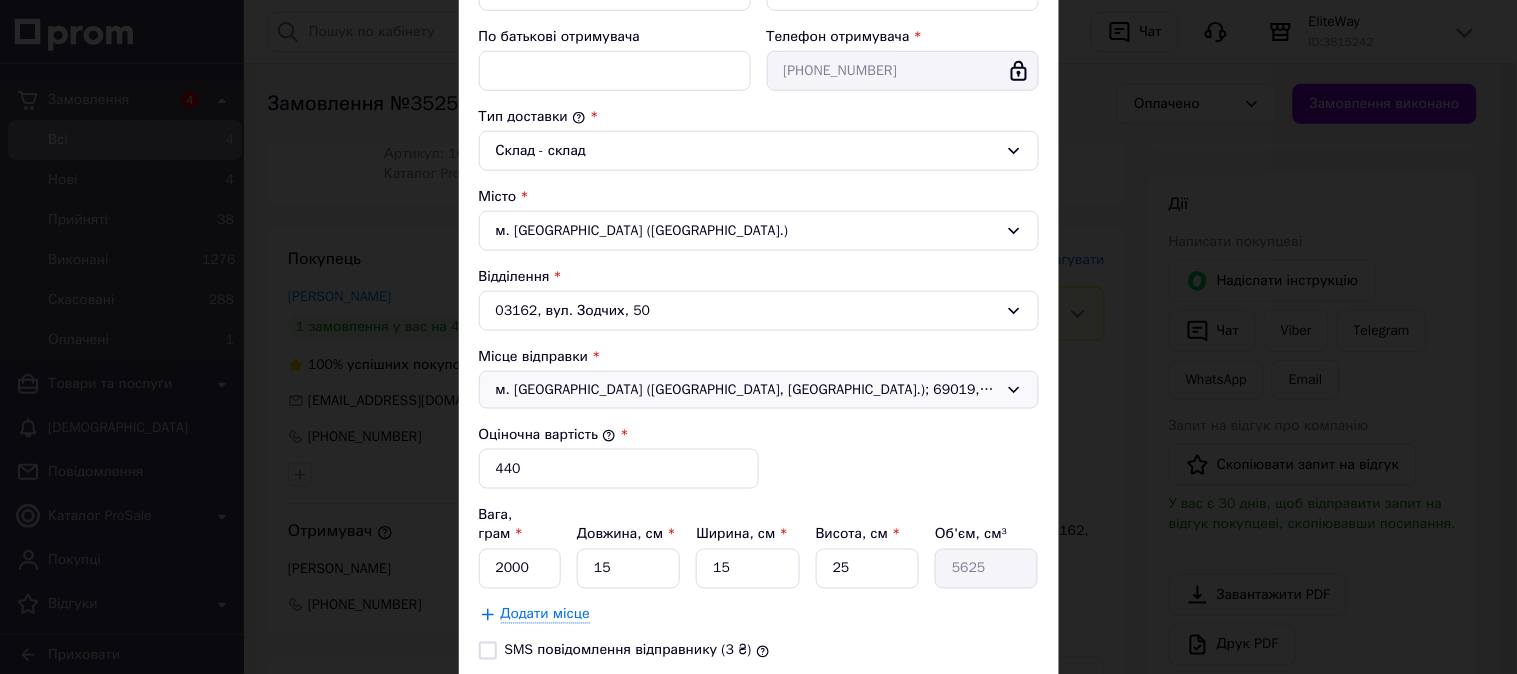 click on "м. Запоріжжя (Запорізька обл., Запорізький р-н.); 69019, вул. Рекордна, 34" at bounding box center (759, 390) 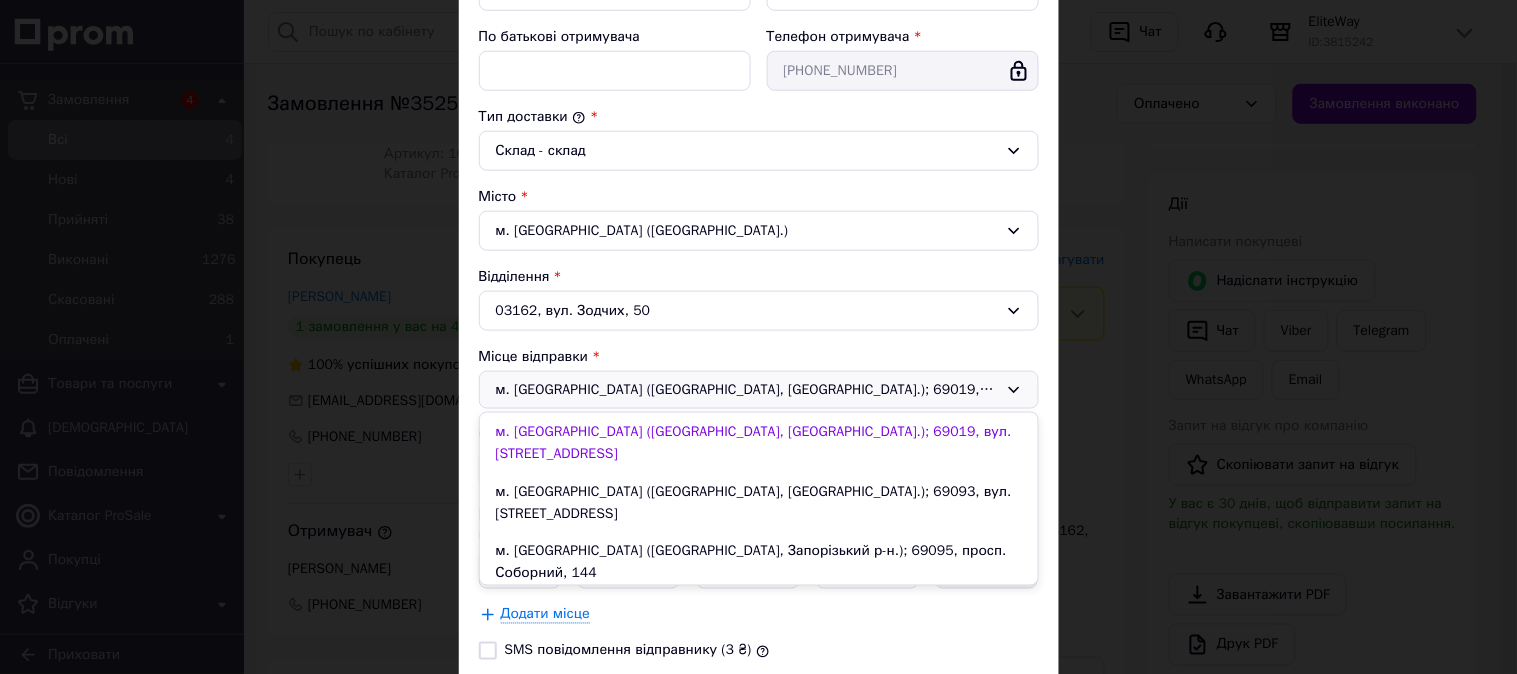 click on "м. Львів (Львівська обл.); 79040, вул. Каховська, 27" at bounding box center (759, 623) 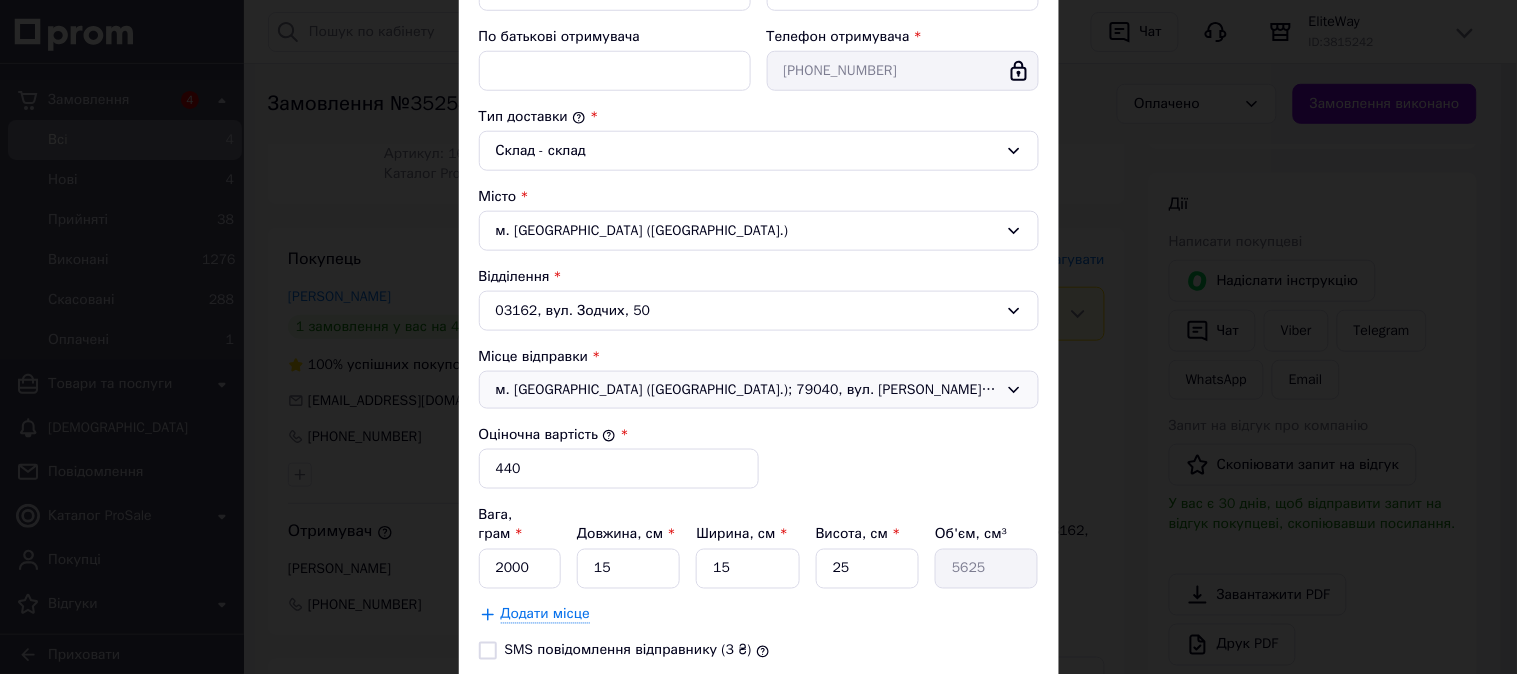 scroll, scrollTop: 578, scrollLeft: 0, axis: vertical 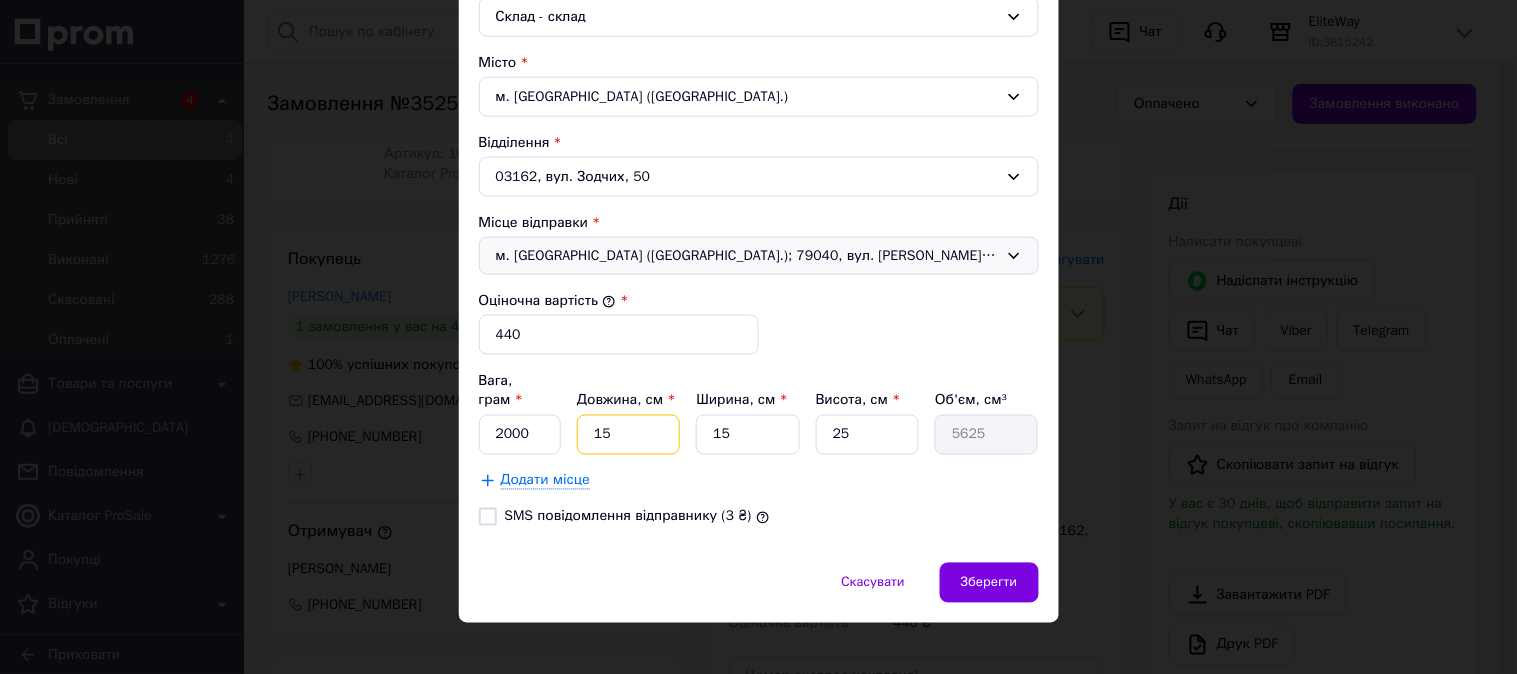 drag, startPoint x: 645, startPoint y: 421, endPoint x: 594, endPoint y: 411, distance: 51.971146 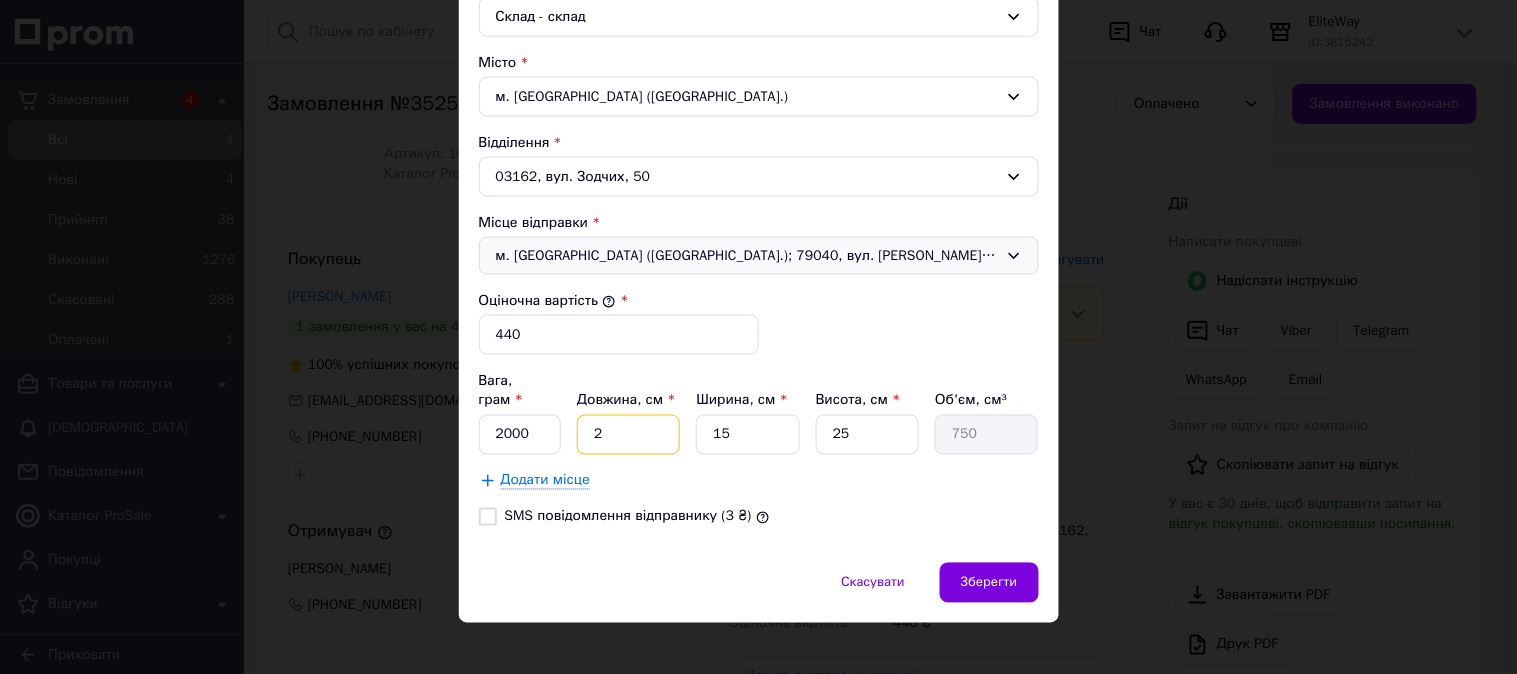 type on "25" 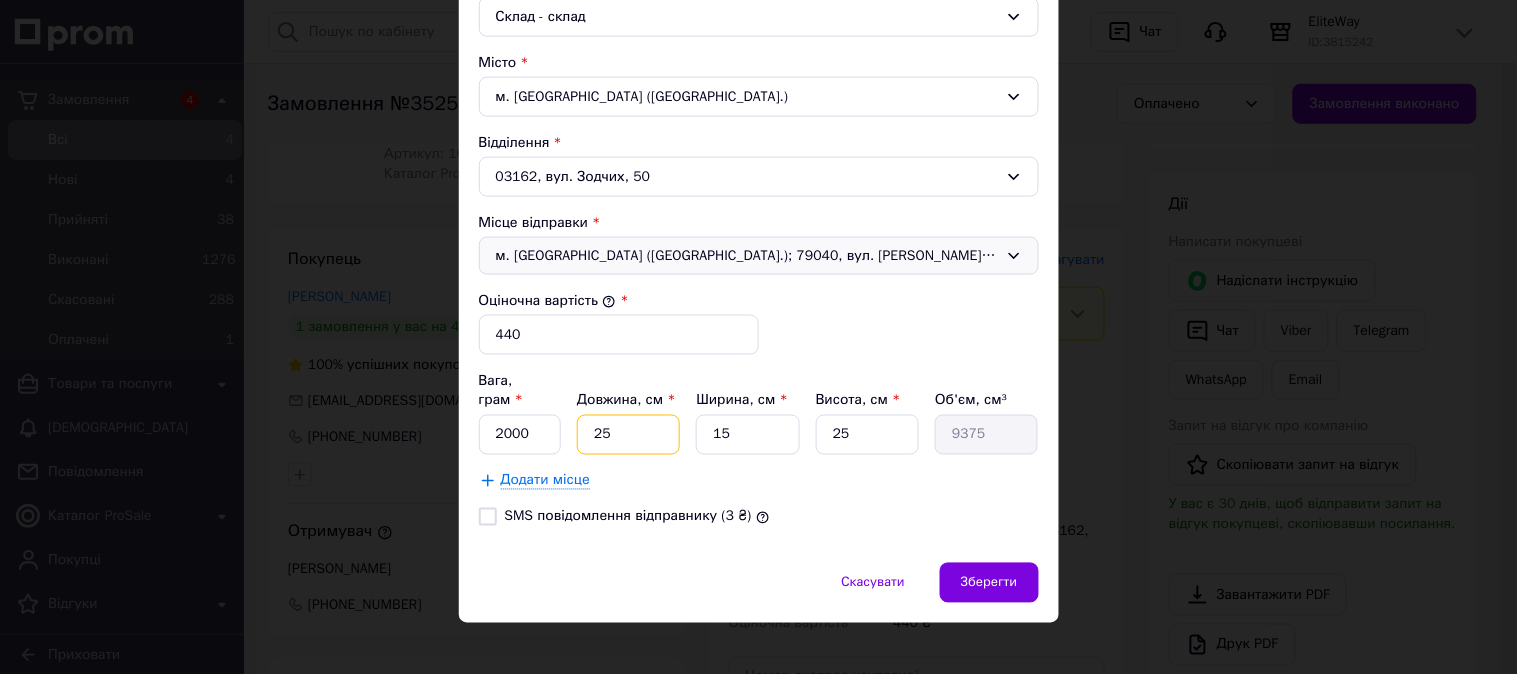 type on "25" 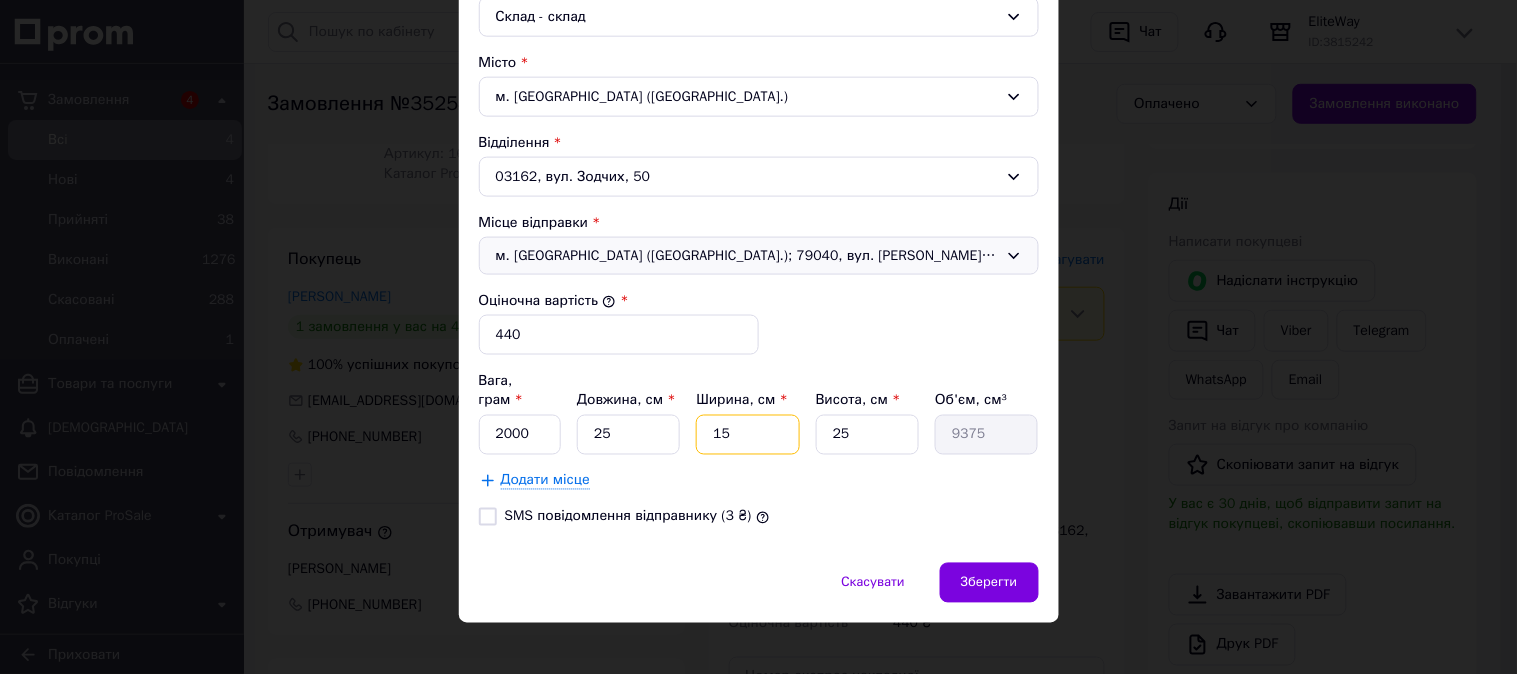 drag, startPoint x: 717, startPoint y: 418, endPoint x: 704, endPoint y: 417, distance: 13.038404 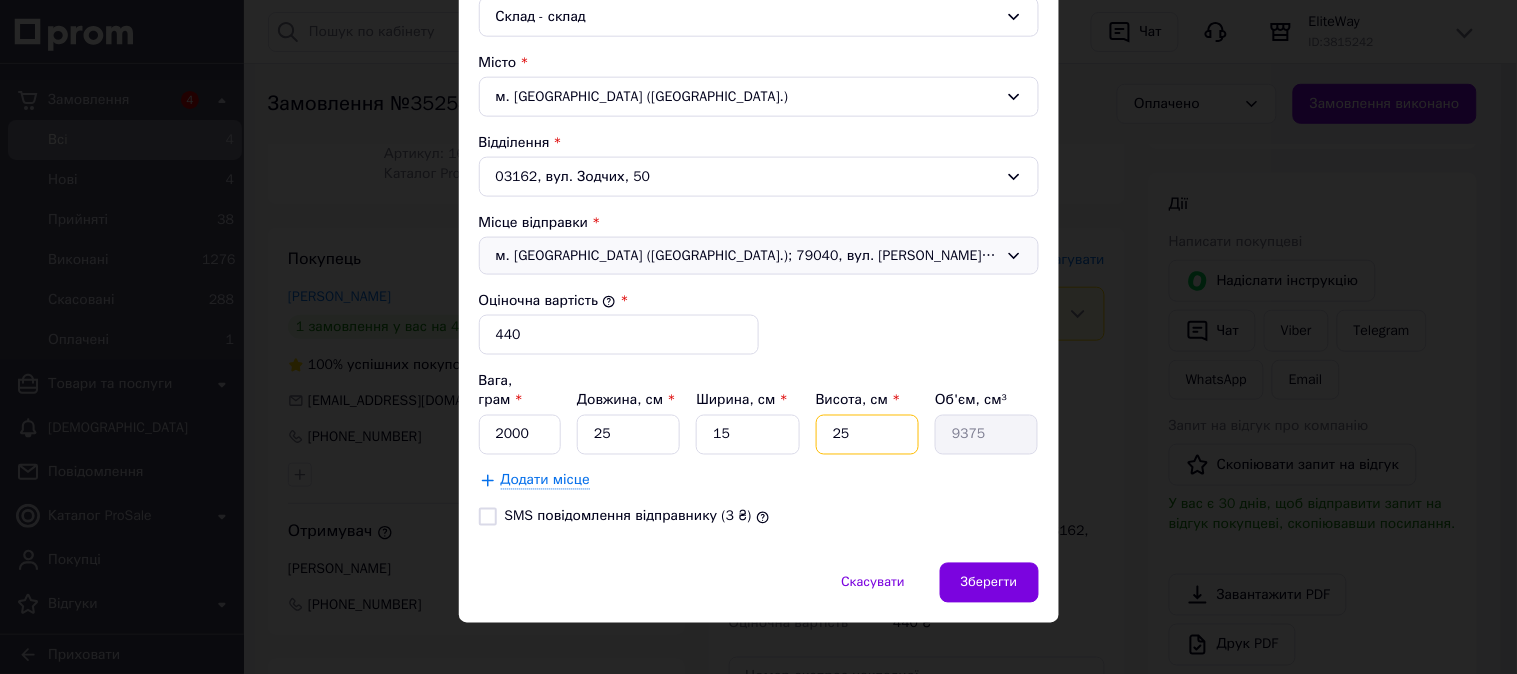 drag, startPoint x: 861, startPoint y: 414, endPoint x: 828, endPoint y: 416, distance: 33.06055 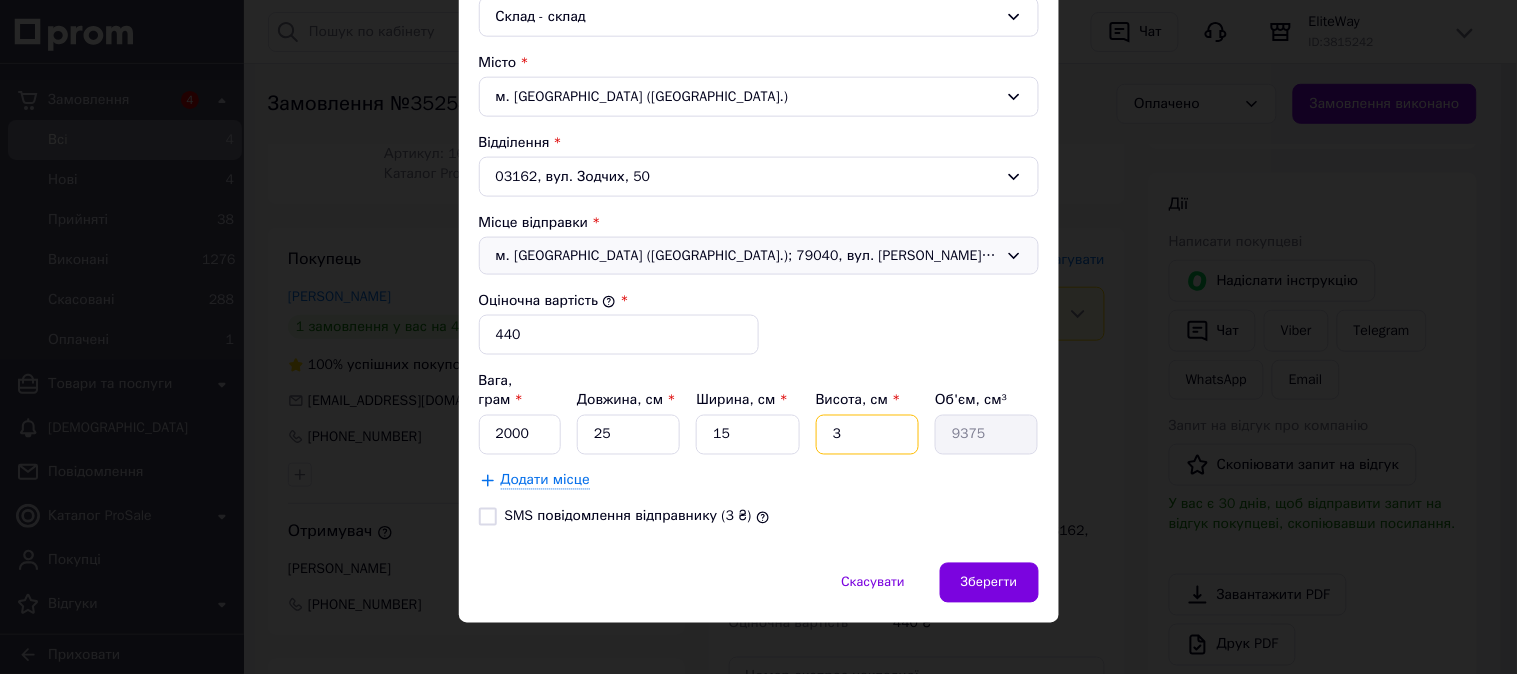 type on "1125" 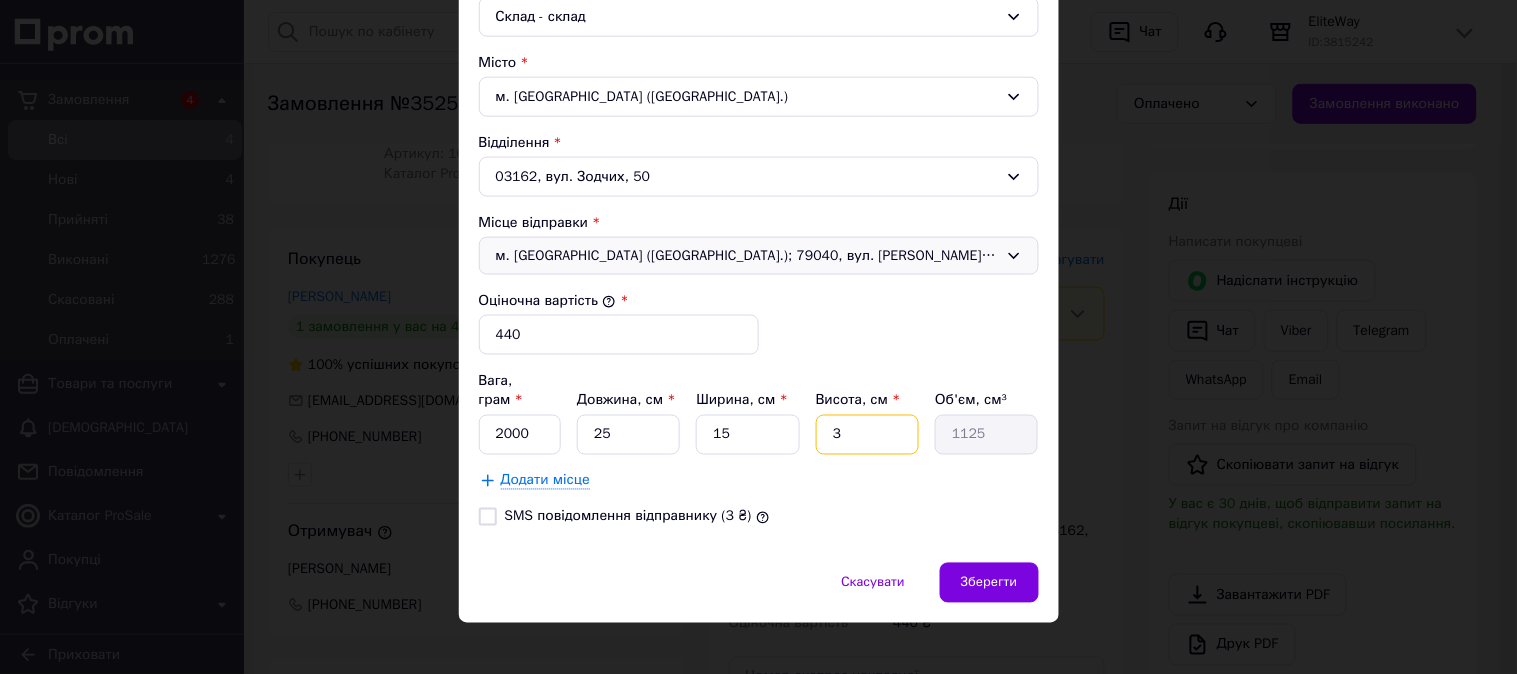 type on "30" 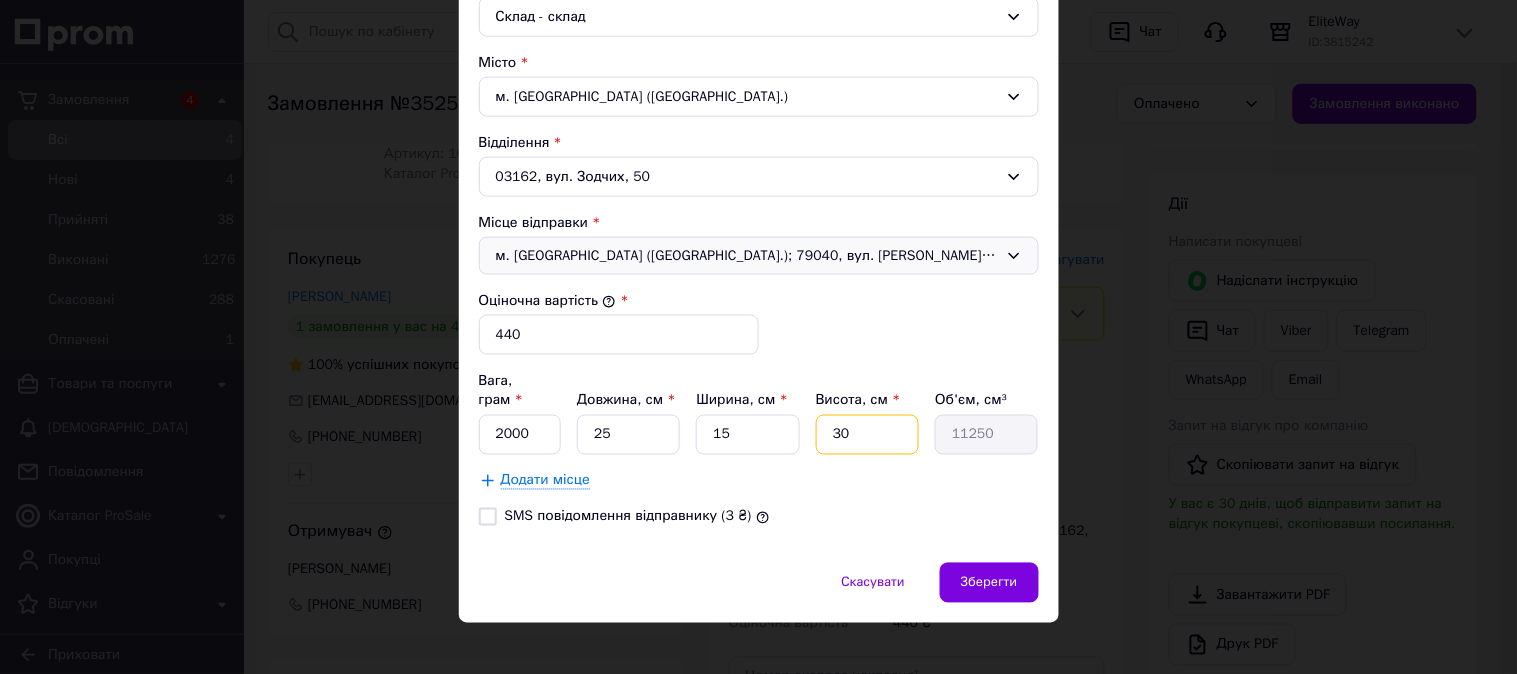type on "30" 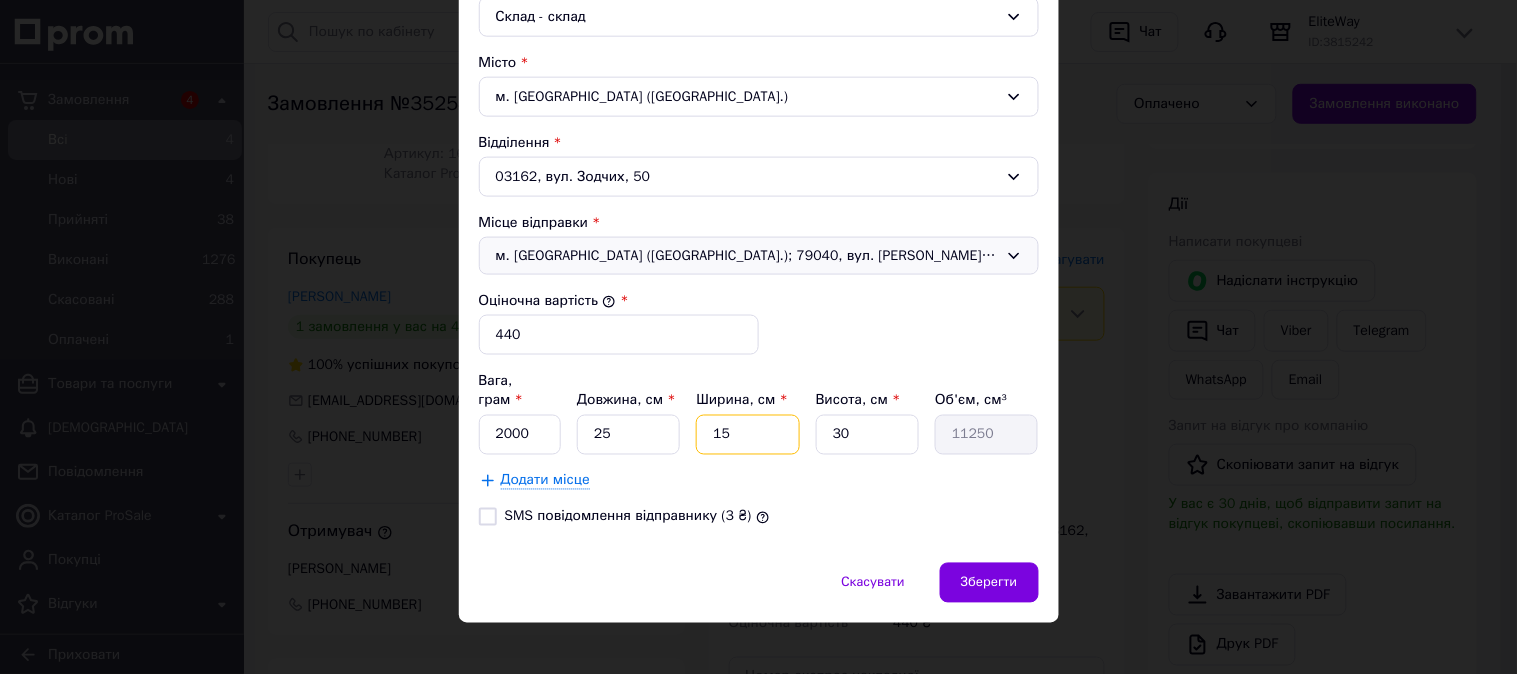 click on "15" at bounding box center (747, 435) 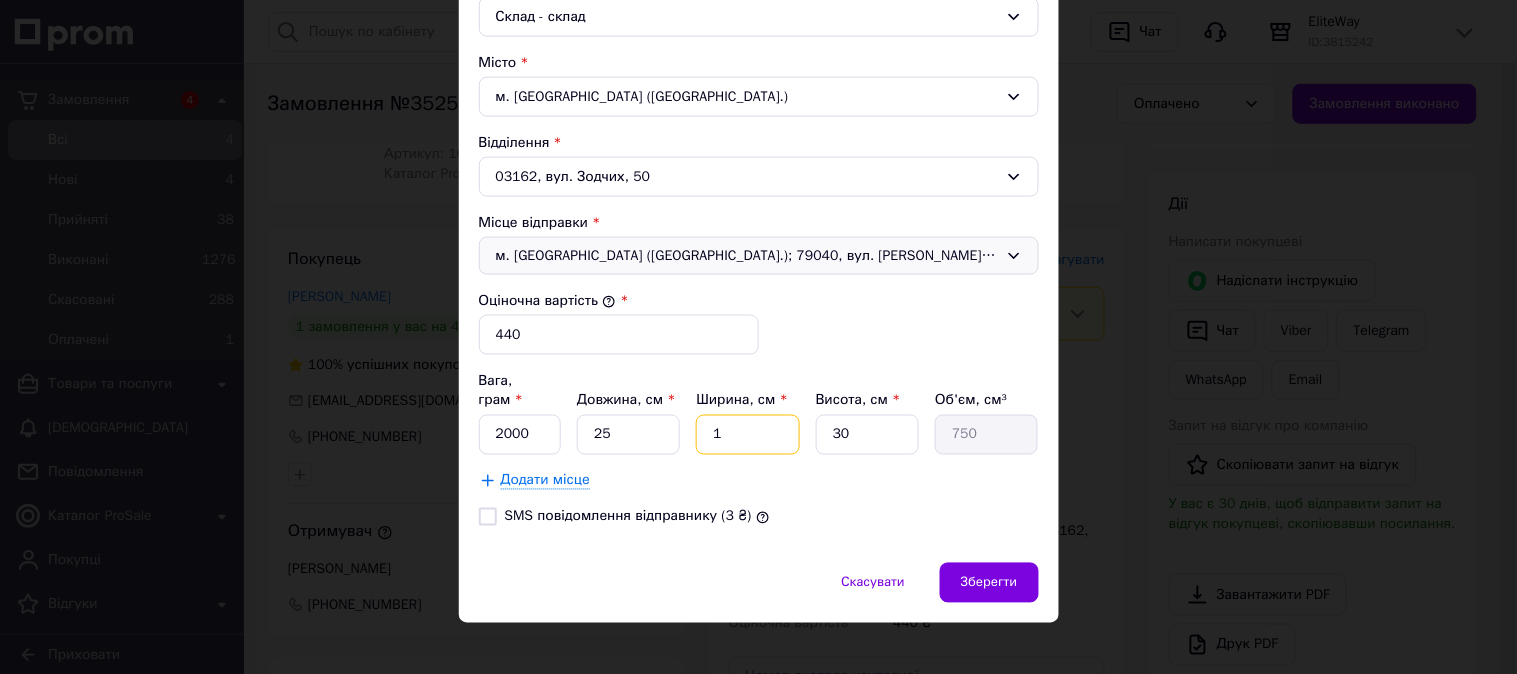type 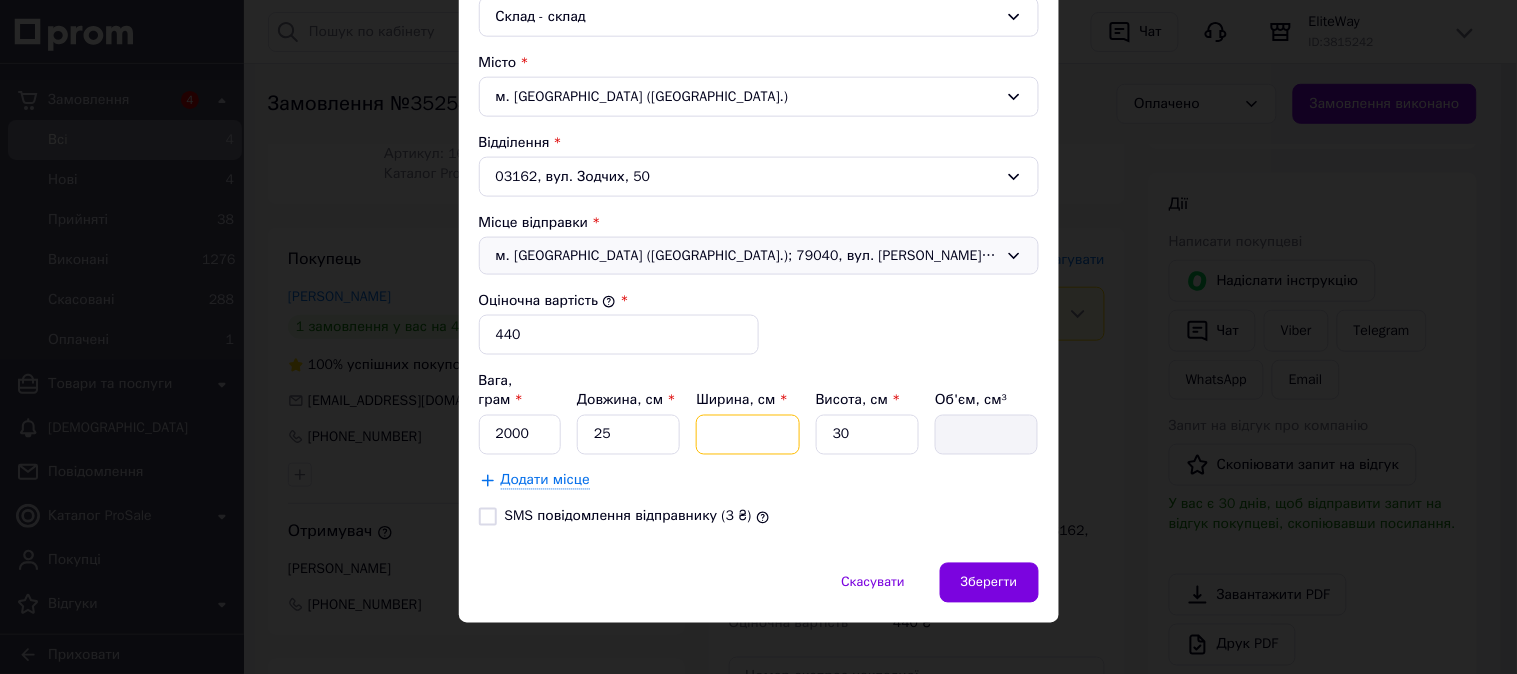 type on "2" 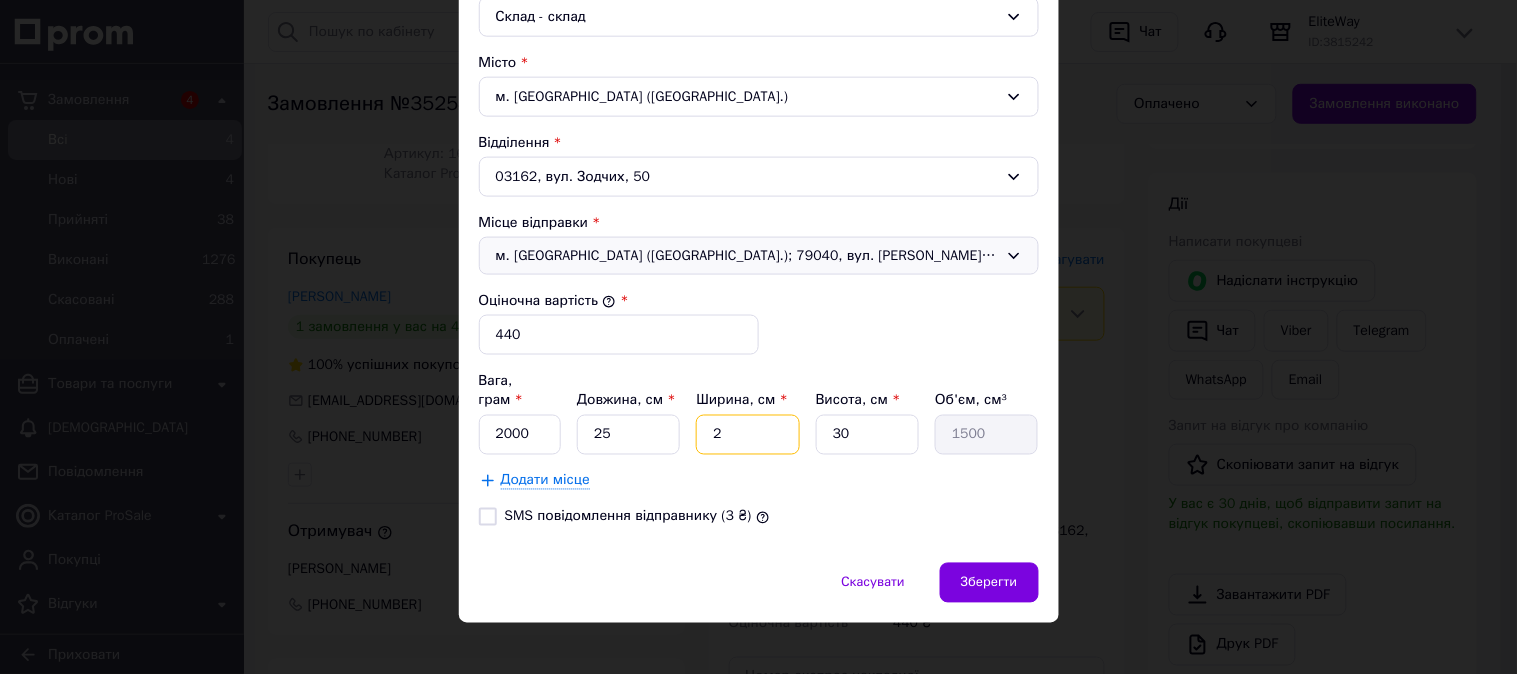 type on "20" 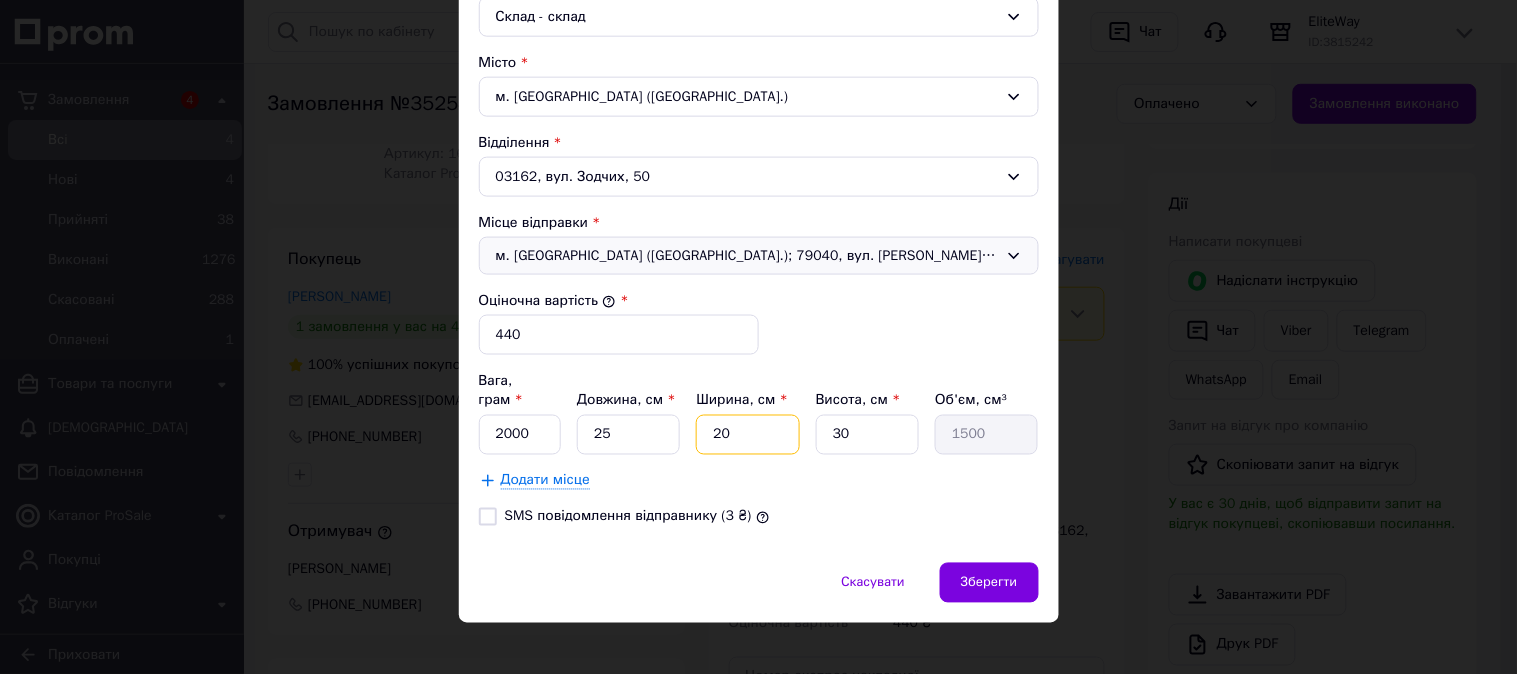 type on "15000" 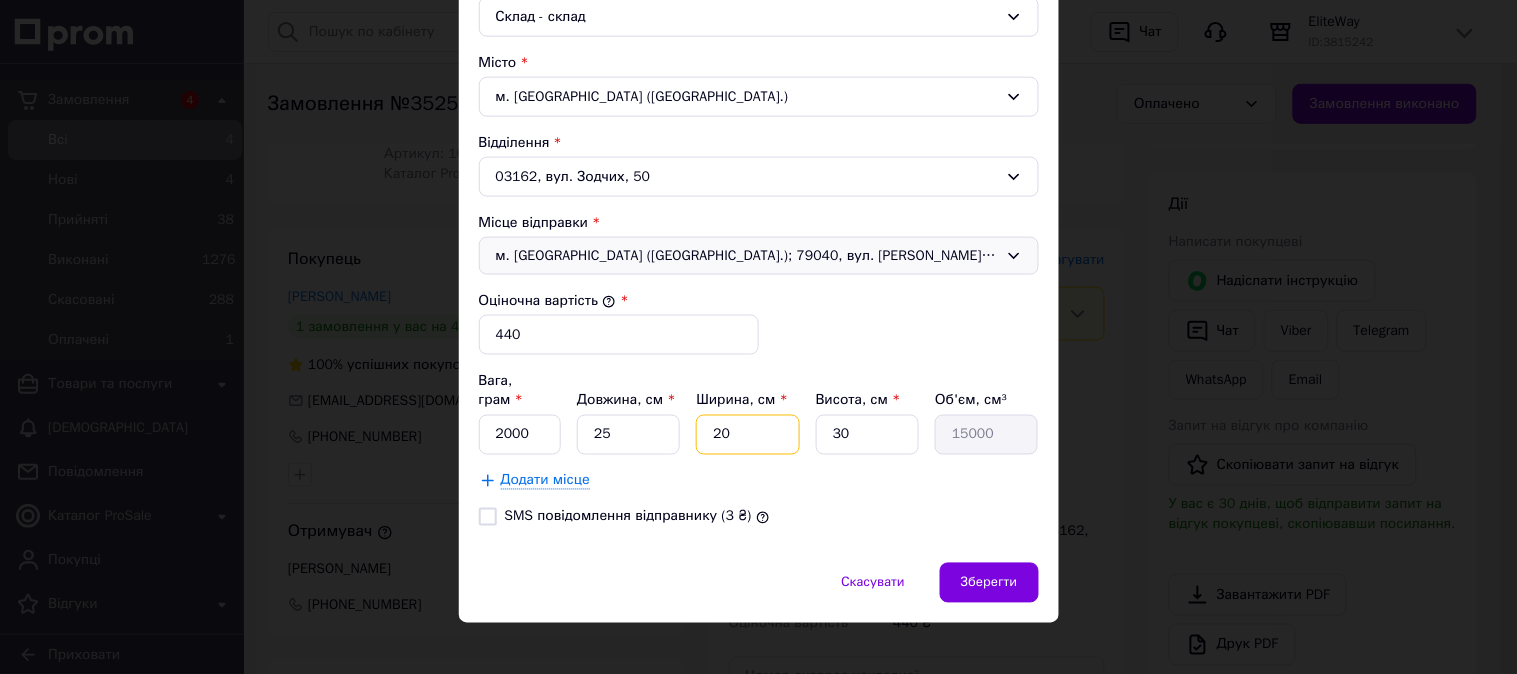 type on "2" 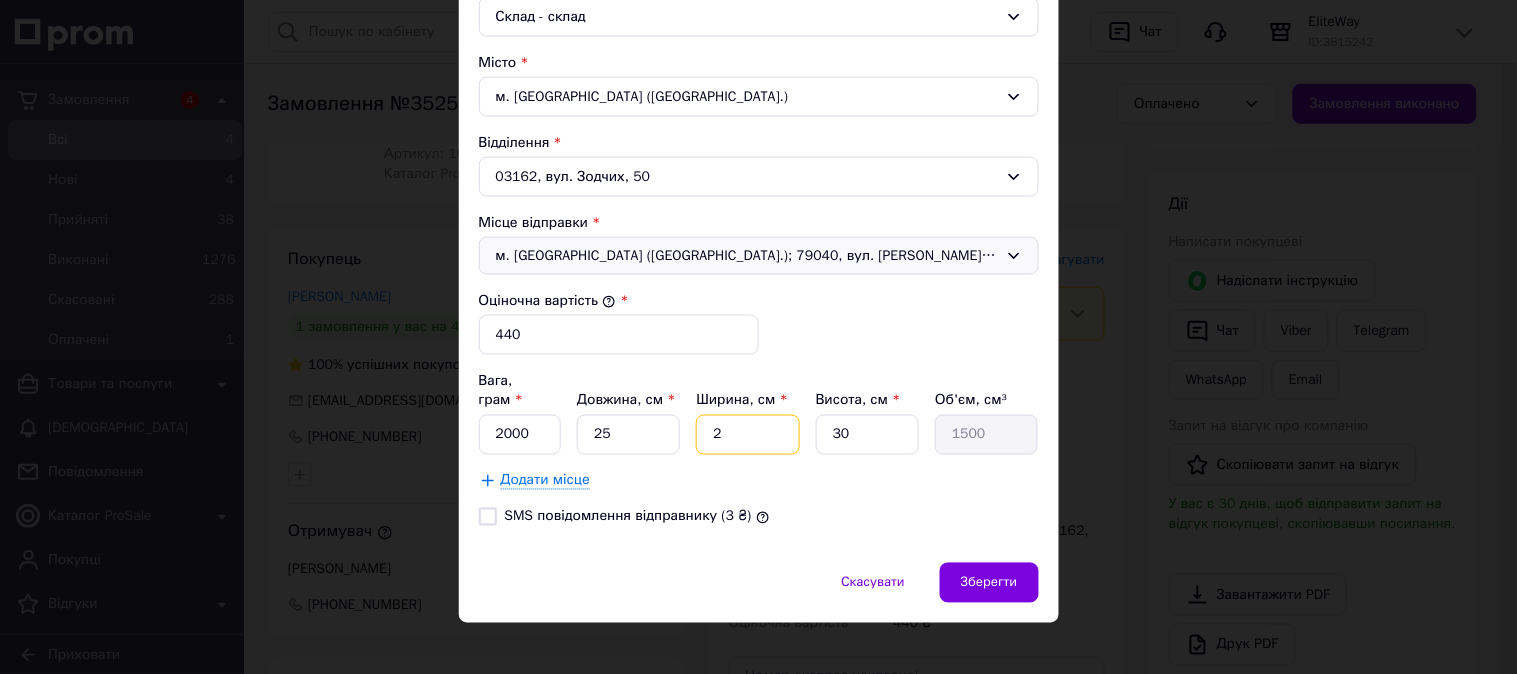 type on "25" 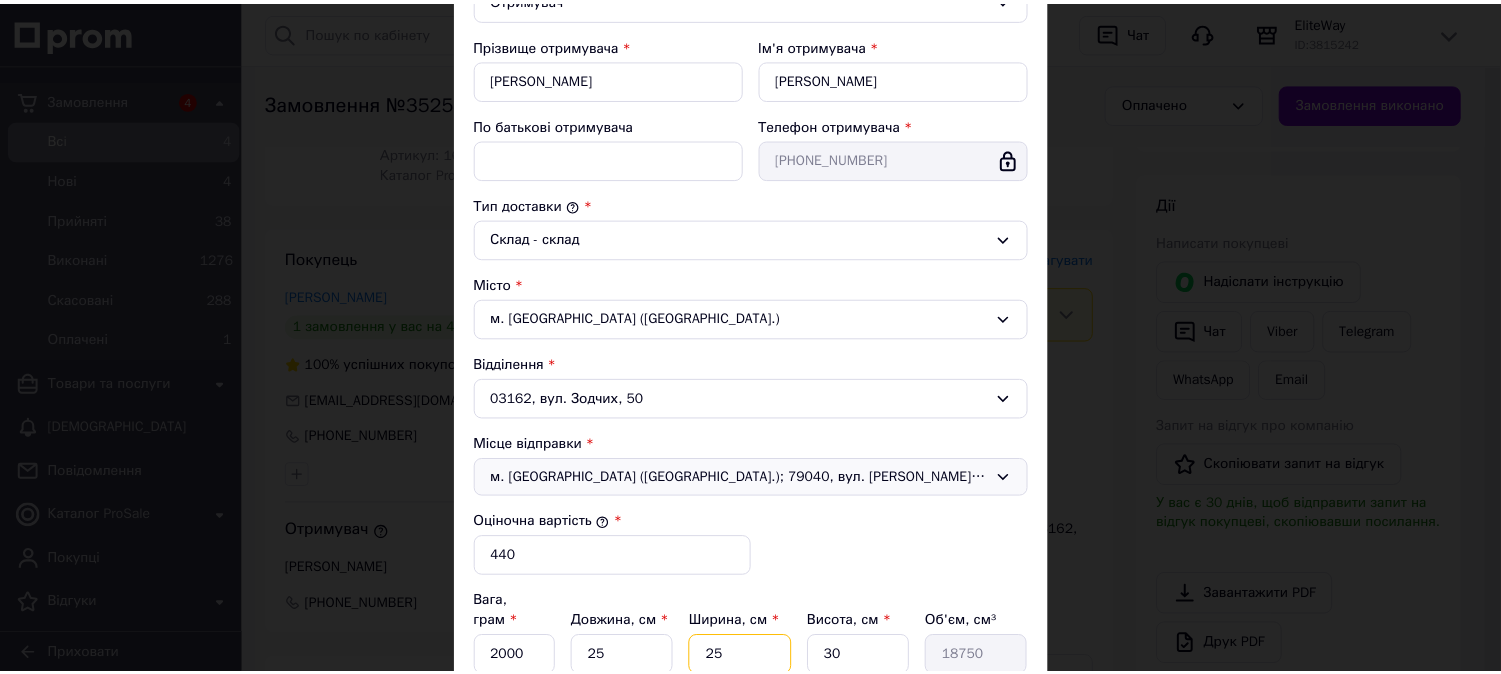 scroll, scrollTop: 578, scrollLeft: 0, axis: vertical 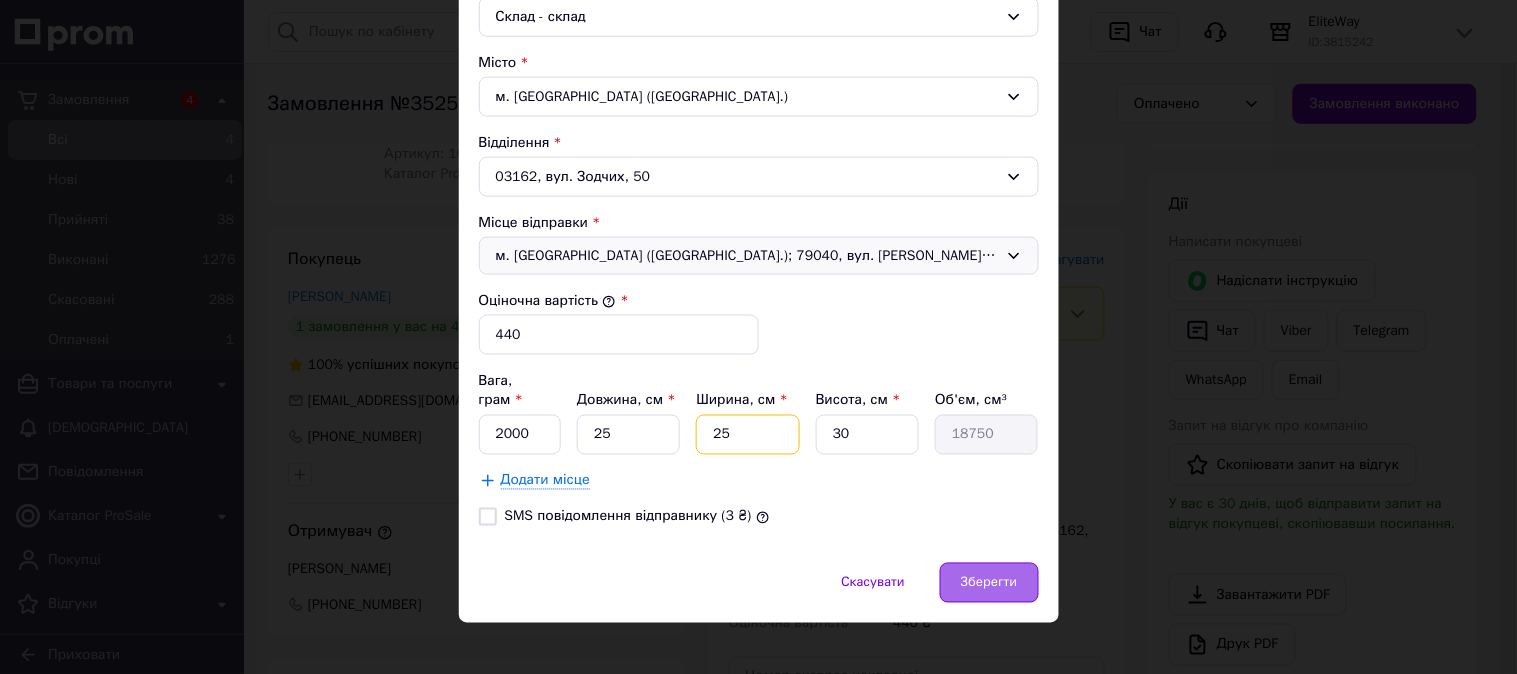 type on "25" 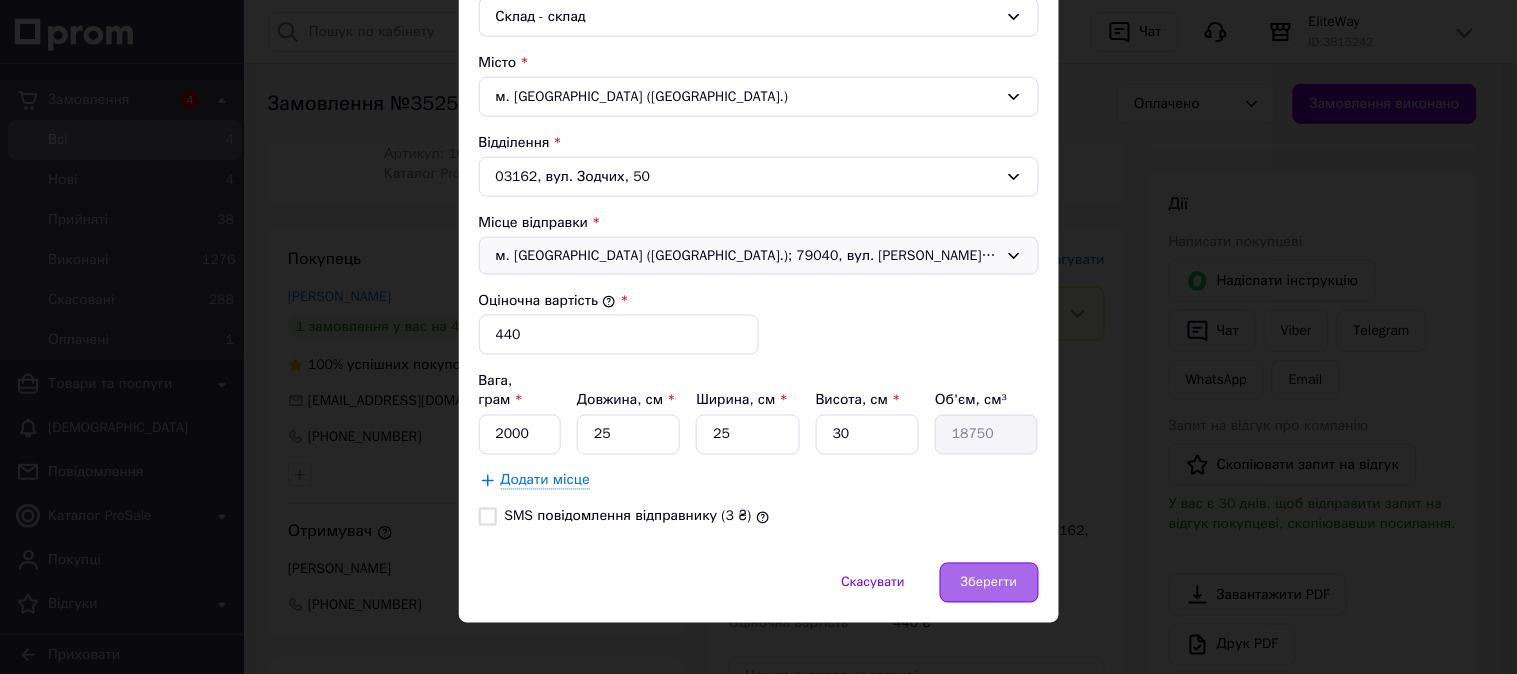 click on "Зберегти" at bounding box center (989, 583) 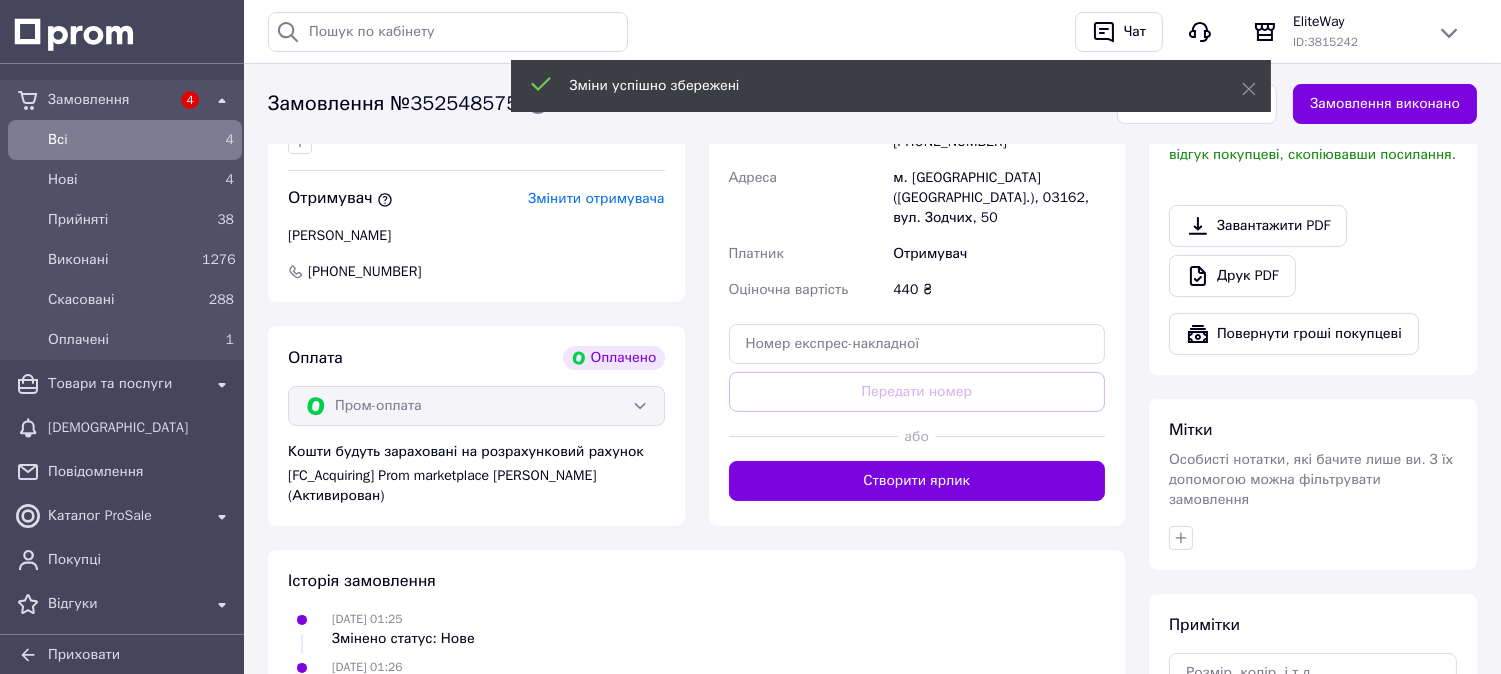 scroll, scrollTop: 111, scrollLeft: 0, axis: vertical 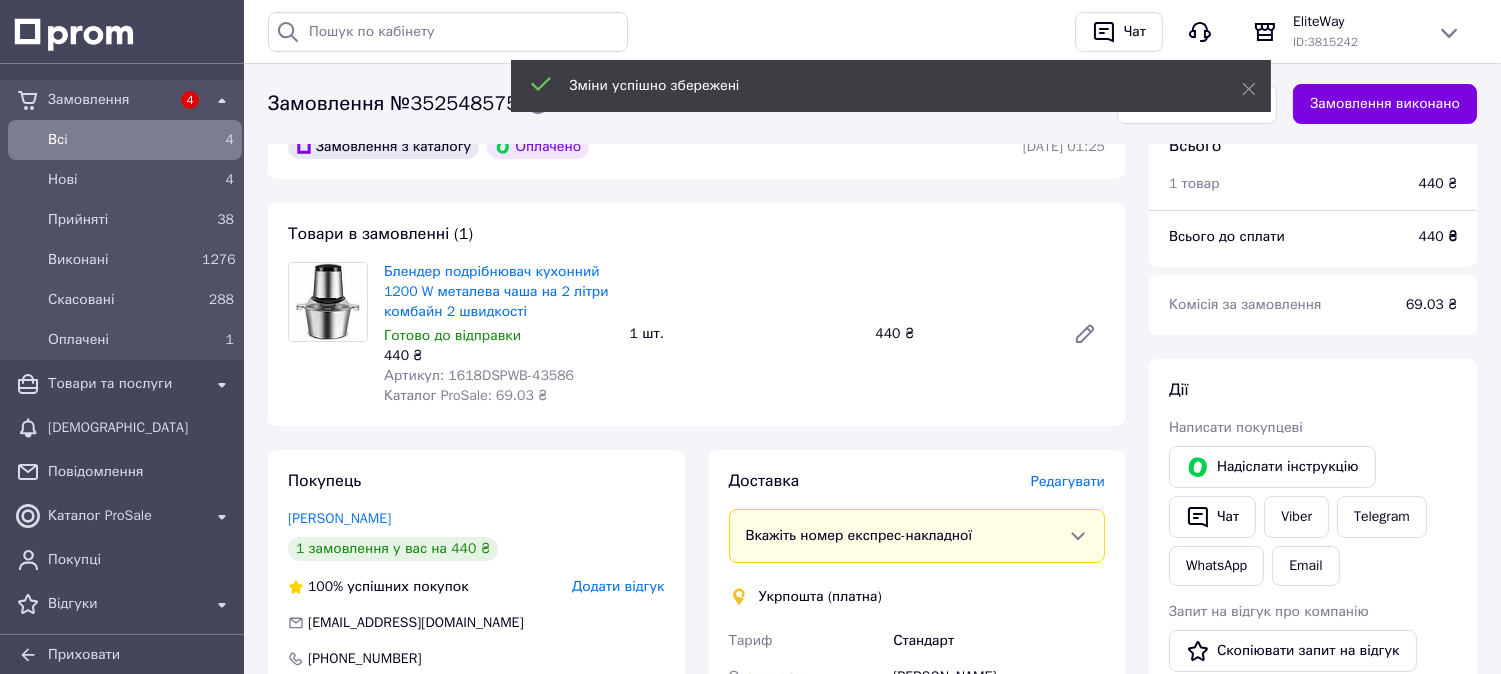 click on "Артикул: 1618DSPWB-43586" at bounding box center [479, 375] 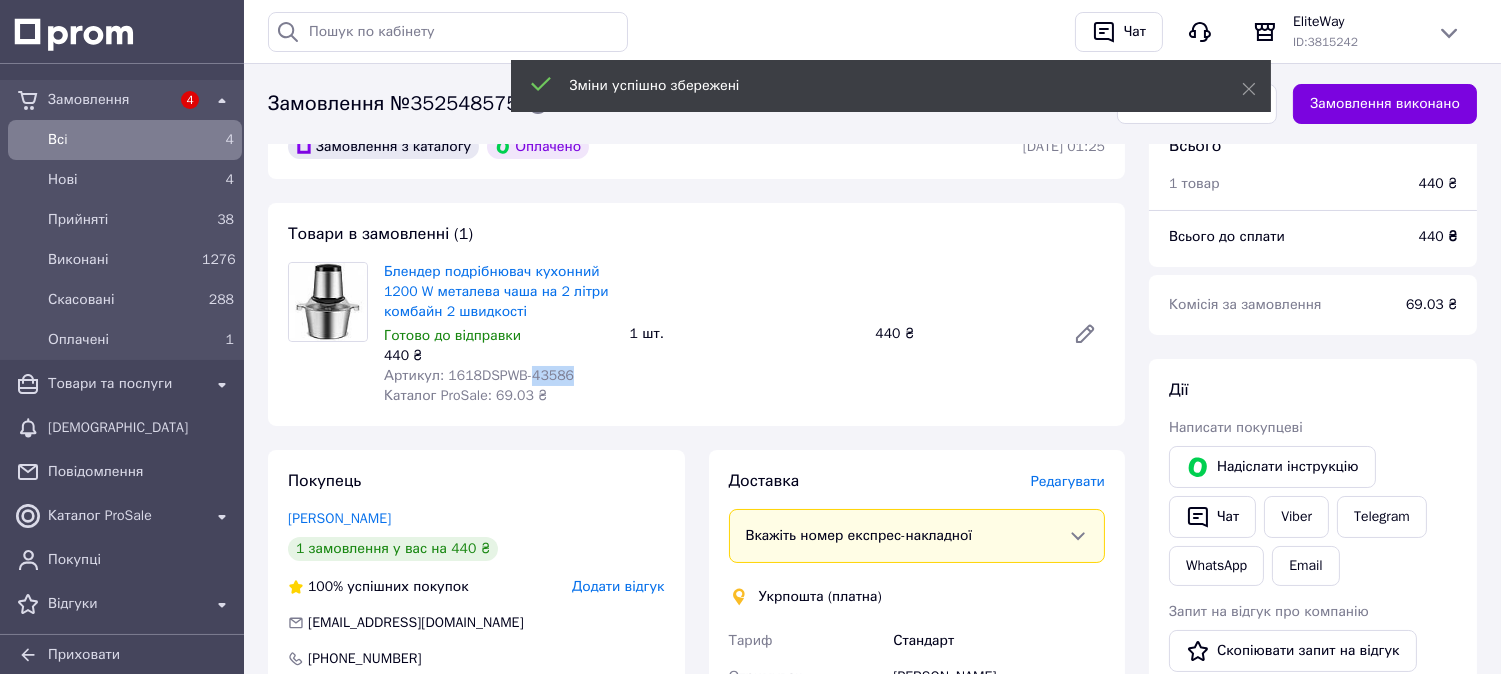 click on "Артикул: 1618DSPWB-43586" at bounding box center (479, 375) 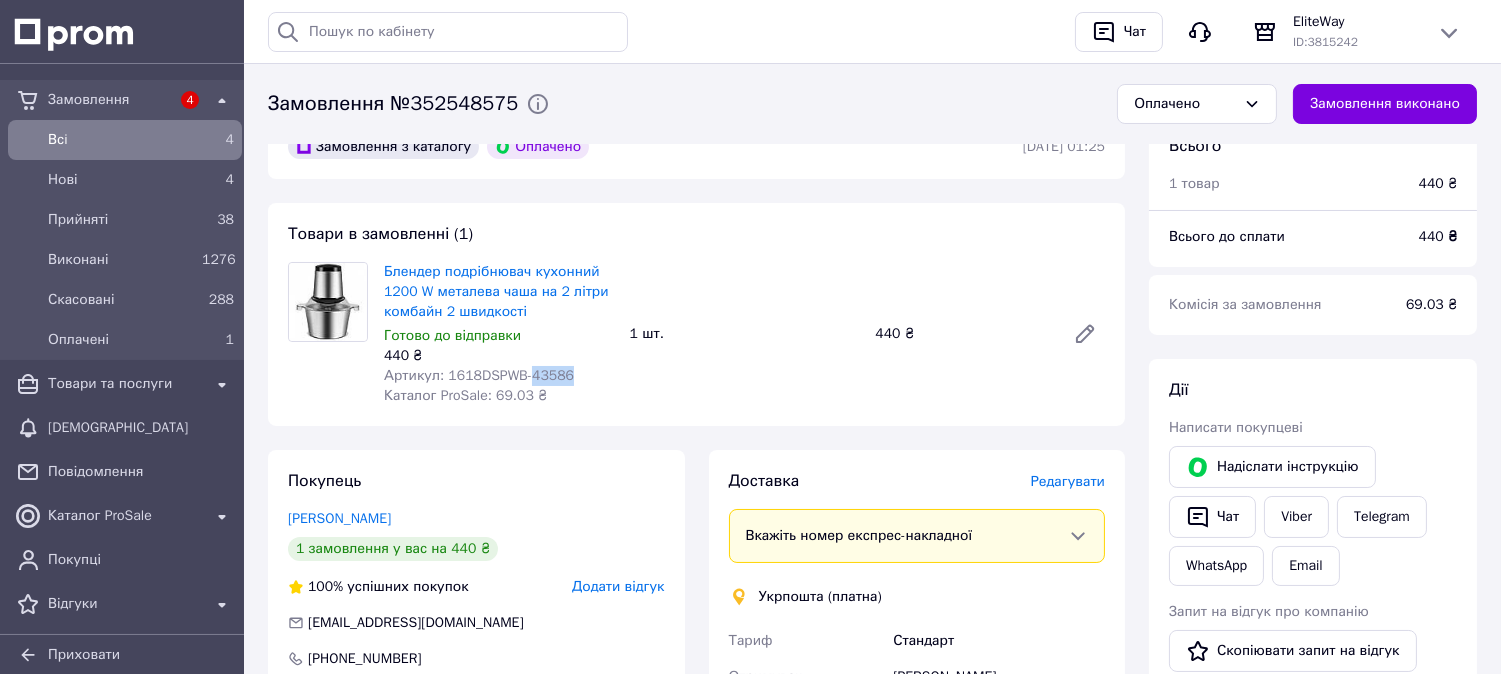 scroll, scrollTop: 666, scrollLeft: 0, axis: vertical 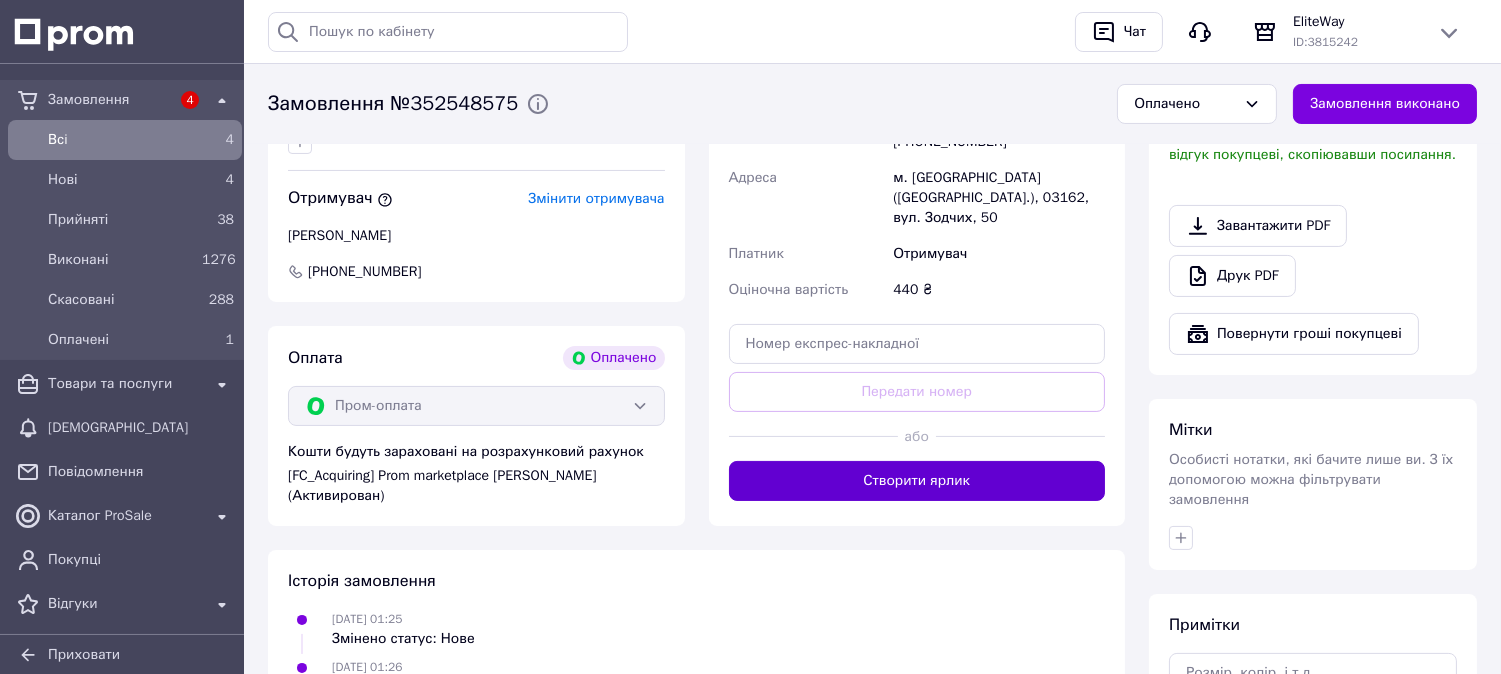 click on "Створити ярлик" at bounding box center (917, 481) 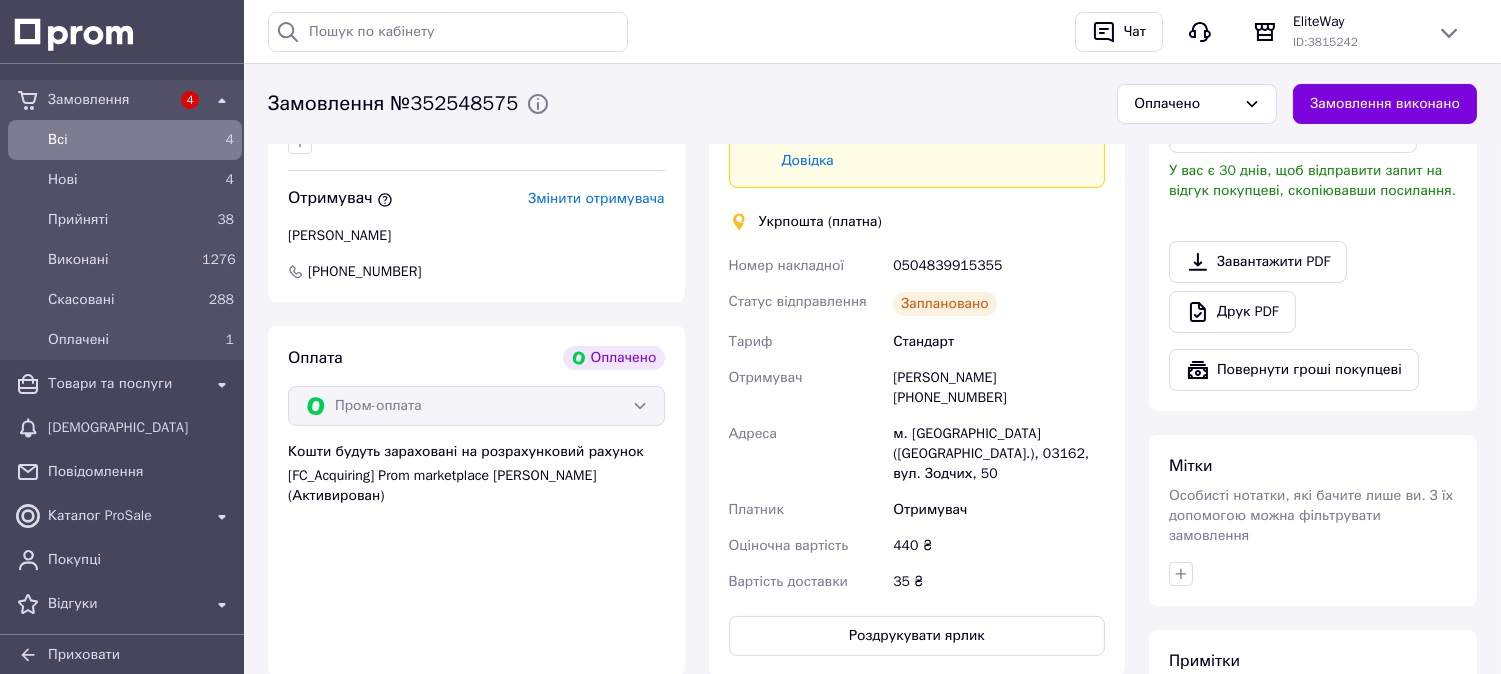 click on "0504839915355" at bounding box center (999, 266) 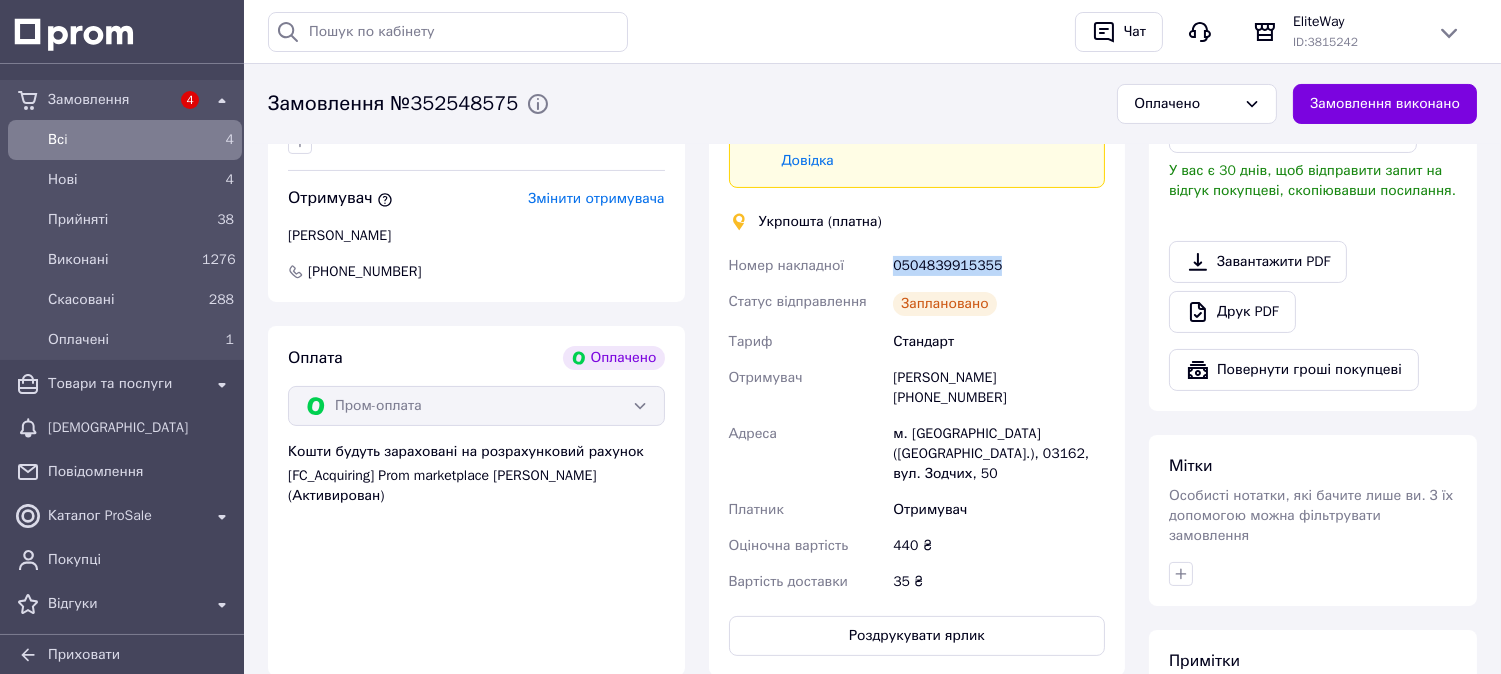 click on "0504839915355" at bounding box center (999, 266) 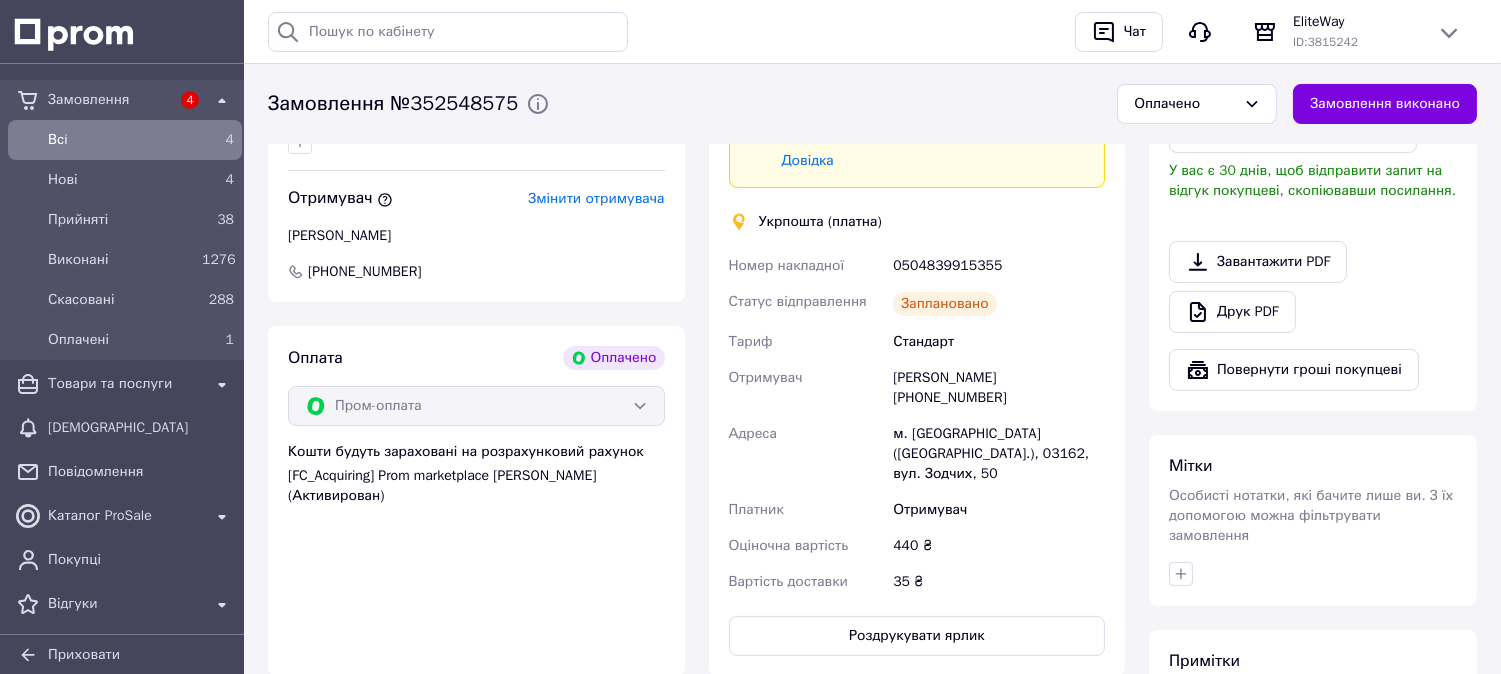 click on "Віктор Желевський +380500544190" at bounding box center [999, 388] 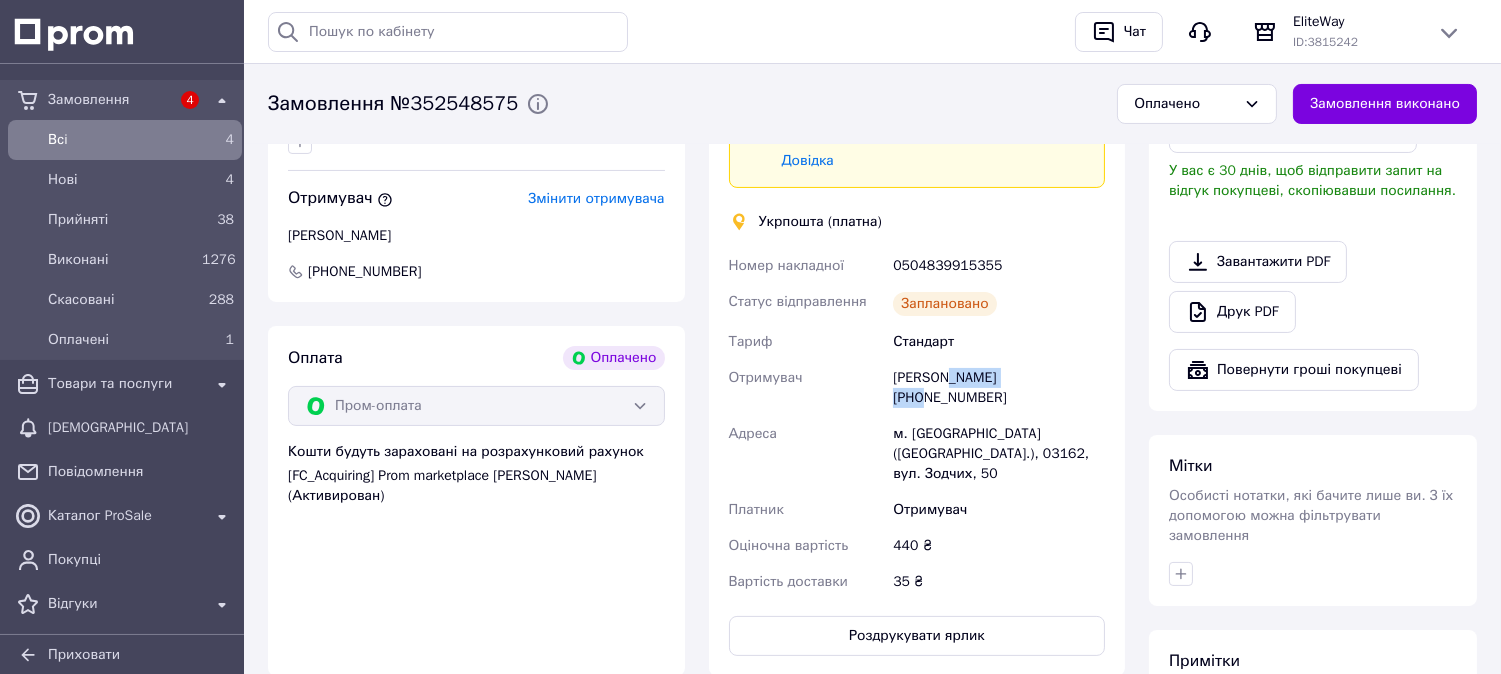 click on "Віктор Желевський +380500544190" at bounding box center (999, 388) 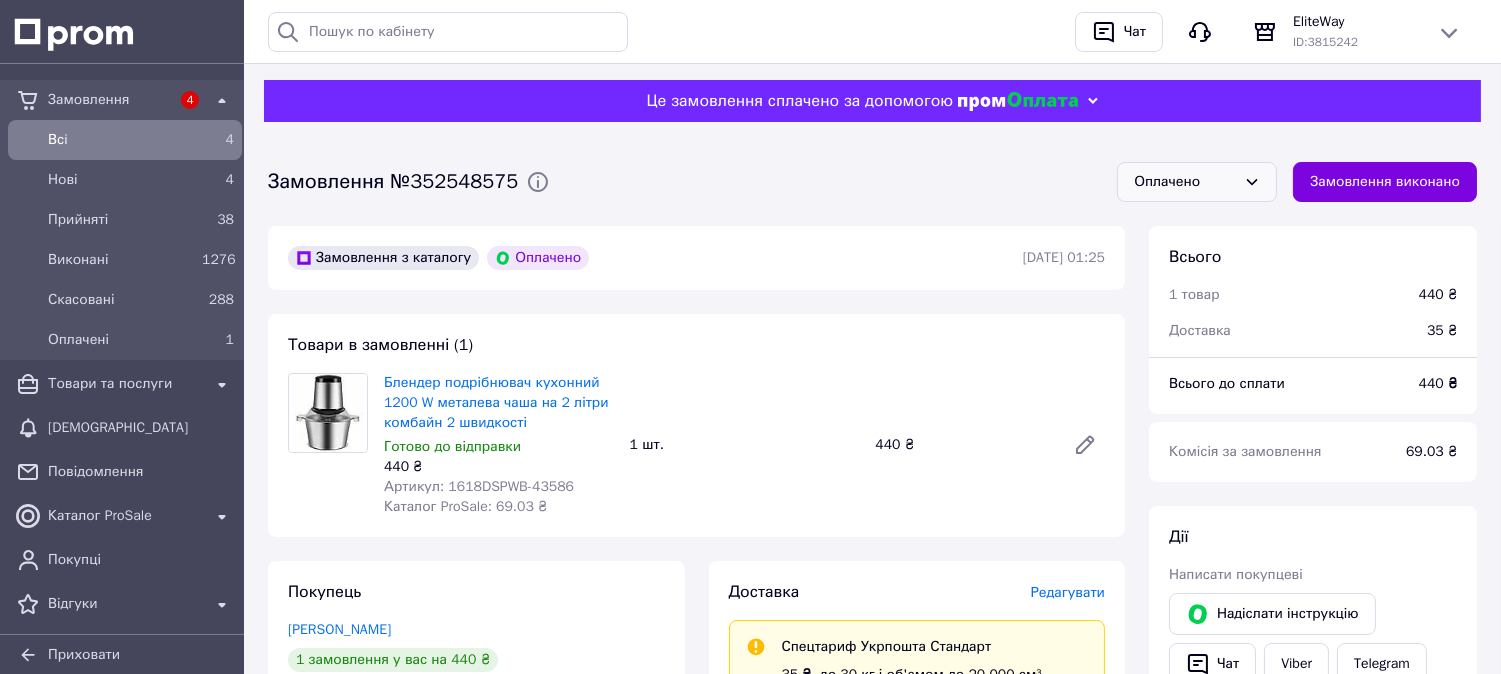 click on "Оплачено" at bounding box center (1185, 182) 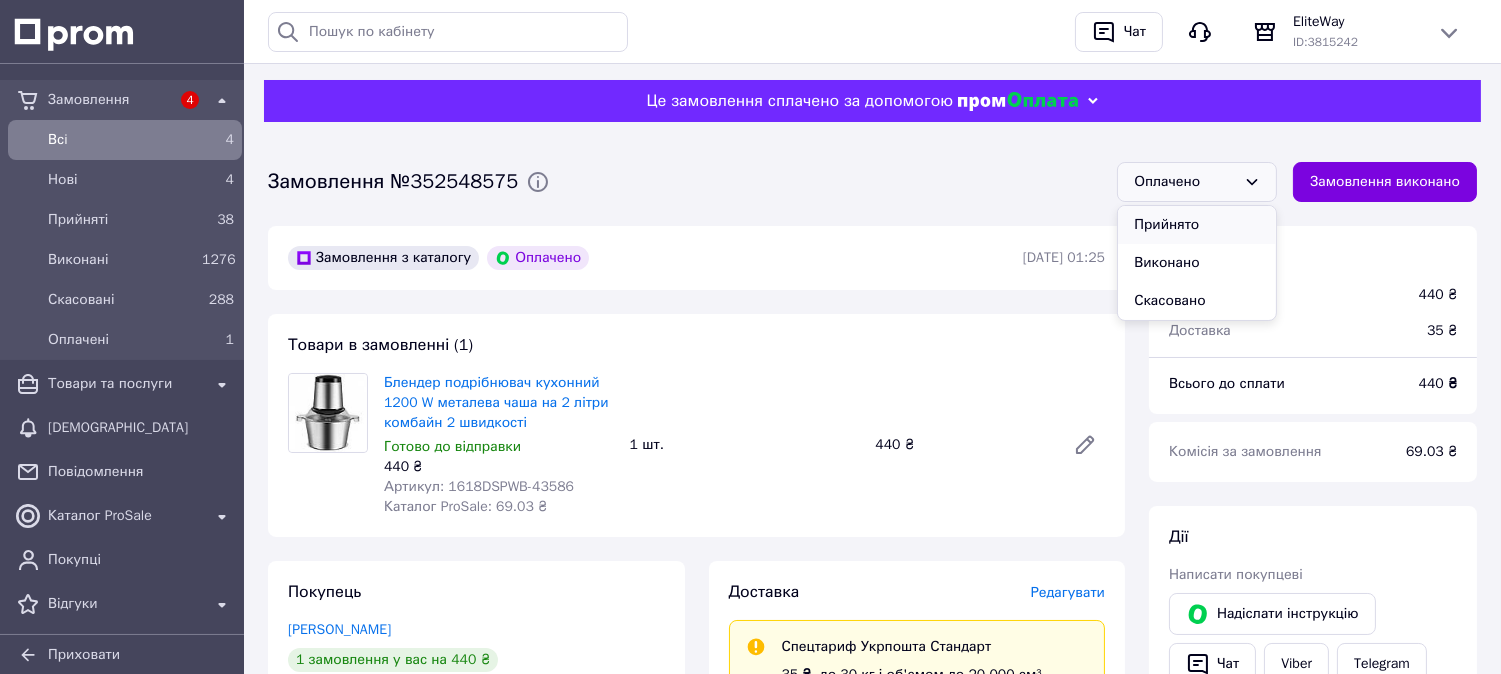 click on "Прийнято" at bounding box center (1197, 225) 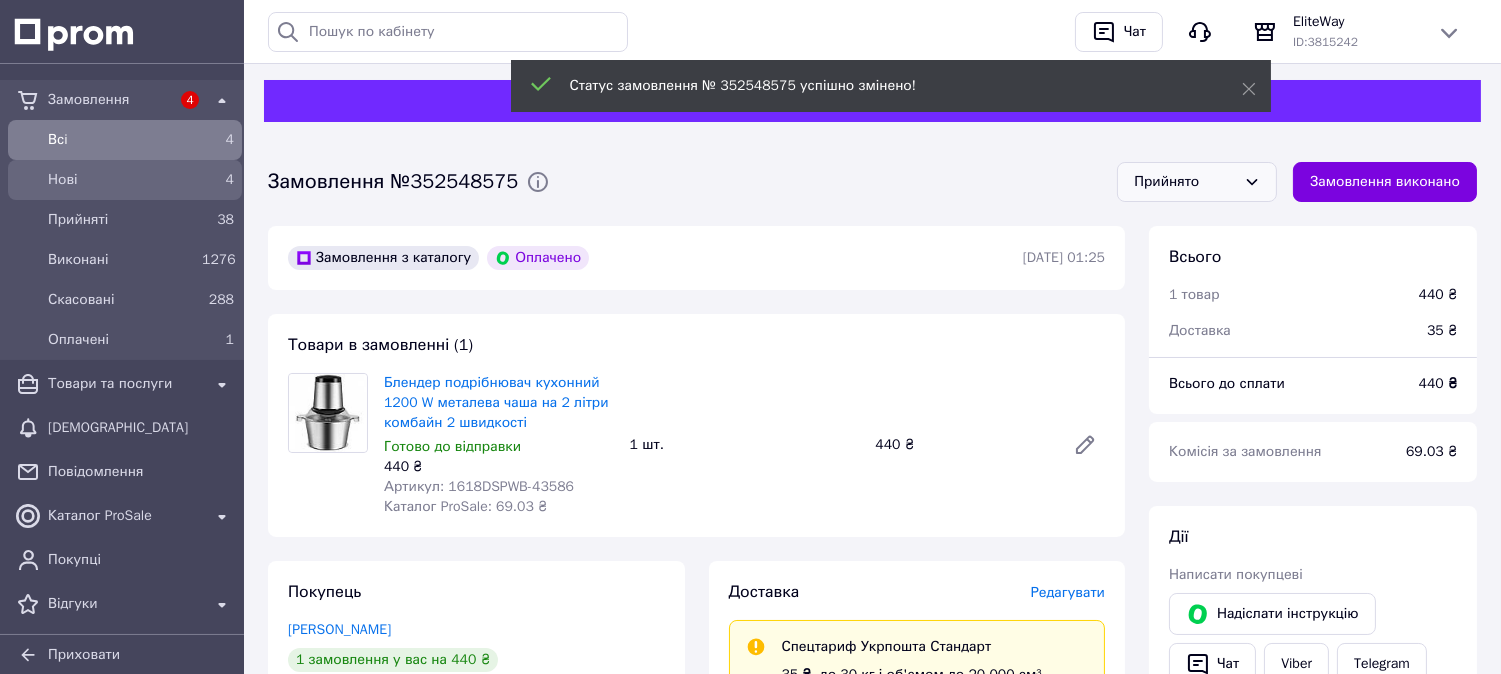 click on "Нові" at bounding box center (121, 180) 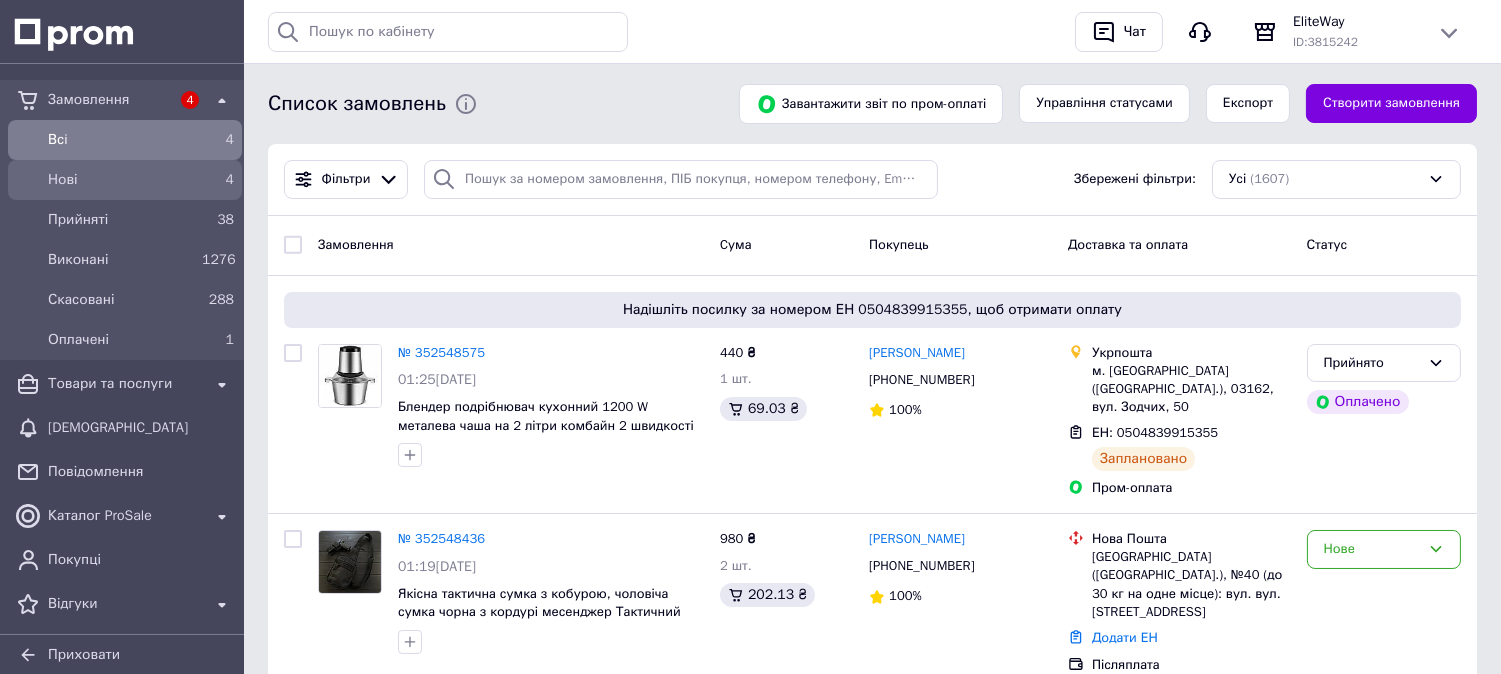click on "Нові" at bounding box center (121, 180) 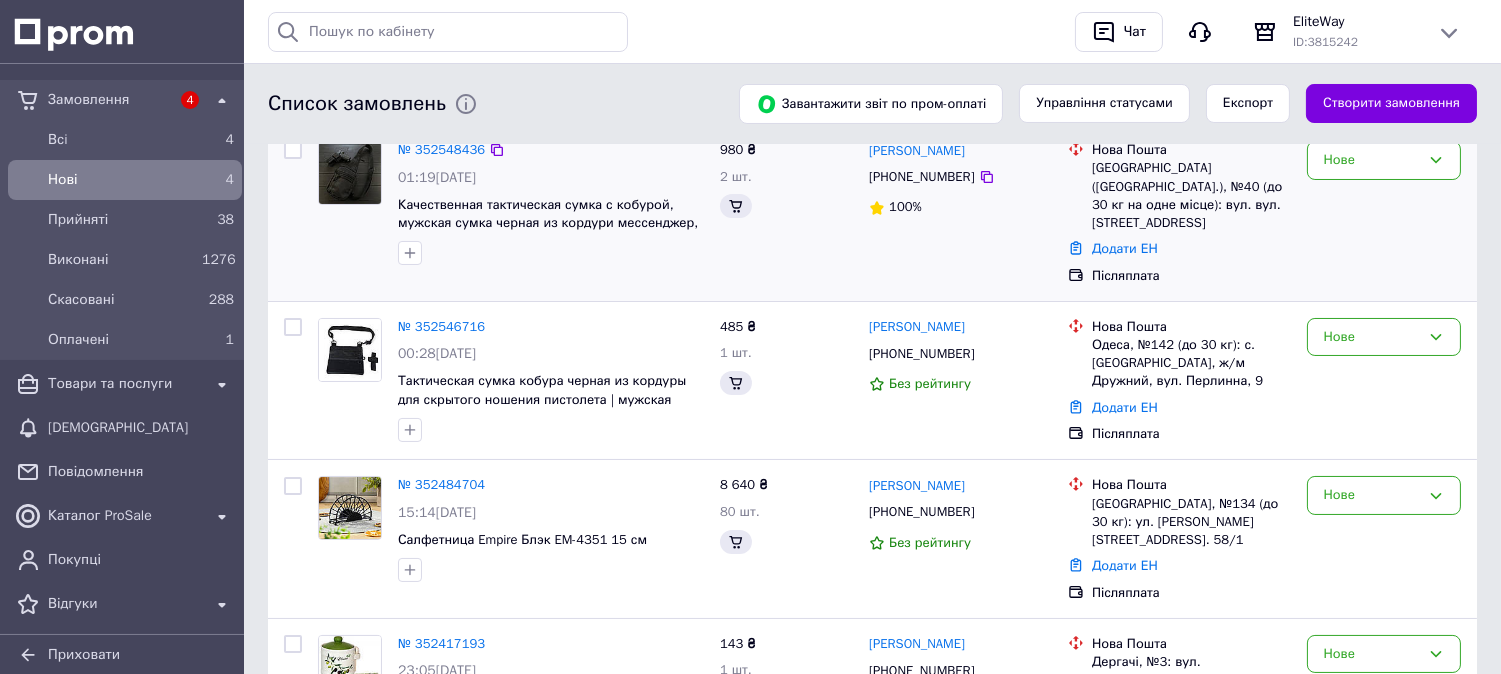 scroll, scrollTop: 0, scrollLeft: 0, axis: both 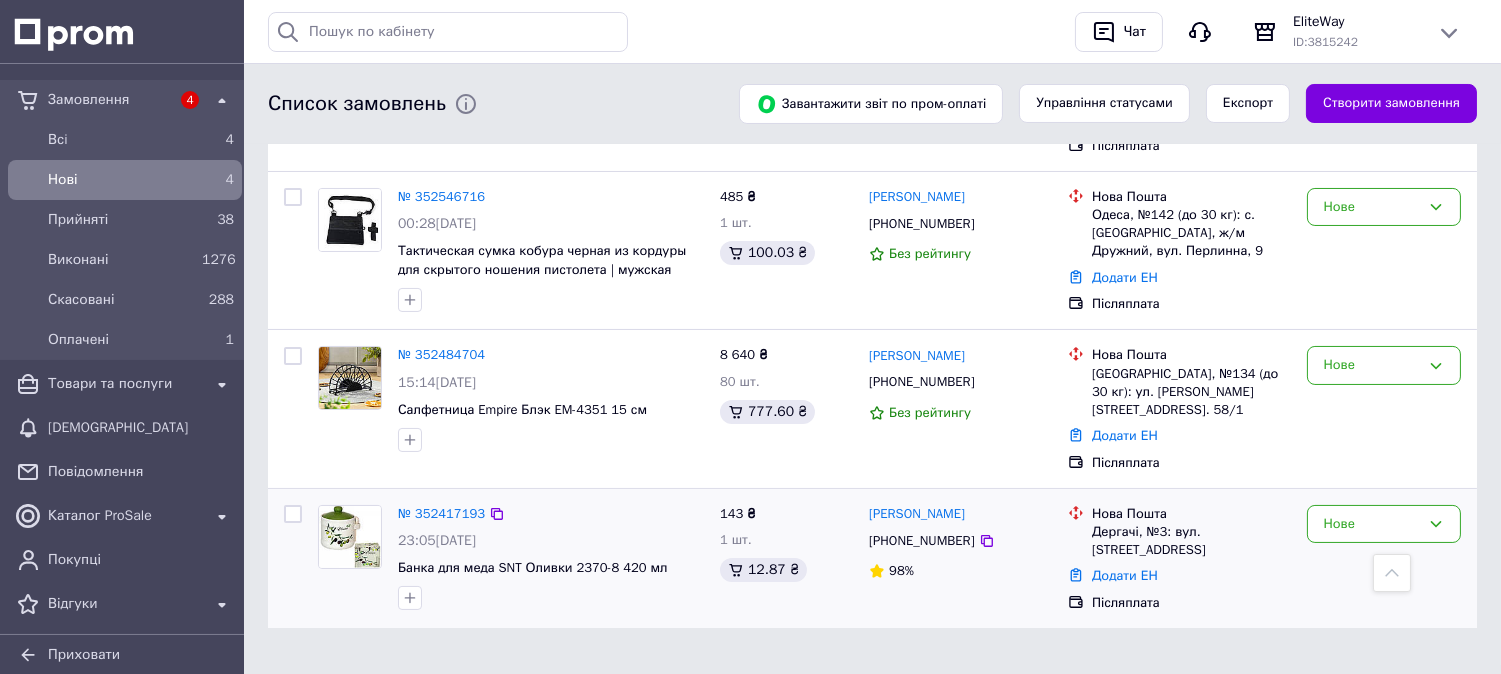 click on "№ 352417193" at bounding box center (441, 514) 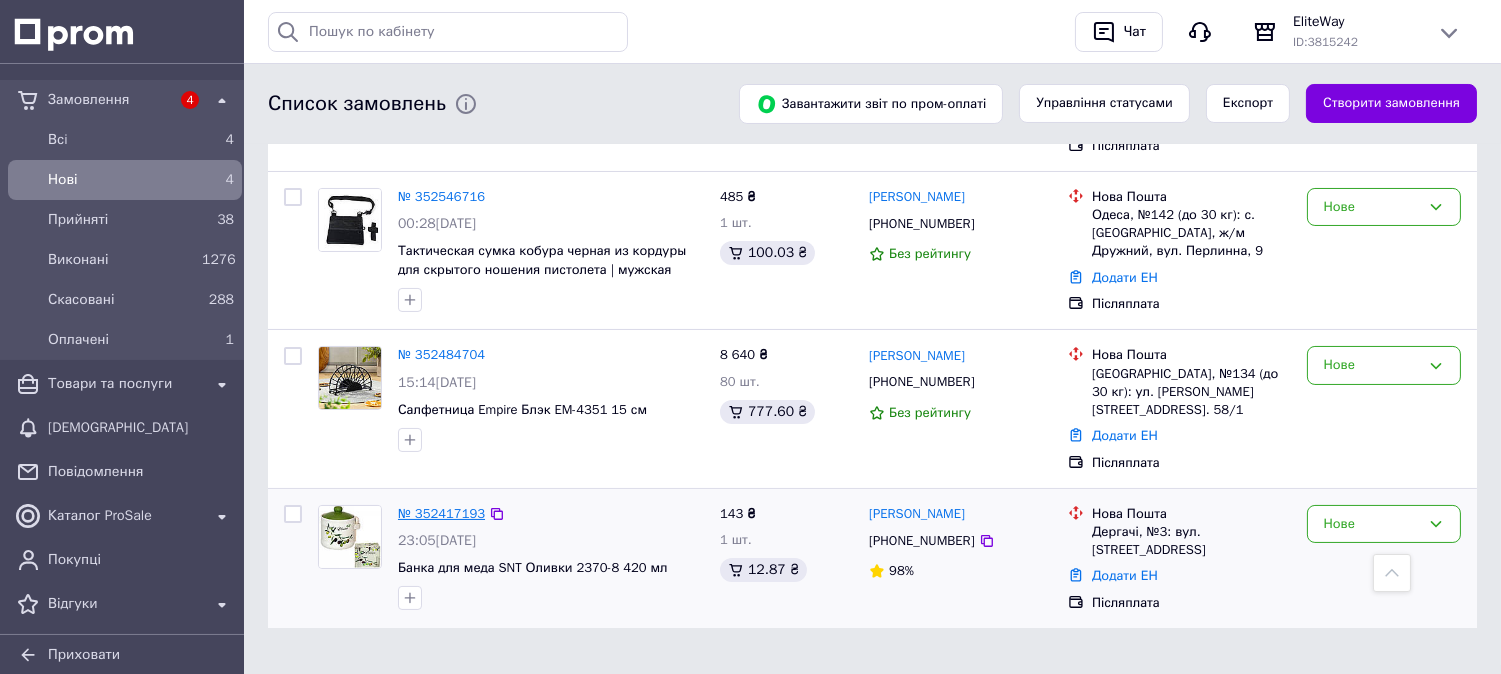 click on "№ 352417193" at bounding box center [441, 513] 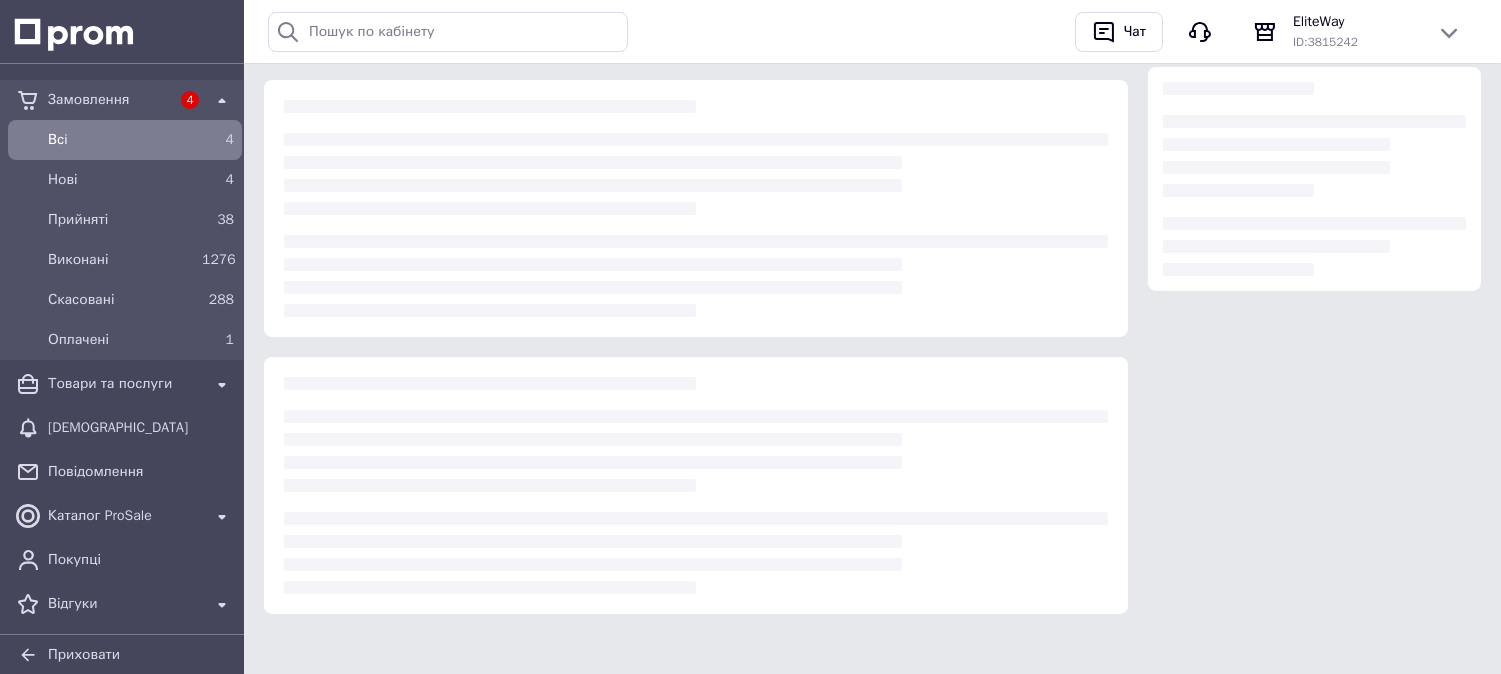 scroll, scrollTop: 0, scrollLeft: 0, axis: both 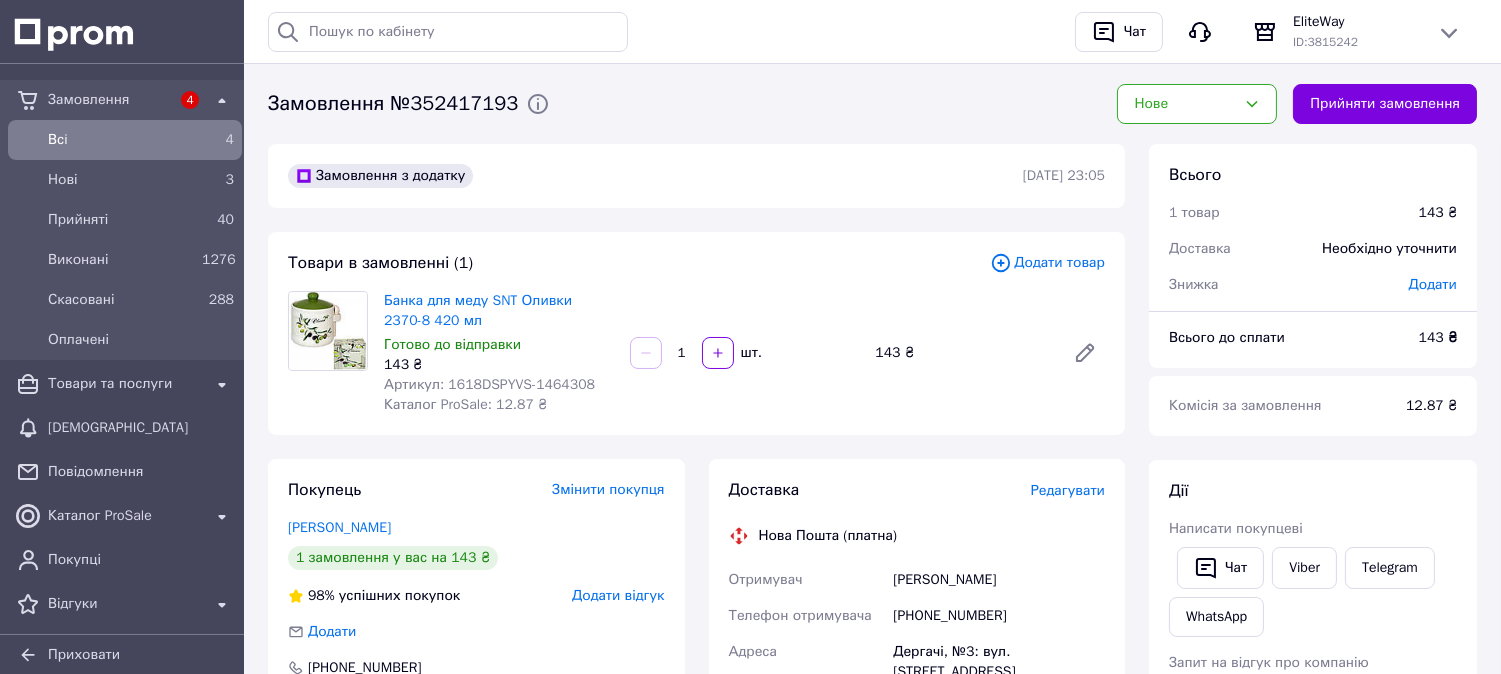 click on "Артикул: 1618DSPYVS-1464308" at bounding box center (489, 384) 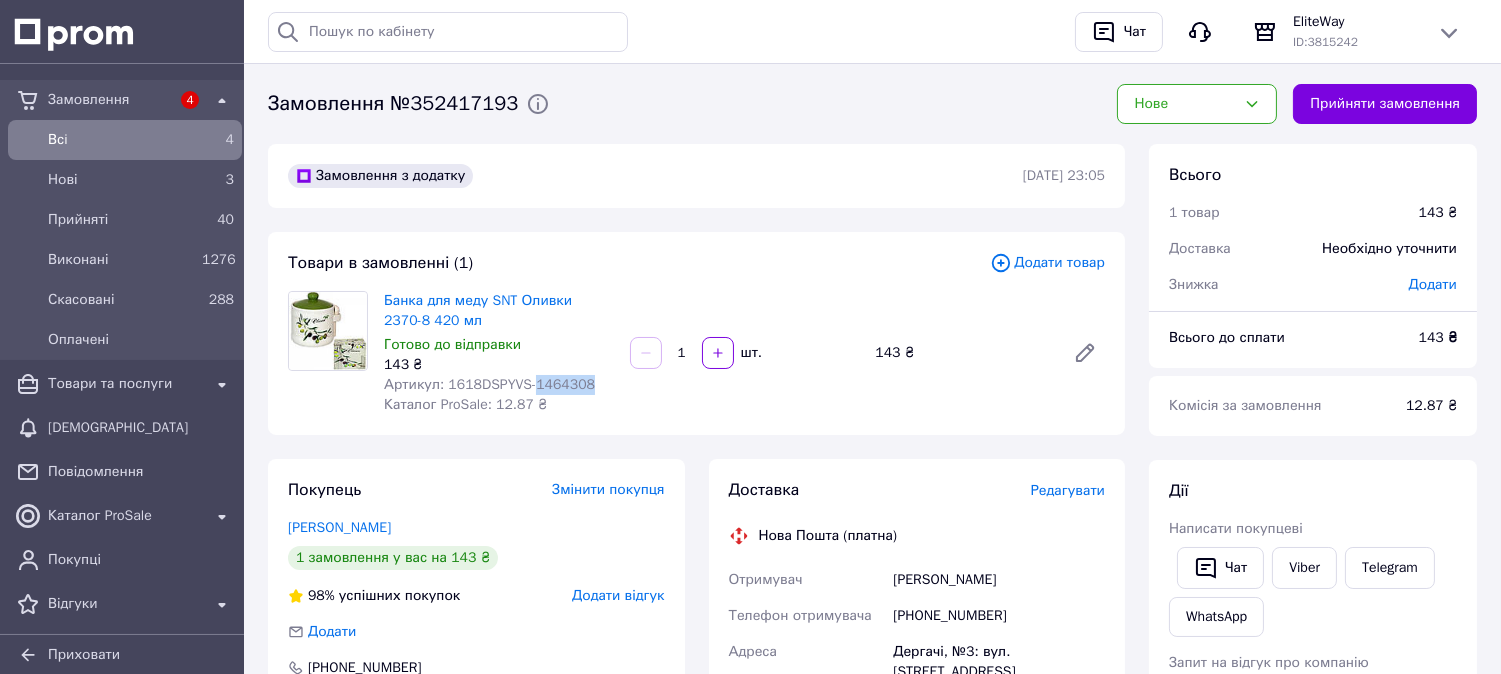 click on "Артикул: 1618DSPYVS-1464308" at bounding box center (489, 384) 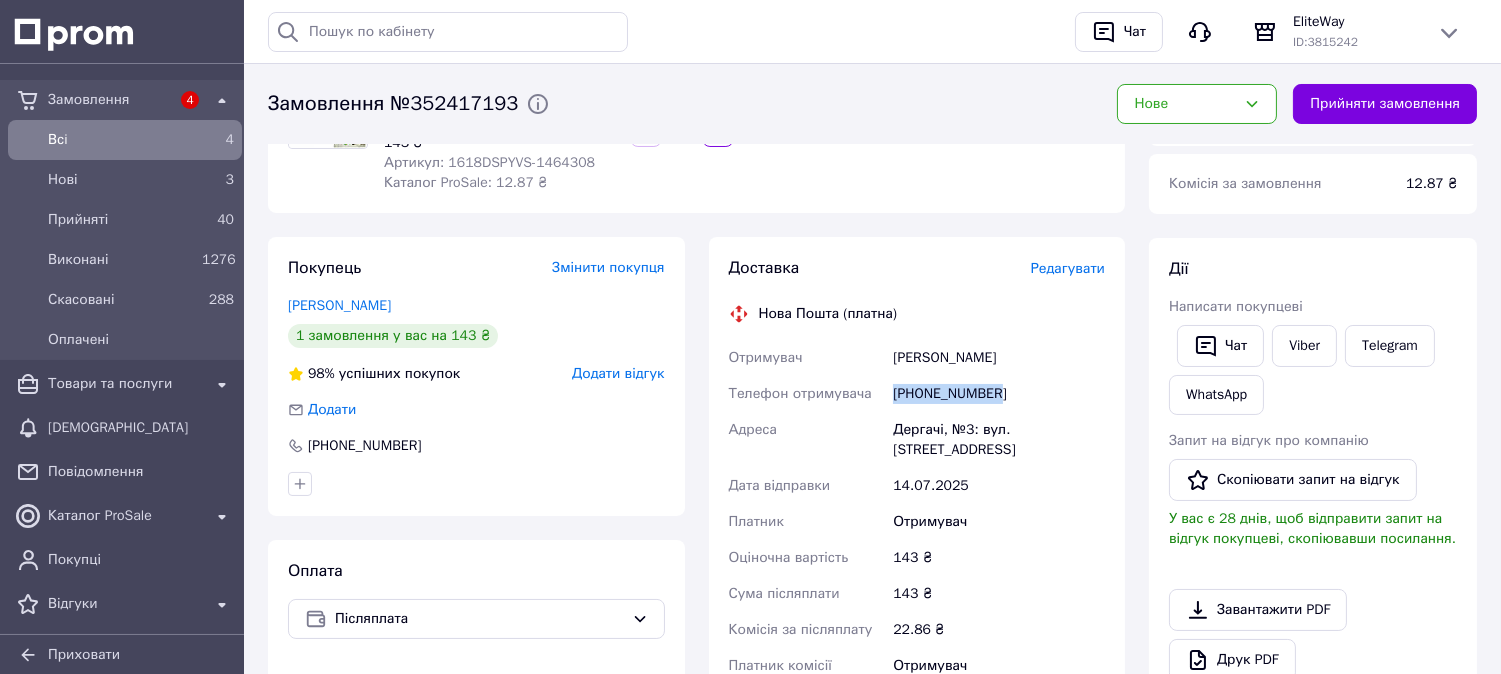 drag, startPoint x: 982, startPoint y: 393, endPoint x: 895, endPoint y: 395, distance: 87.02299 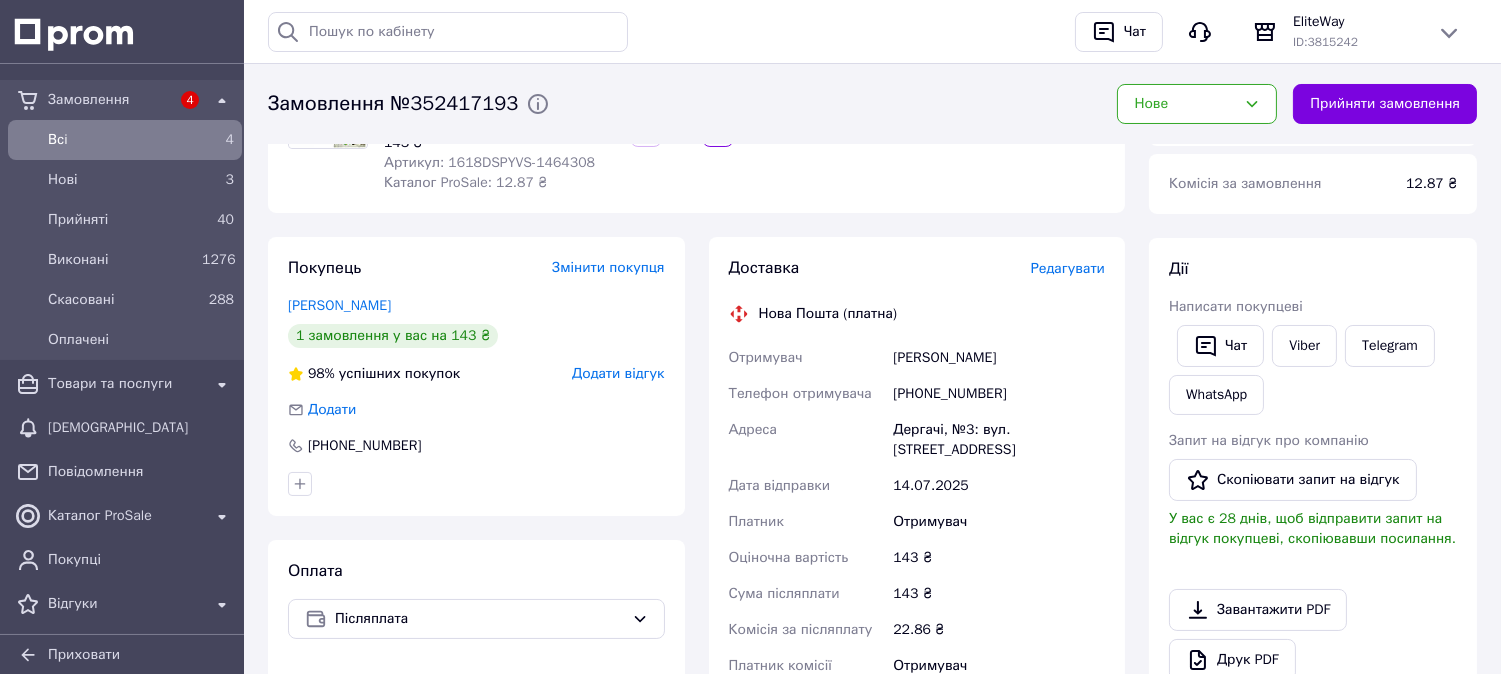 click on "Редагувати" at bounding box center [1068, 268] 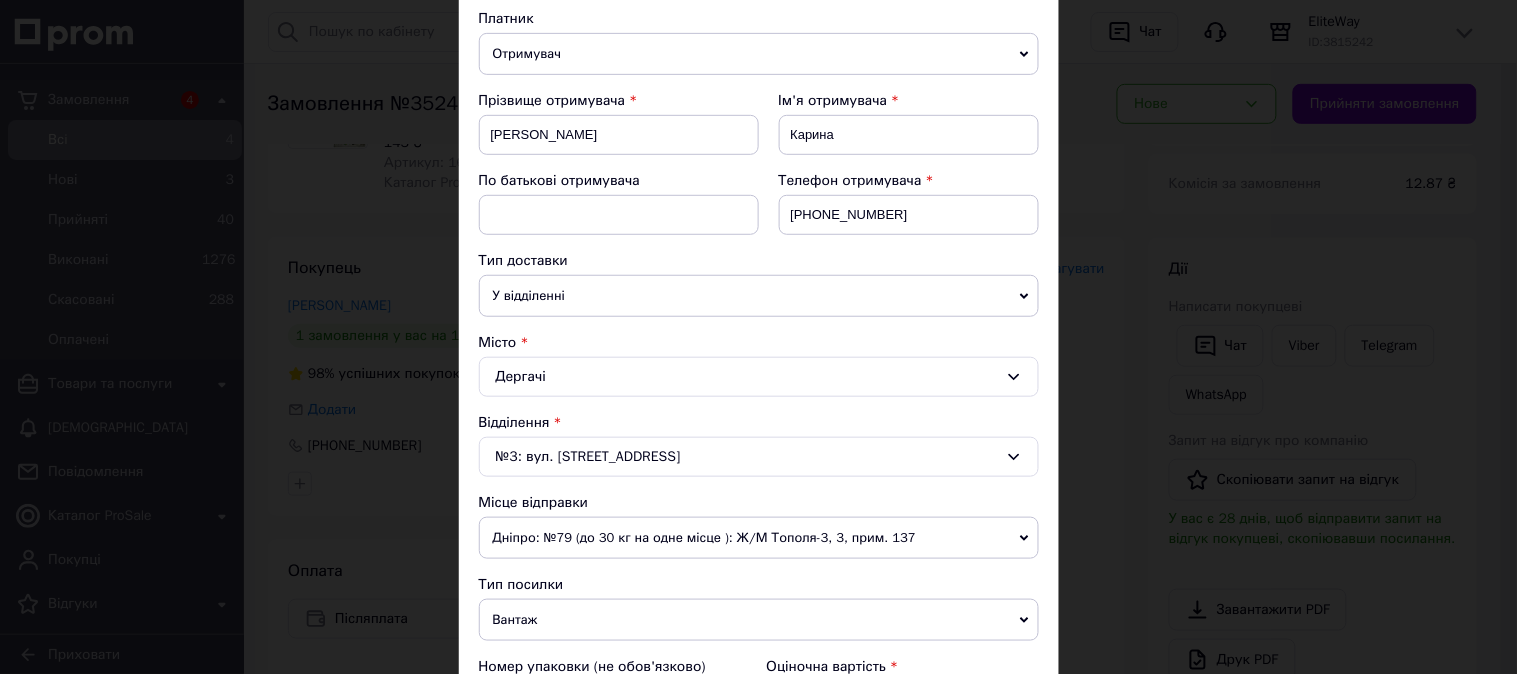 scroll, scrollTop: 444, scrollLeft: 0, axis: vertical 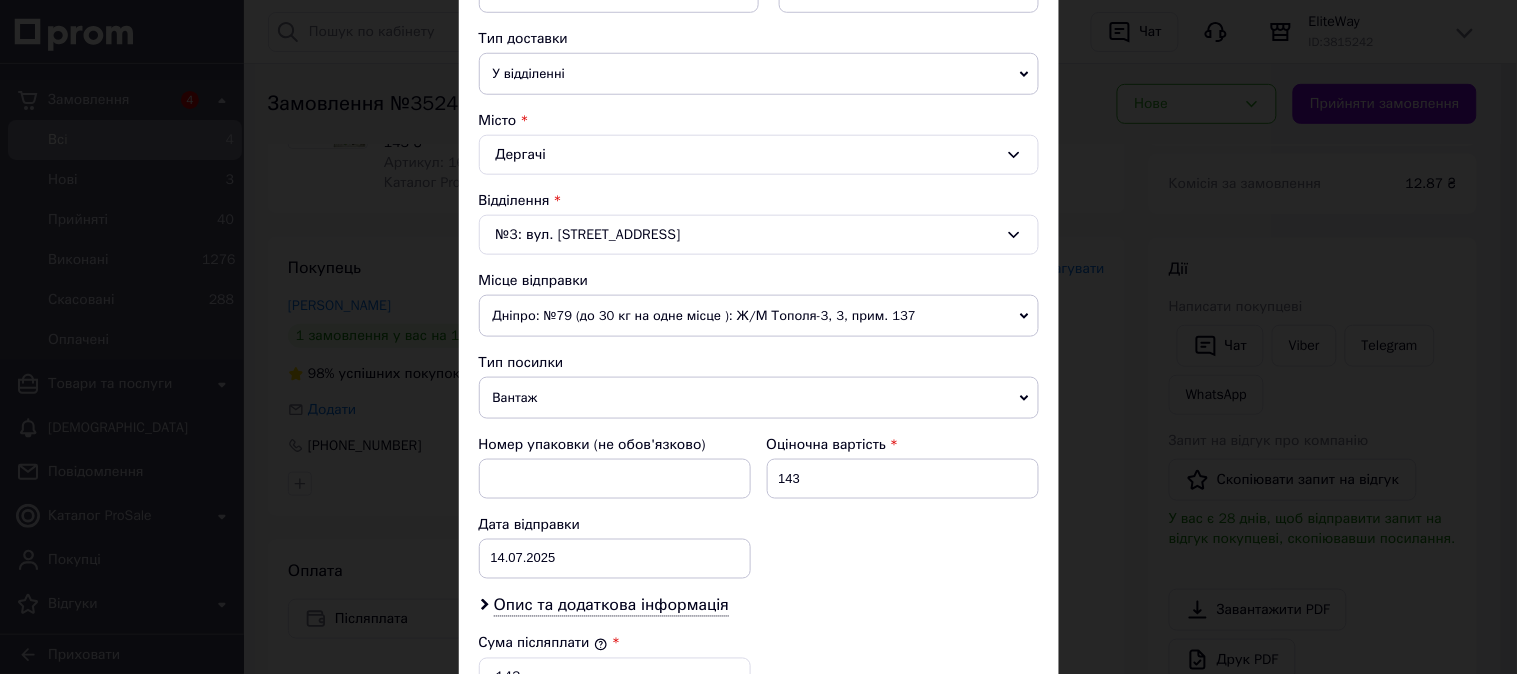 click on "Дніпро: №79 (до 30 кг на одне місце ): Ж/М Тополя-3, 3, прим. 137" at bounding box center [759, 316] 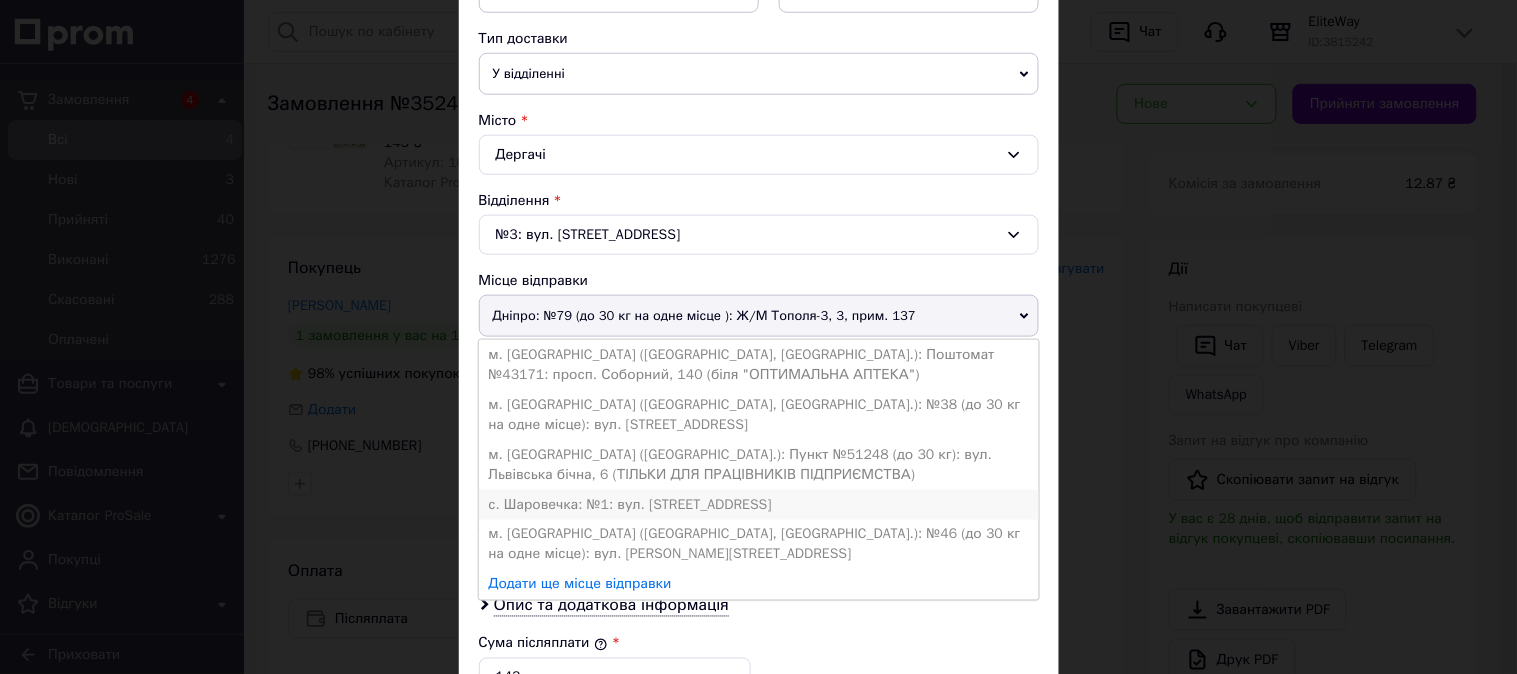 click on "с. Шаровечка: №1: вул. [STREET_ADDRESS]" at bounding box center (759, 505) 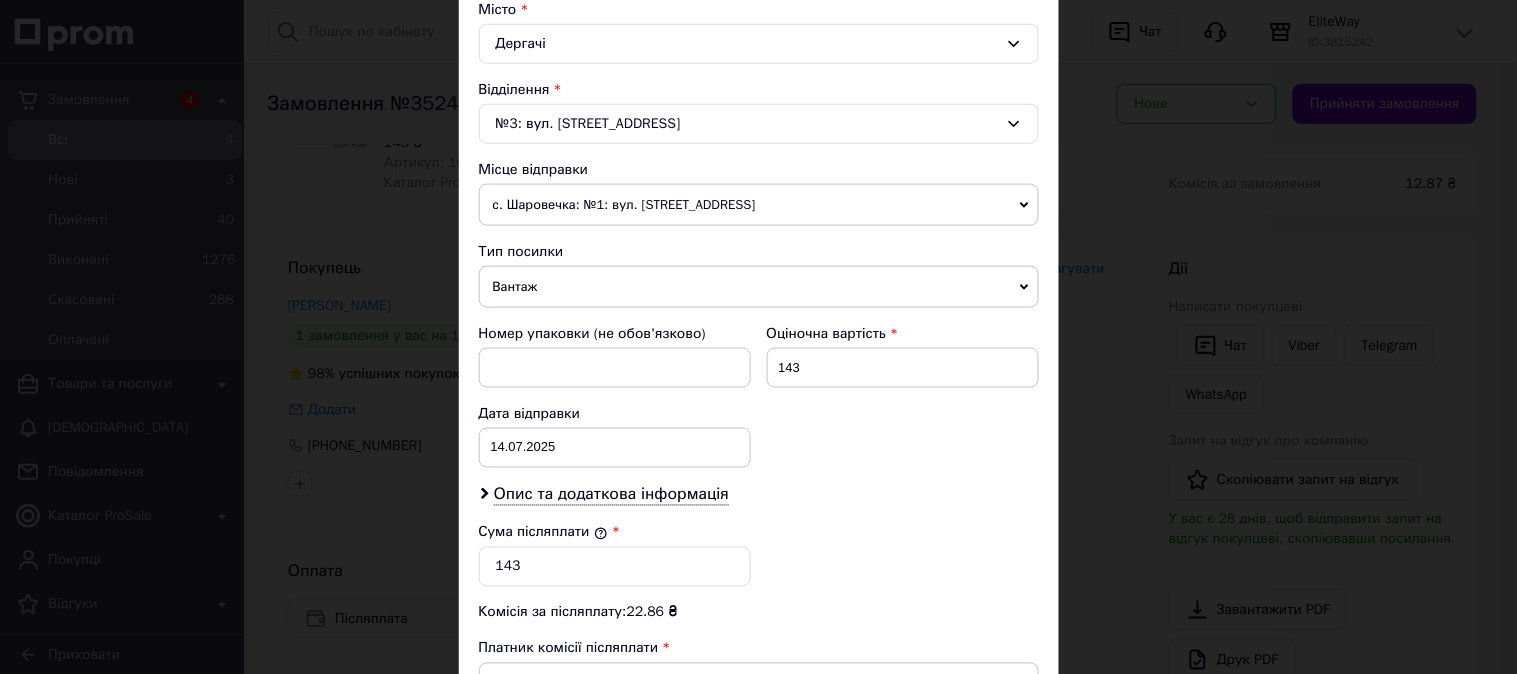 scroll, scrollTop: 777, scrollLeft: 0, axis: vertical 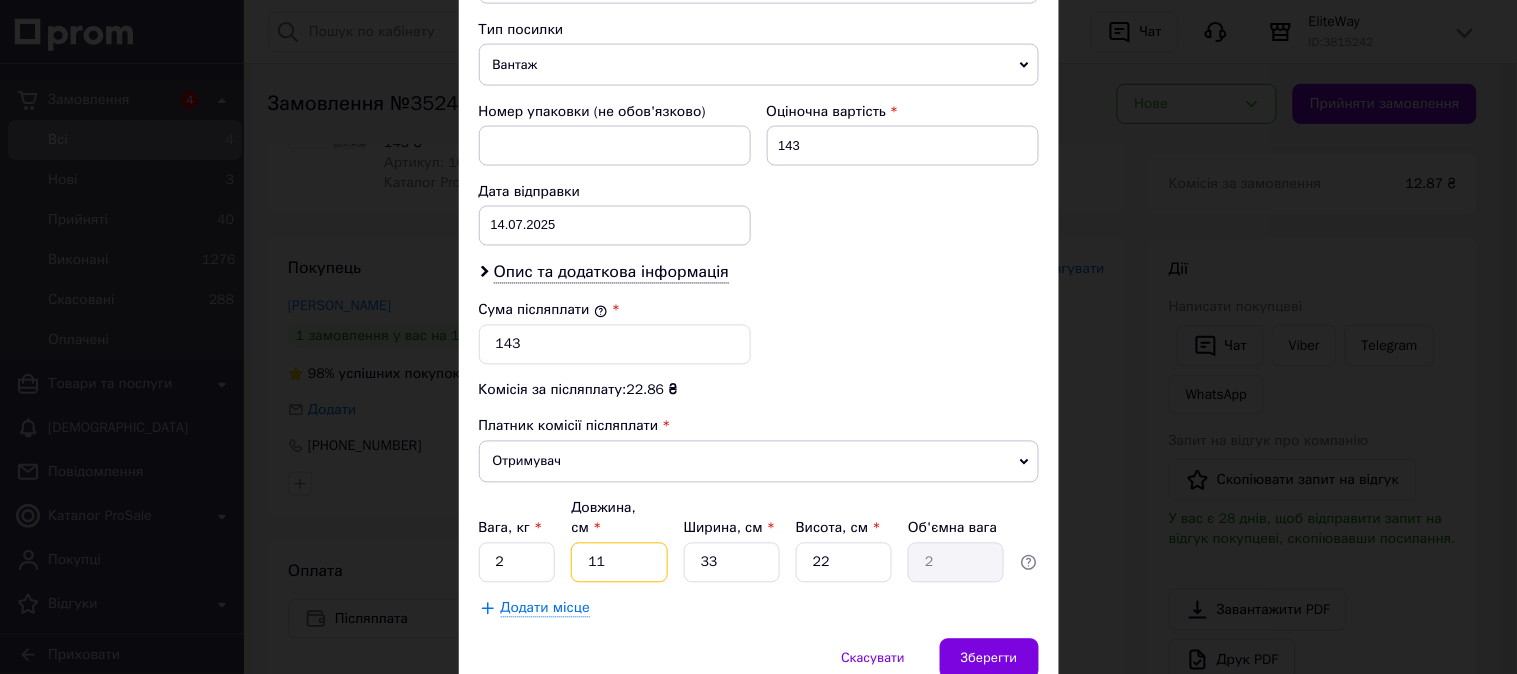 drag, startPoint x: 625, startPoint y: 545, endPoint x: 583, endPoint y: 536, distance: 42.953465 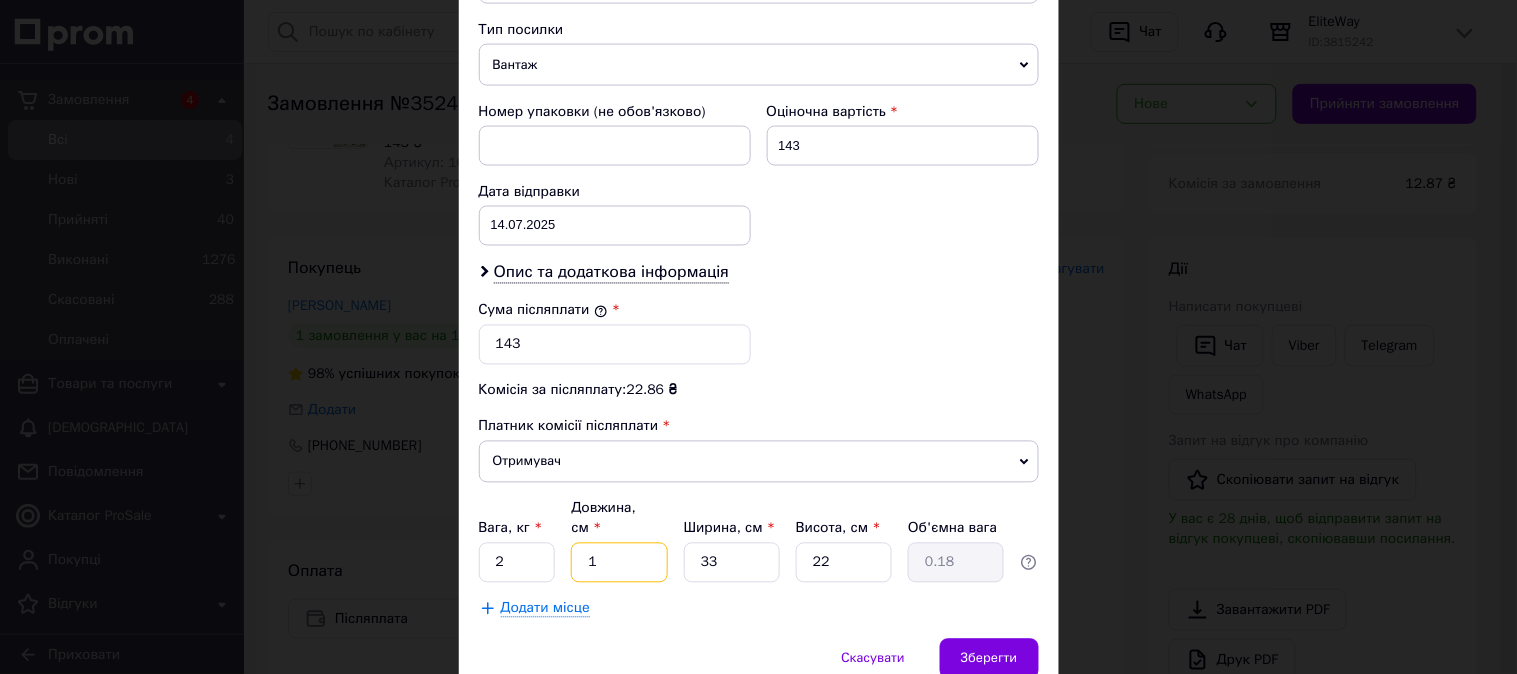 type on "15" 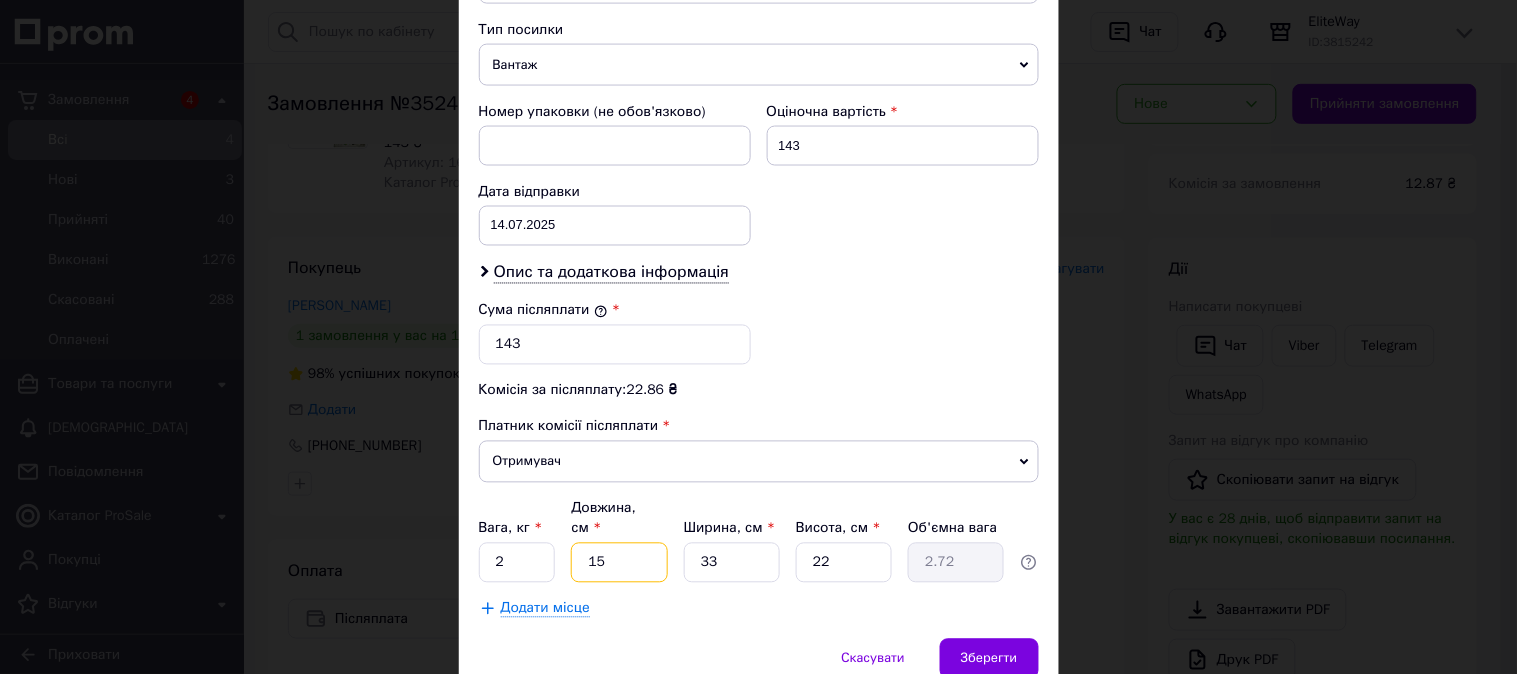 type on "15" 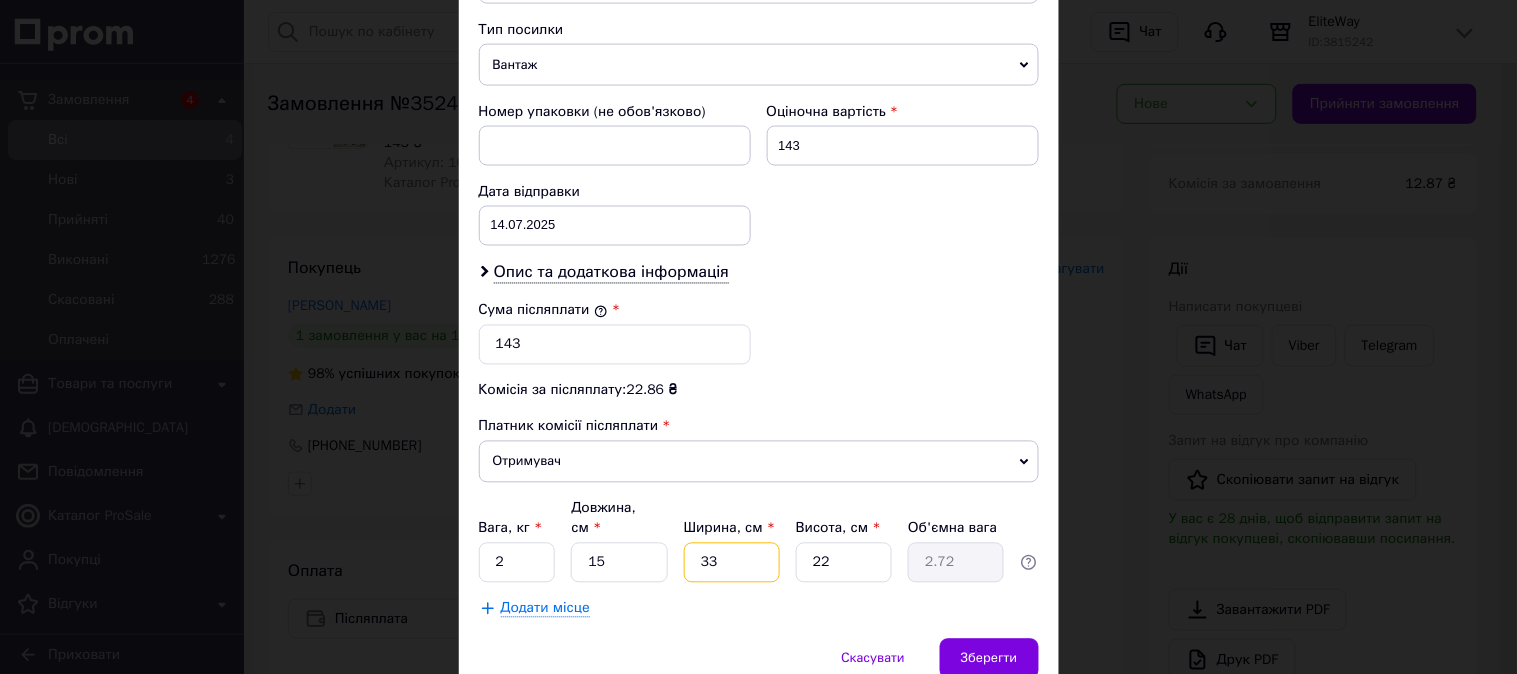 drag, startPoint x: 737, startPoint y: 534, endPoint x: 691, endPoint y: 532, distance: 46.043457 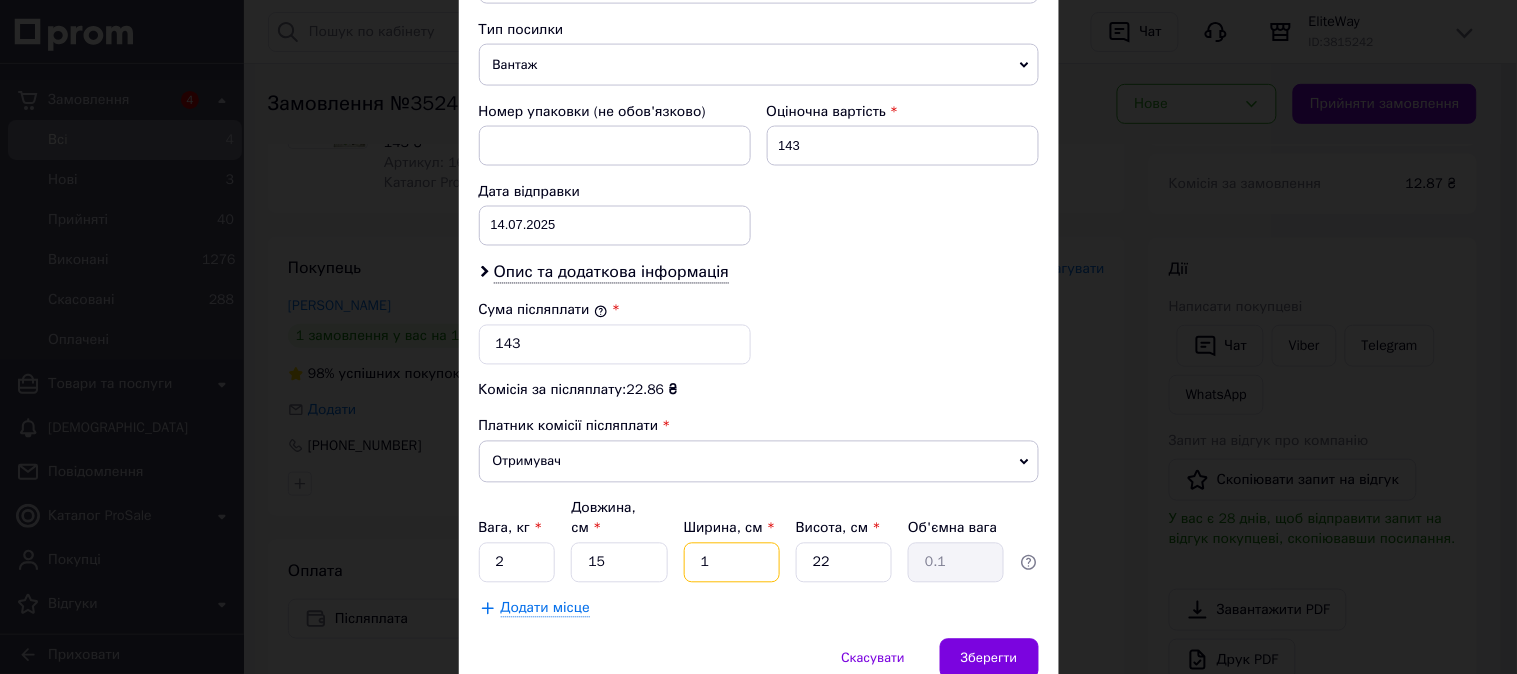 type on "15" 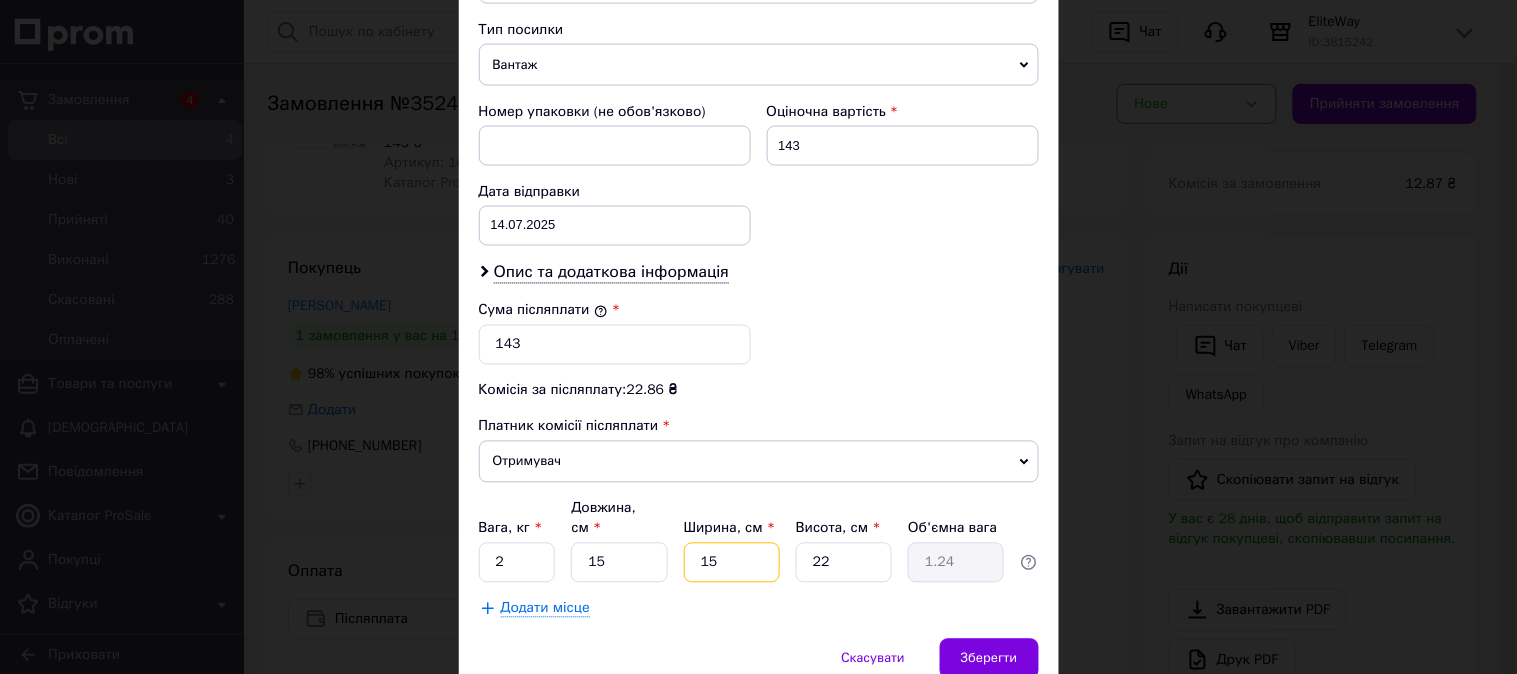 type on "15" 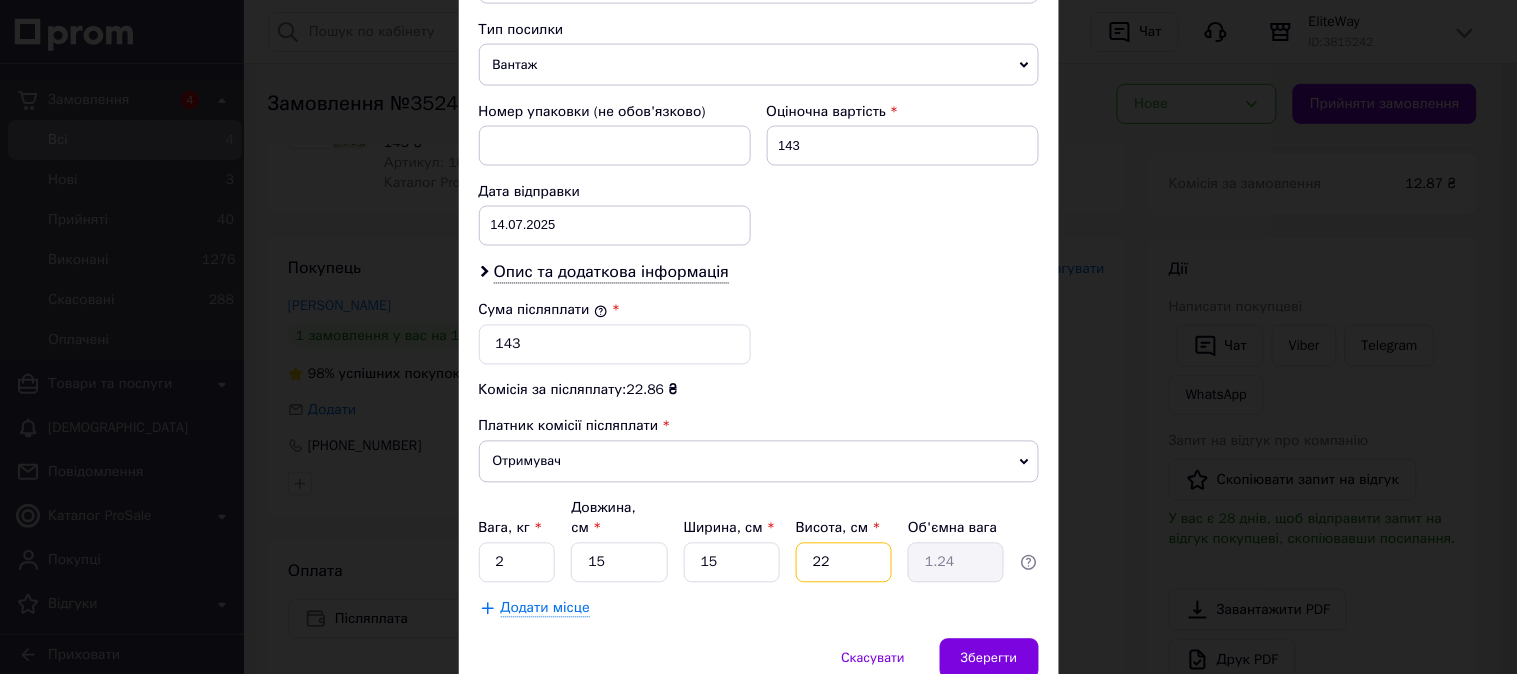 drag, startPoint x: 832, startPoint y: 546, endPoint x: 797, endPoint y: 535, distance: 36.687874 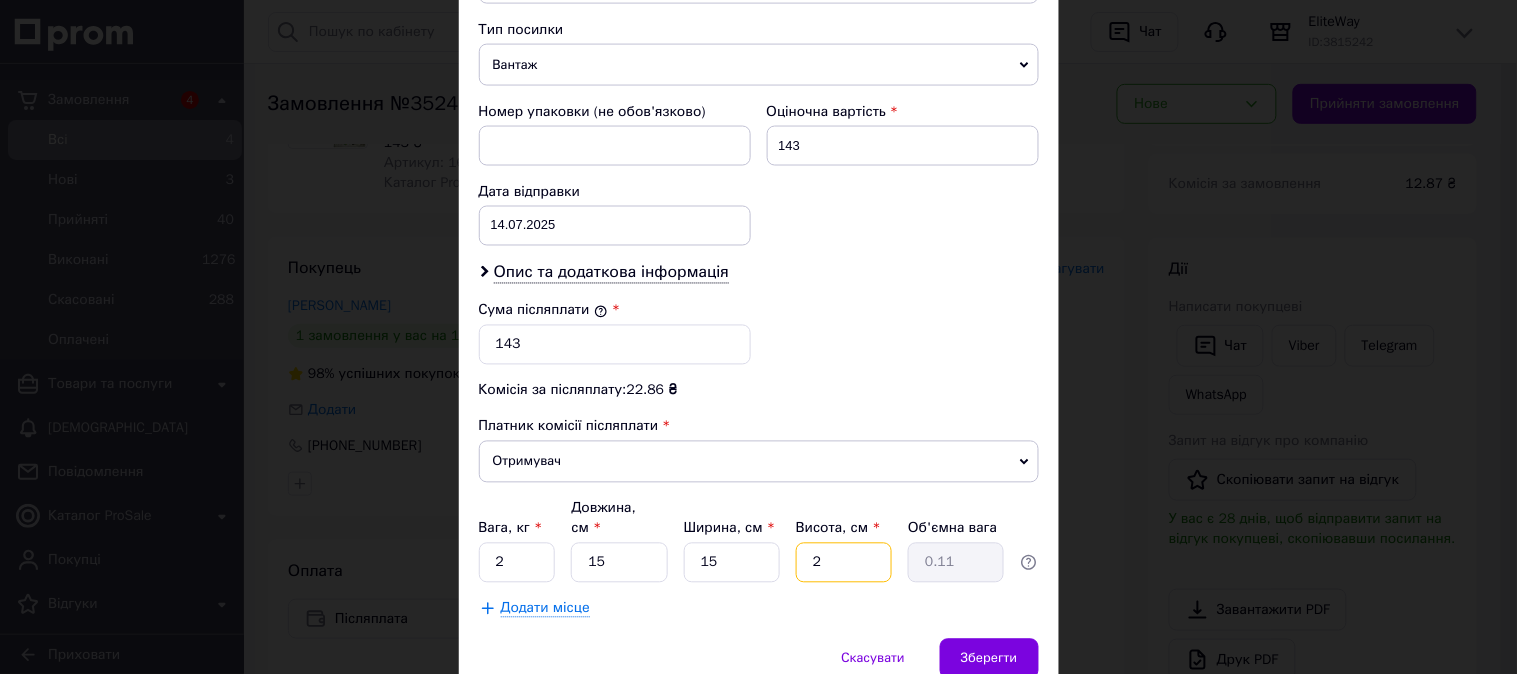type on "20" 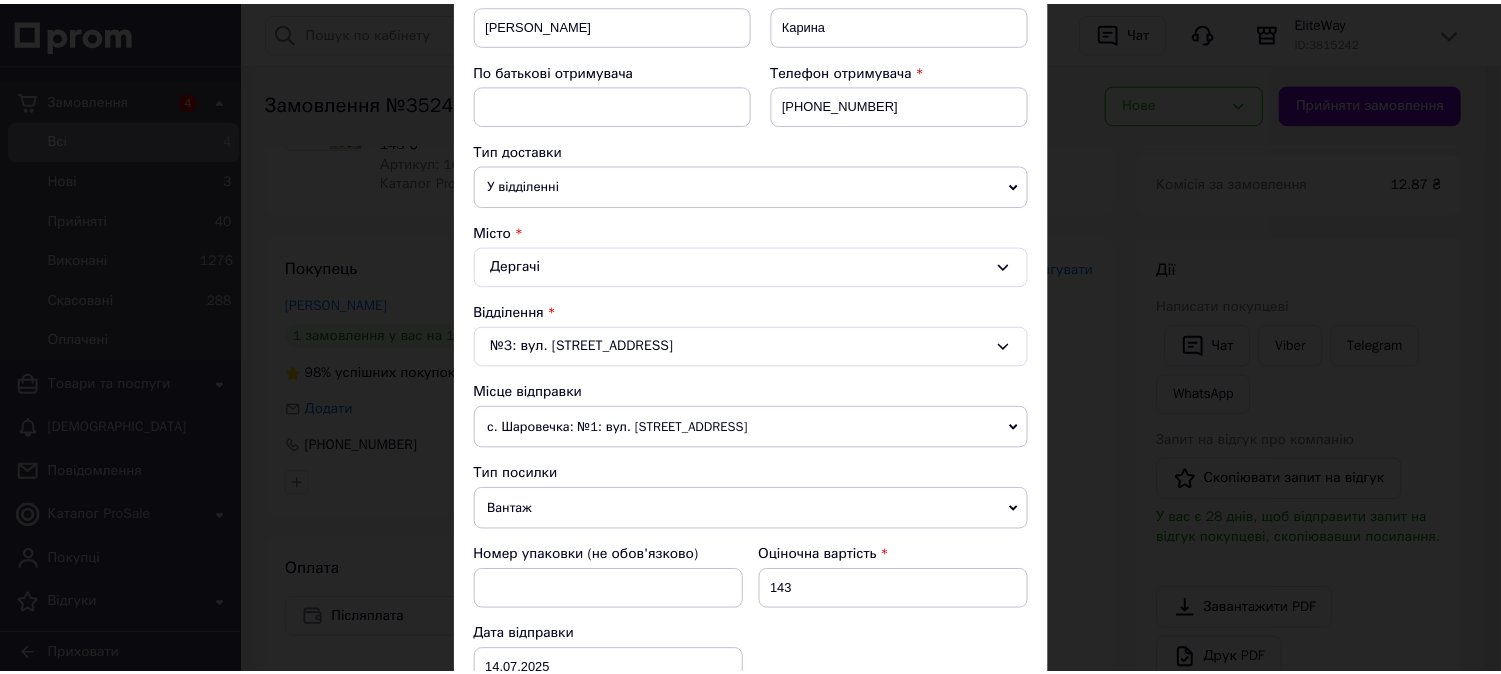 scroll, scrollTop: 854, scrollLeft: 0, axis: vertical 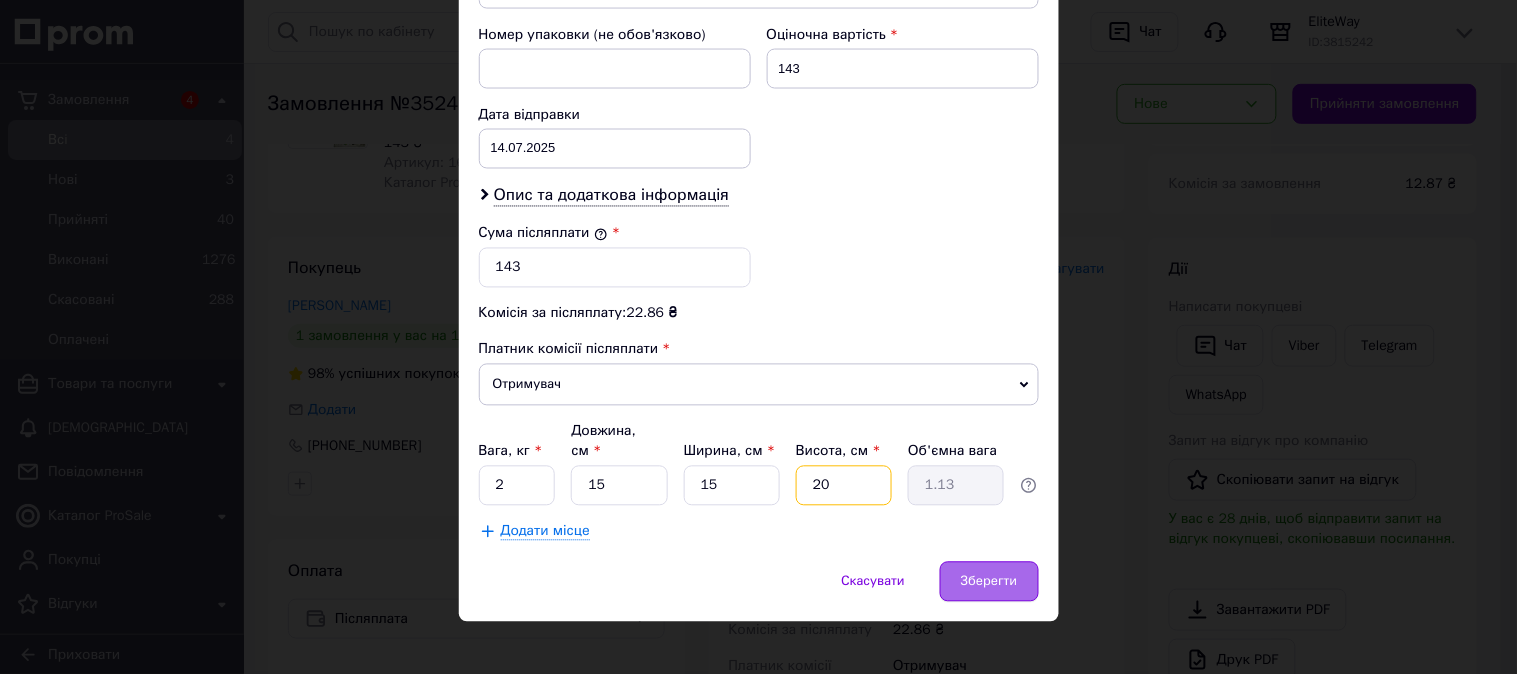 type on "20" 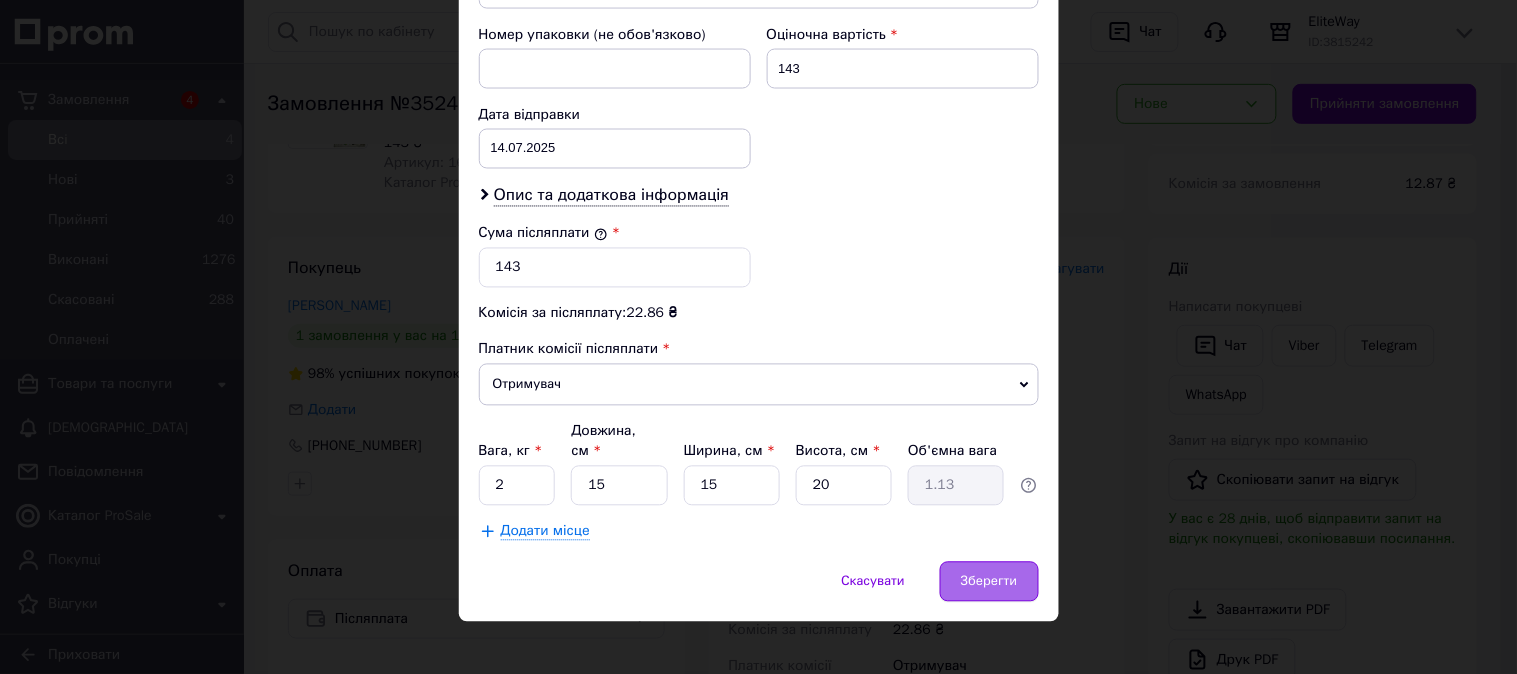 click on "Зберегти" at bounding box center [989, 582] 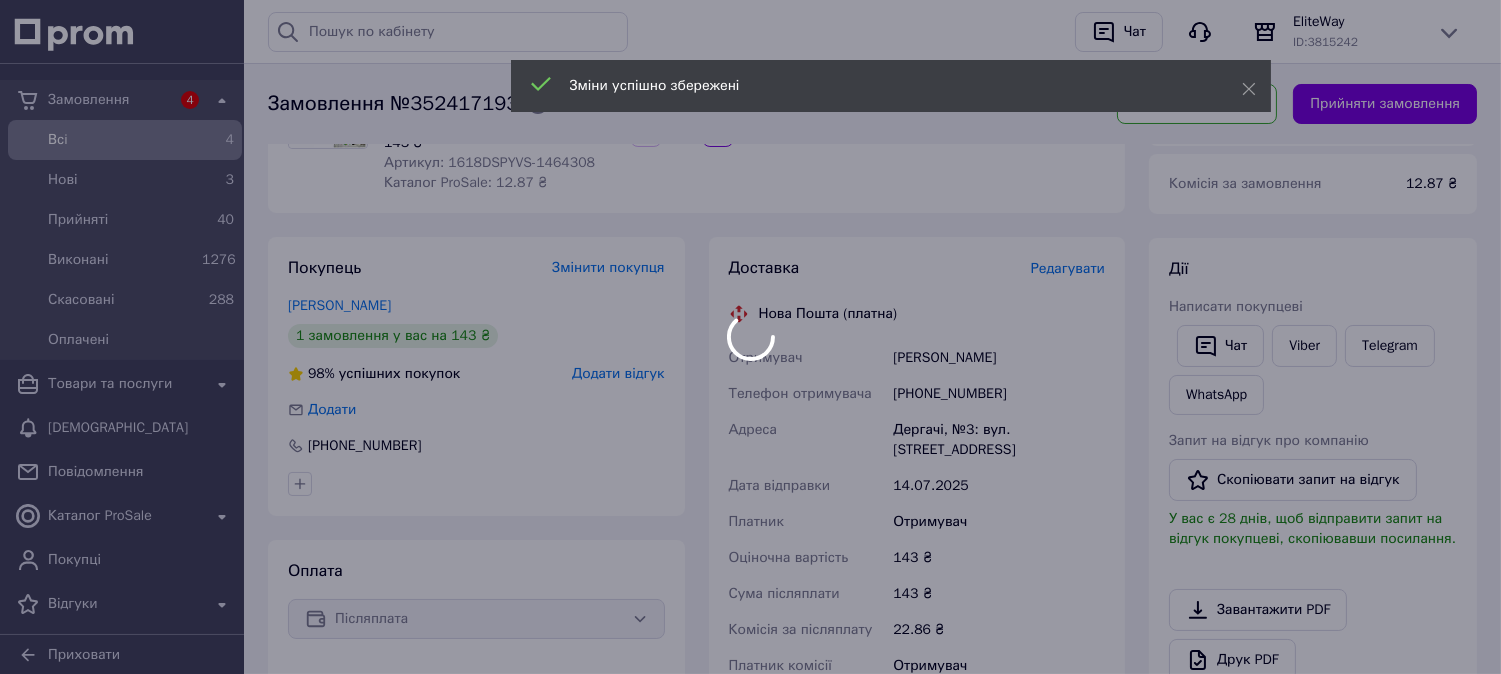 scroll, scrollTop: 0, scrollLeft: 0, axis: both 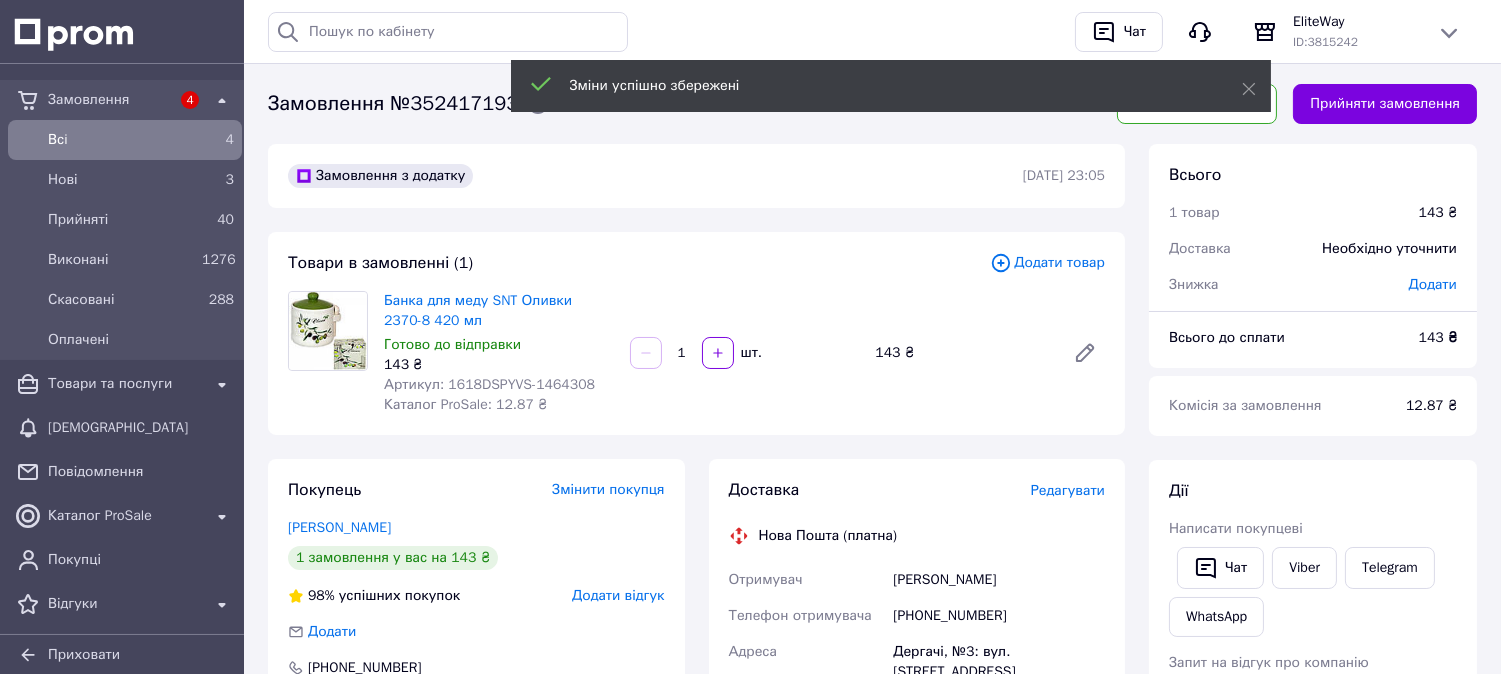 click on "Банка для меду SNT Оливки 2370-8 420 мл Готово до відправки 143 ₴ Артикул: 1618DSPYVS-1464308 Каталог ProSale: 12.87 ₴" at bounding box center (499, 353) 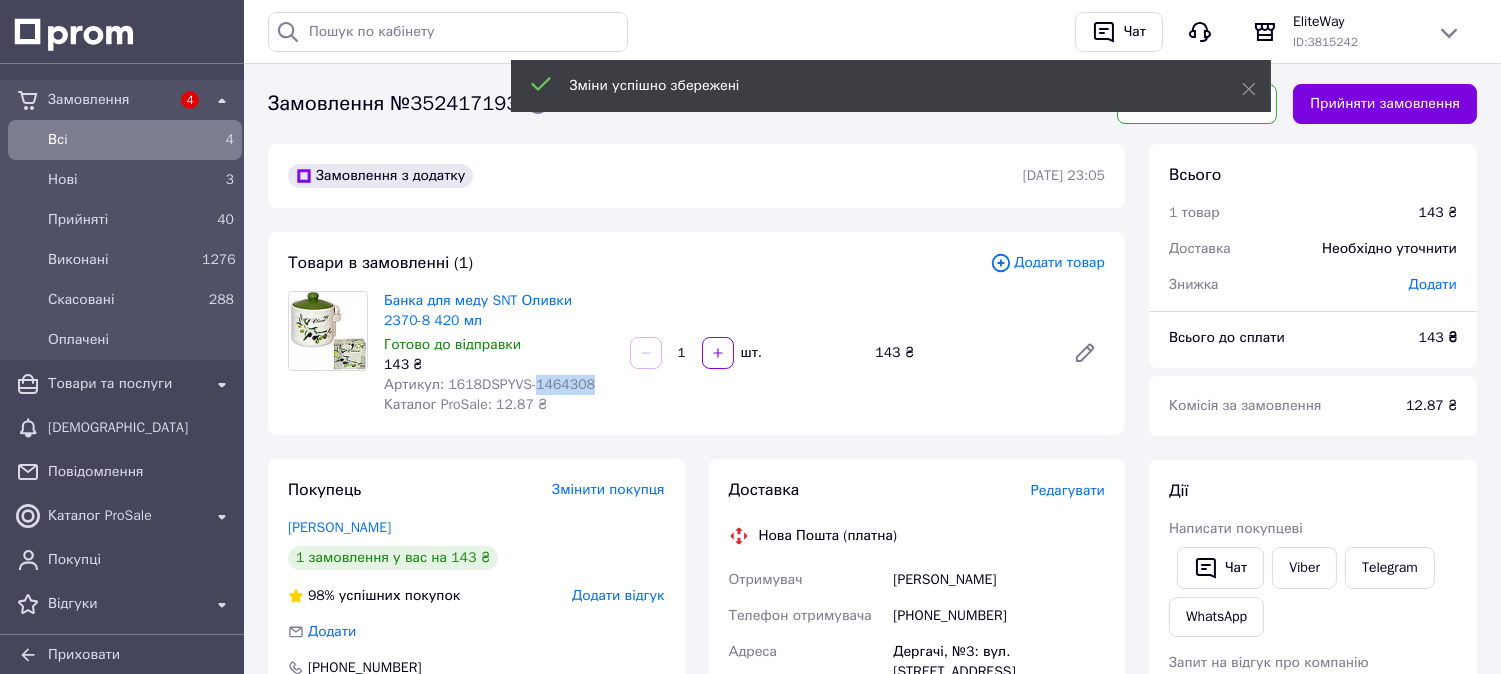 click on "Артикул: 1618DSPYVS-1464308" at bounding box center [489, 384] 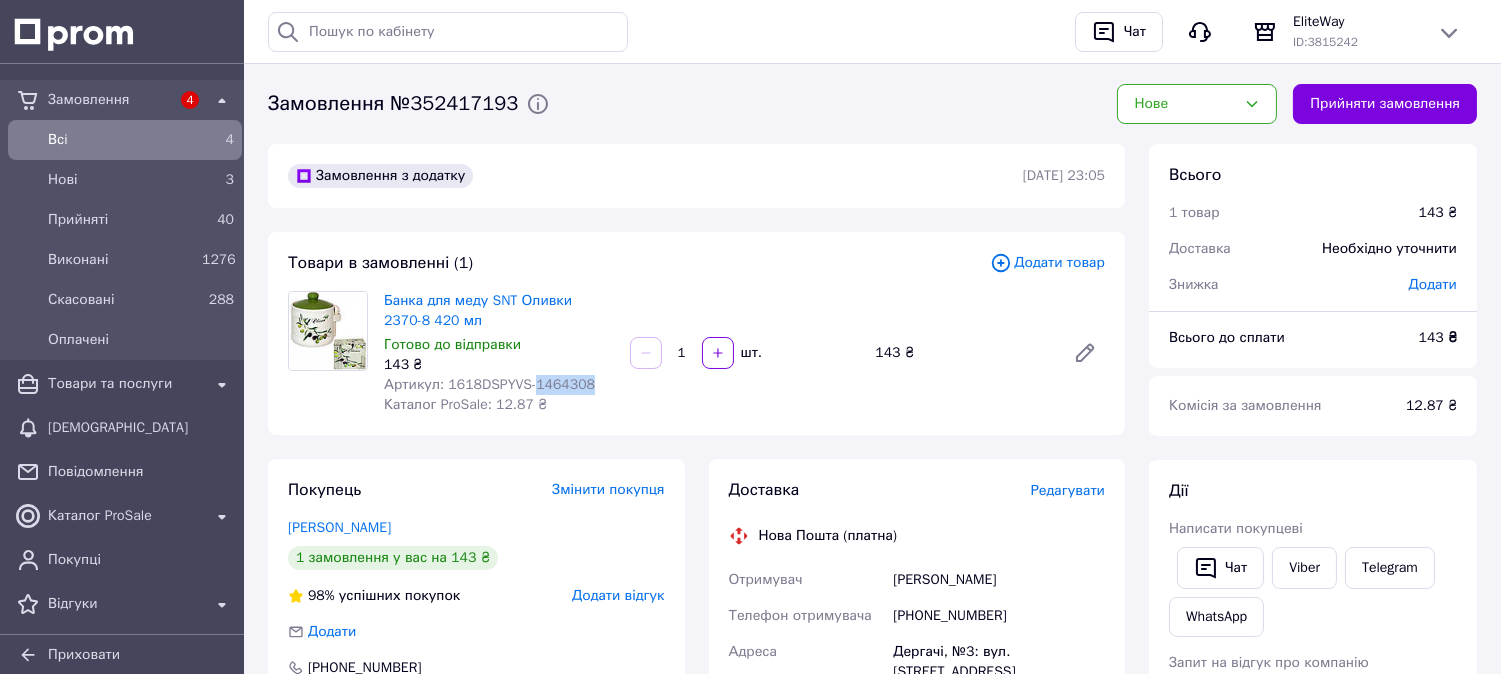 scroll, scrollTop: 444, scrollLeft: 0, axis: vertical 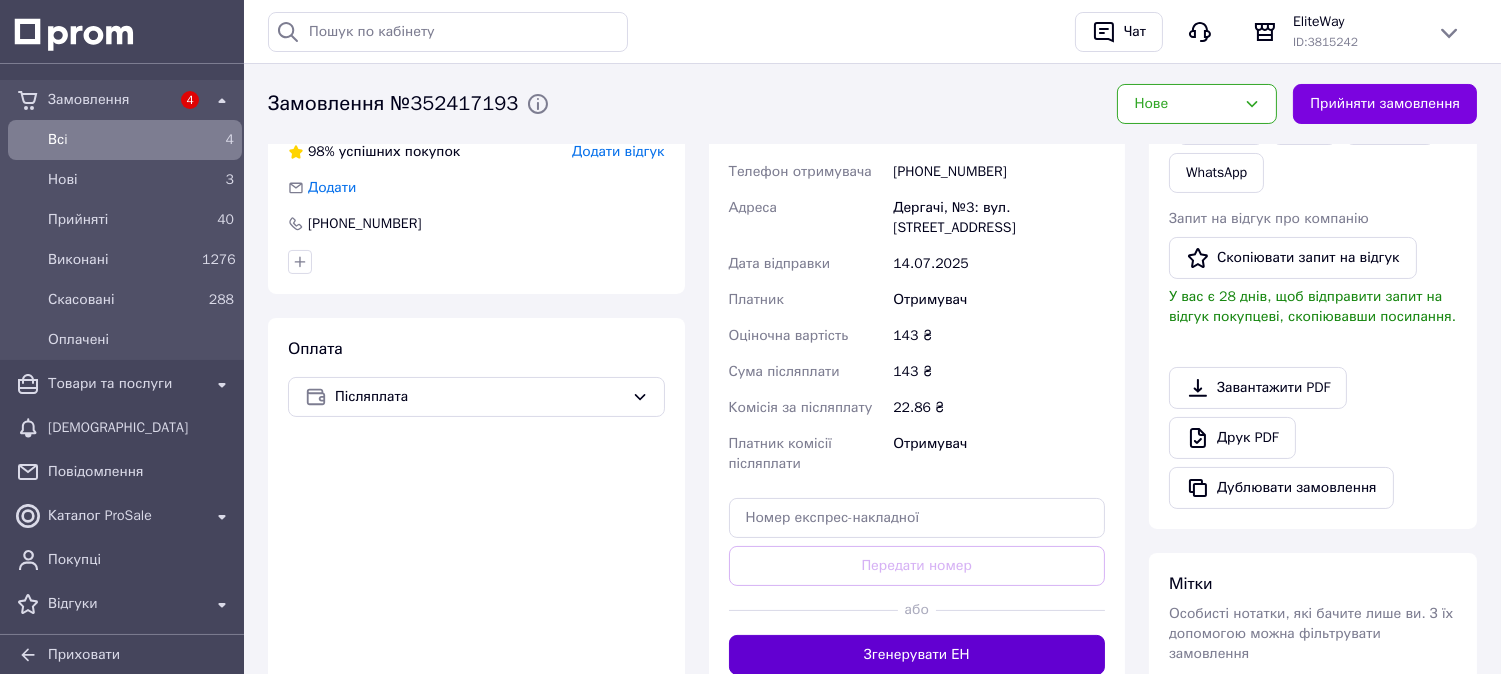 click on "Згенерувати ЕН" at bounding box center (917, 655) 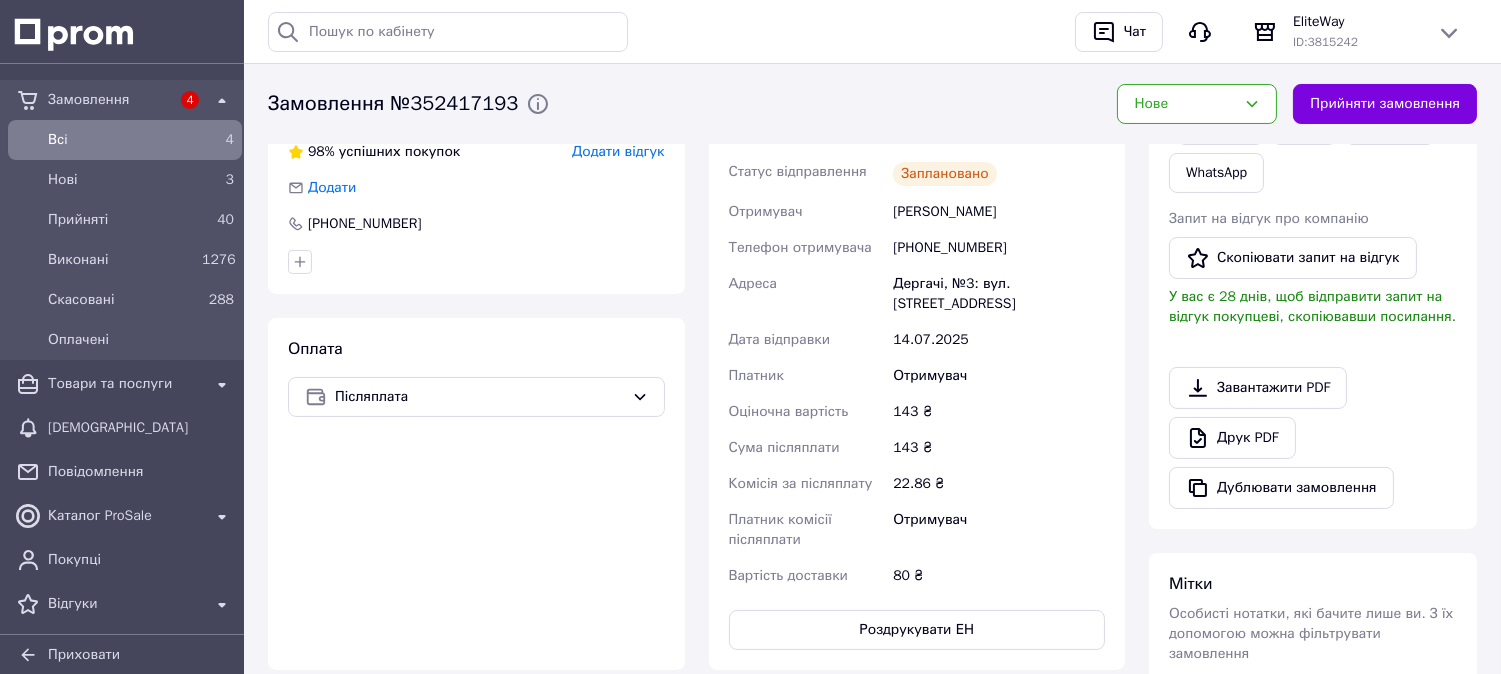 scroll, scrollTop: 333, scrollLeft: 0, axis: vertical 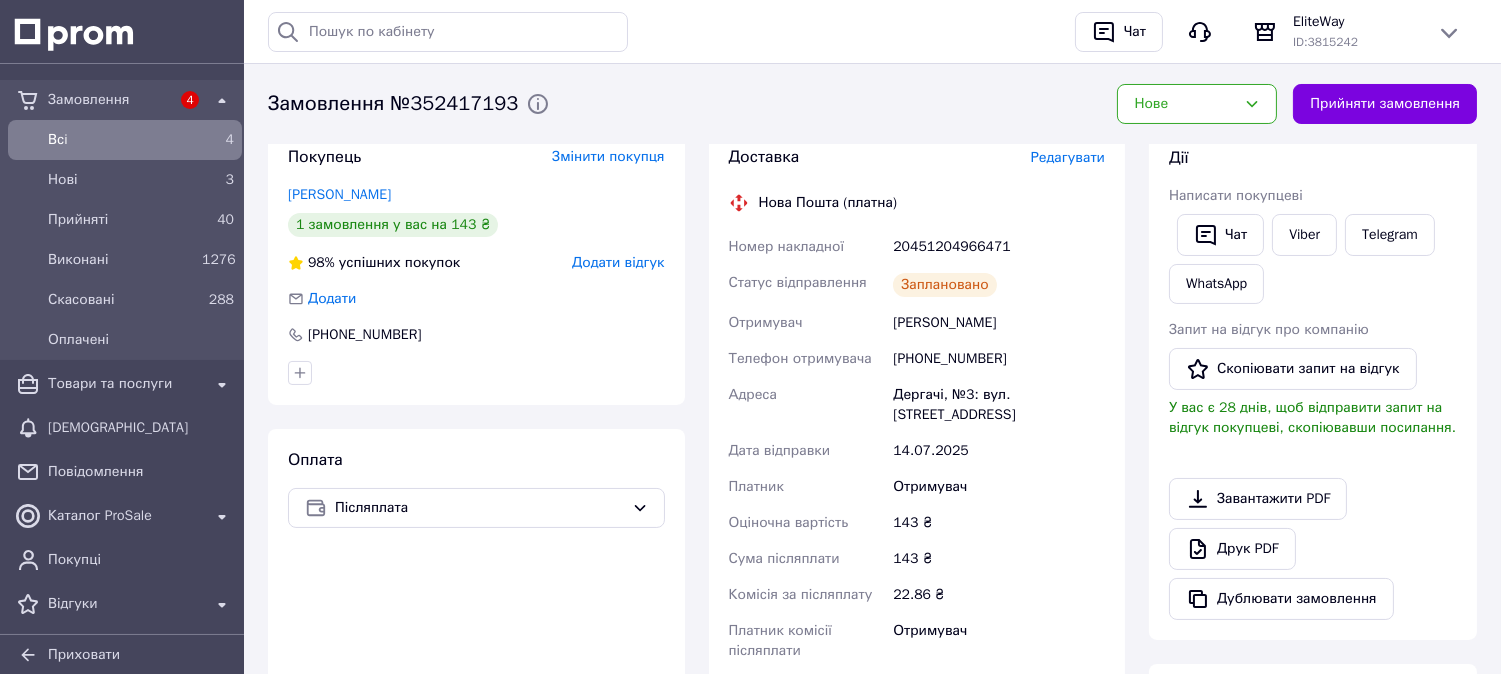 click on "20451204966471" at bounding box center (999, 247) 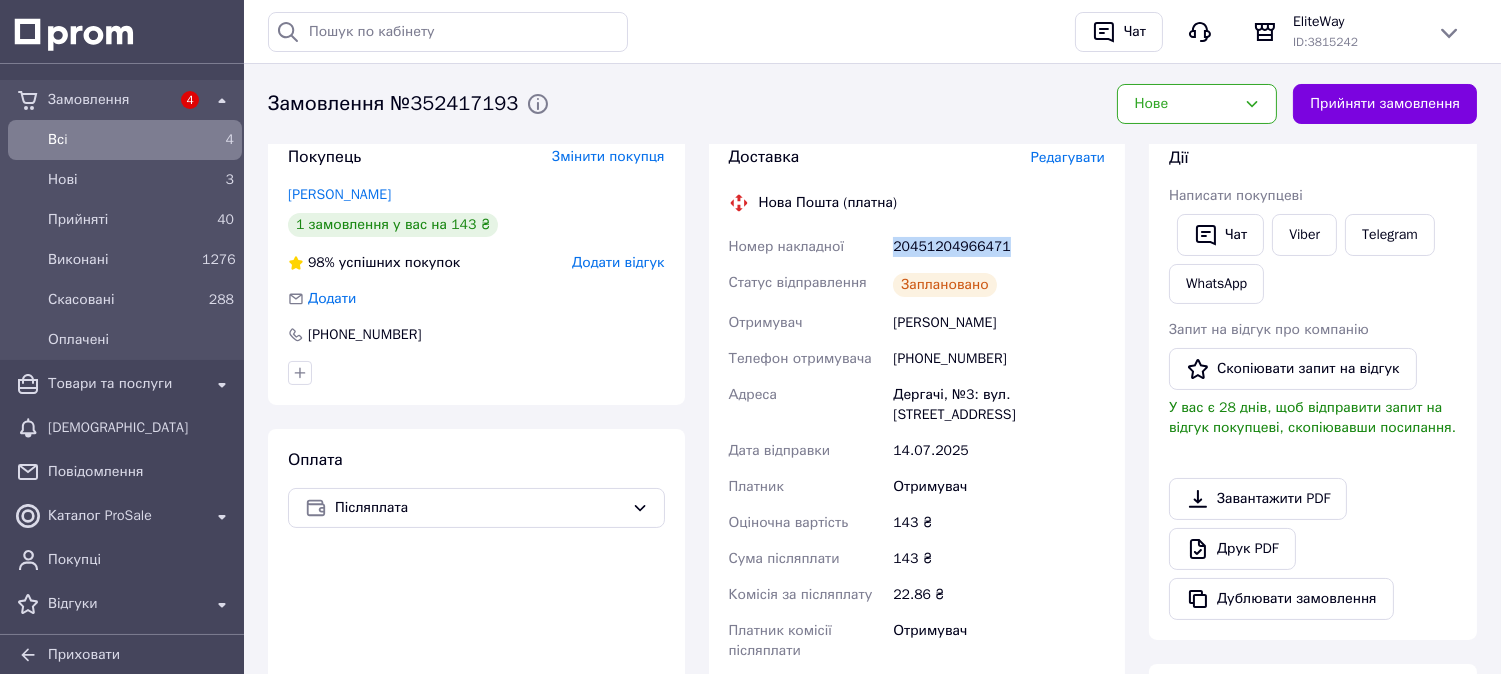 click on "20451204966471" at bounding box center (999, 247) 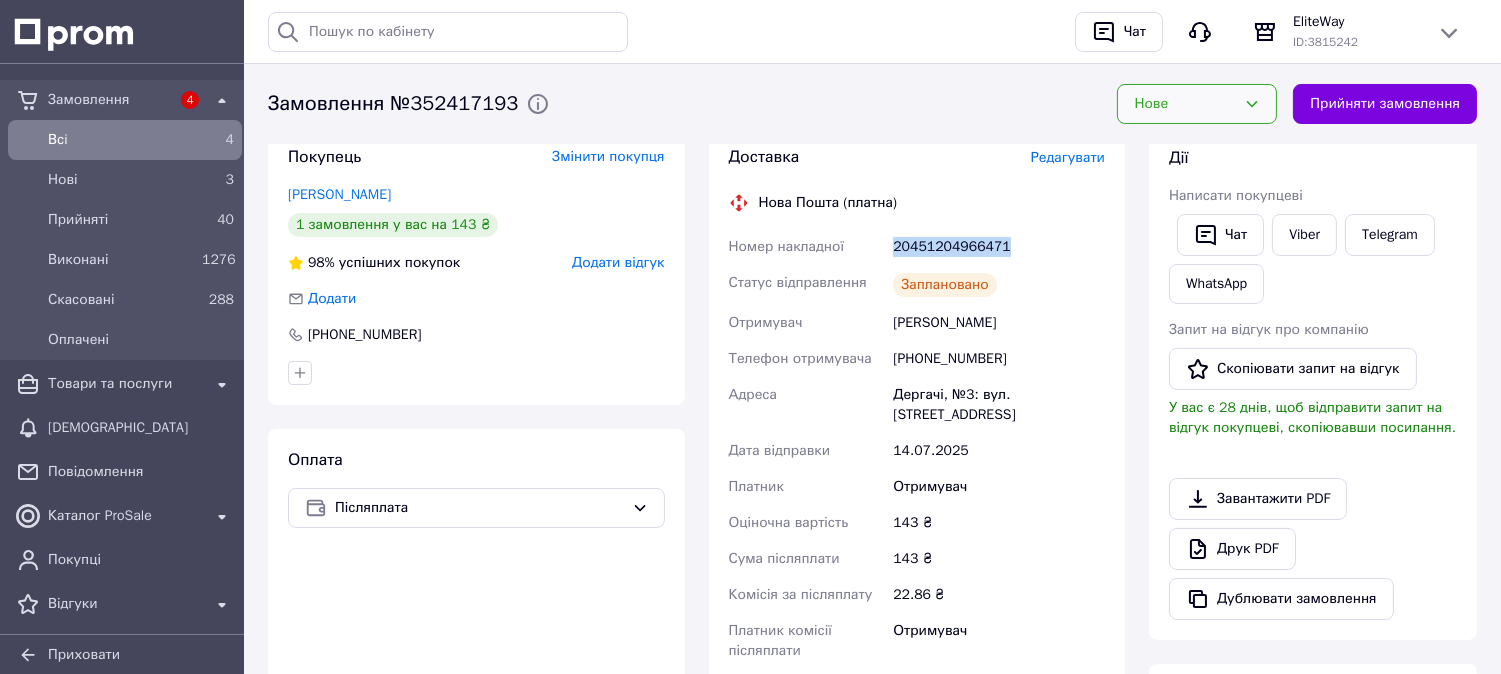 click on "Нове" at bounding box center [1185, 104] 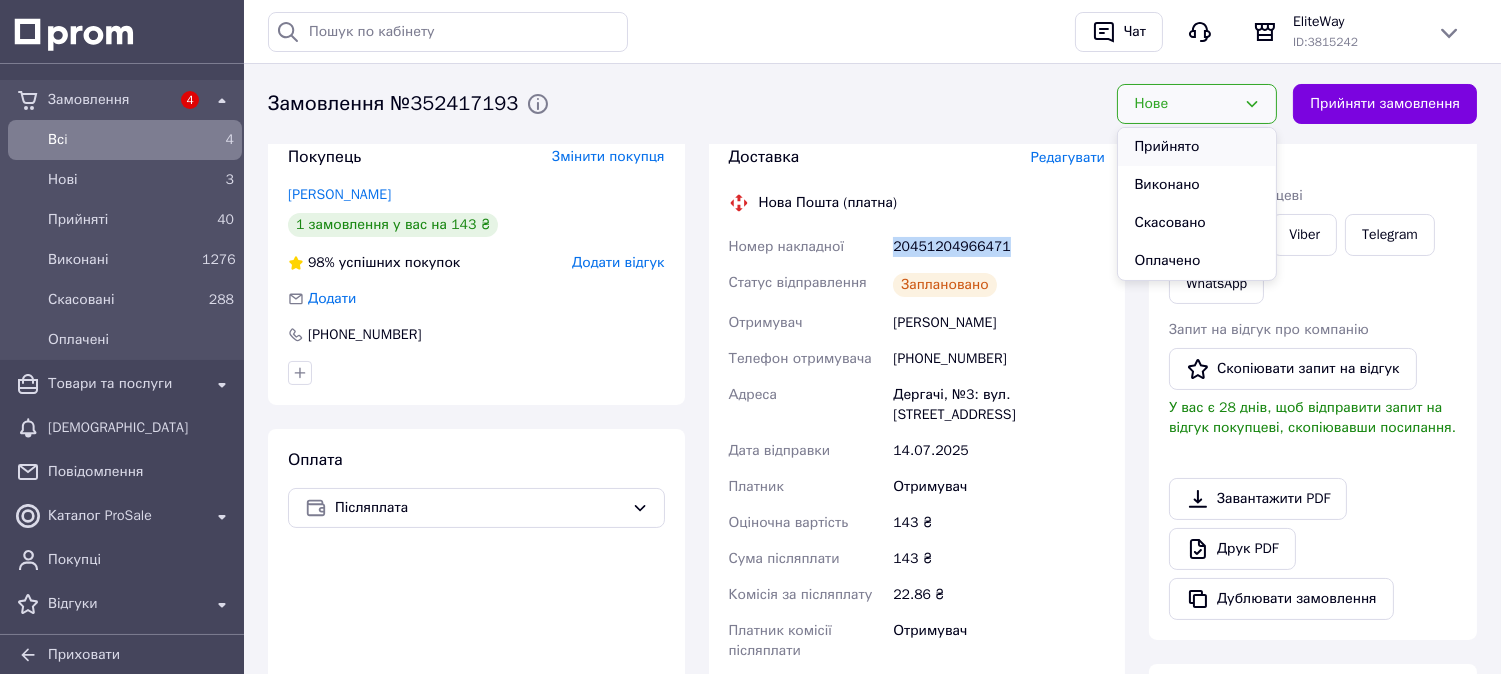 click on "Прийнято" at bounding box center [1197, 147] 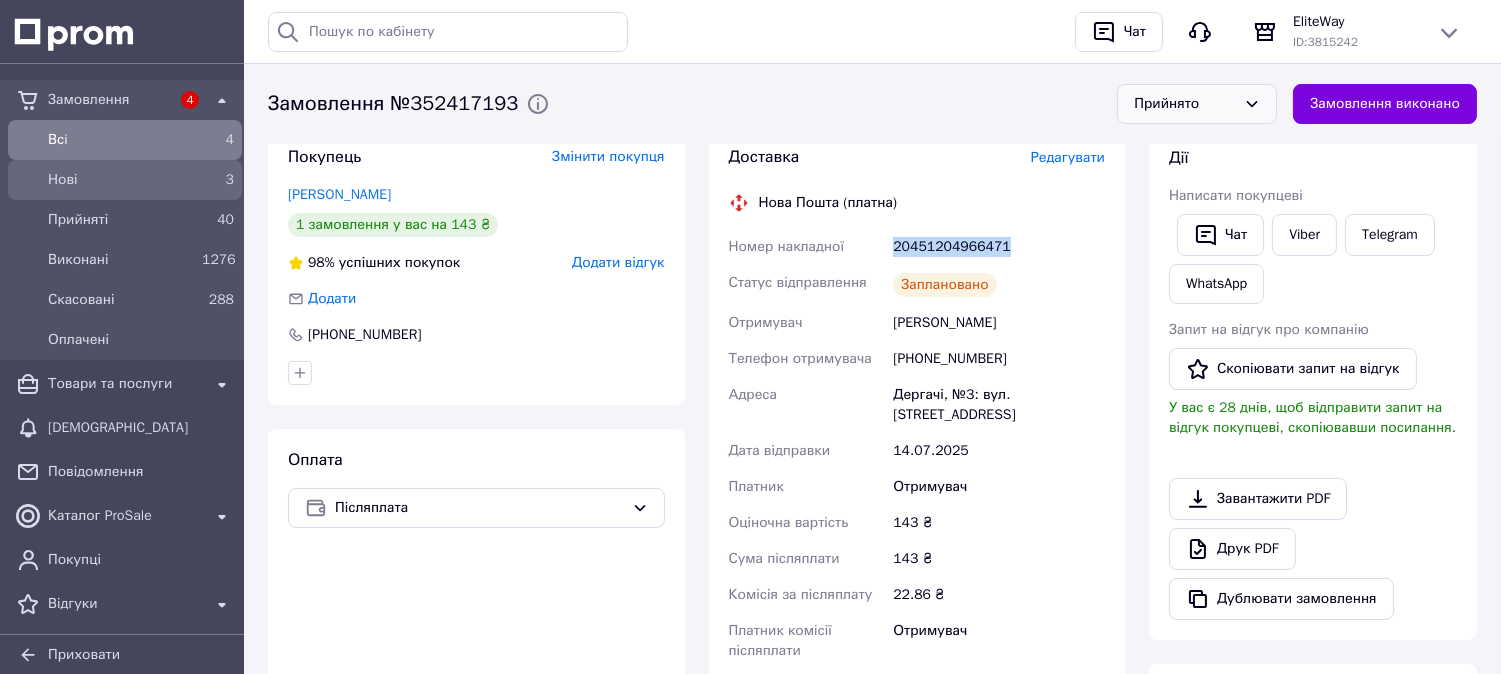 click on "Нові" at bounding box center [121, 180] 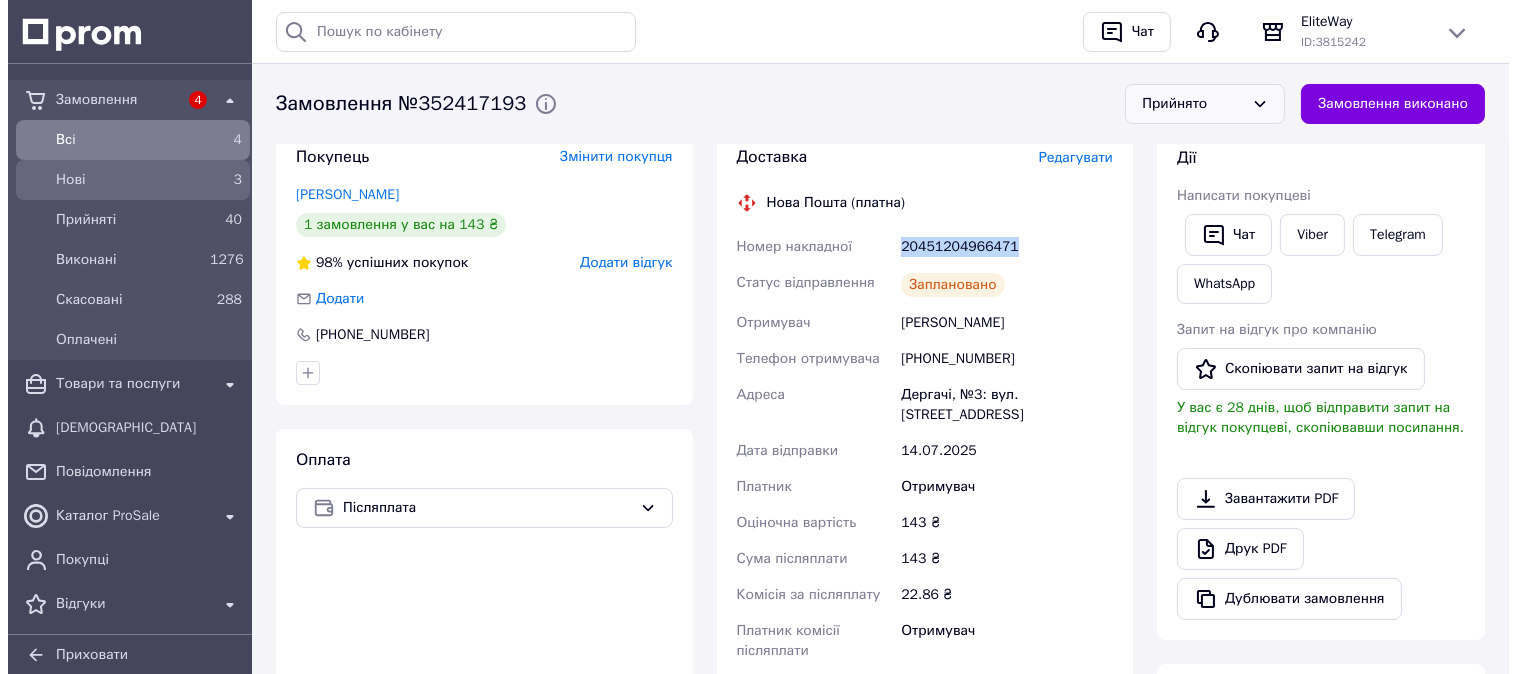 scroll, scrollTop: 0, scrollLeft: 0, axis: both 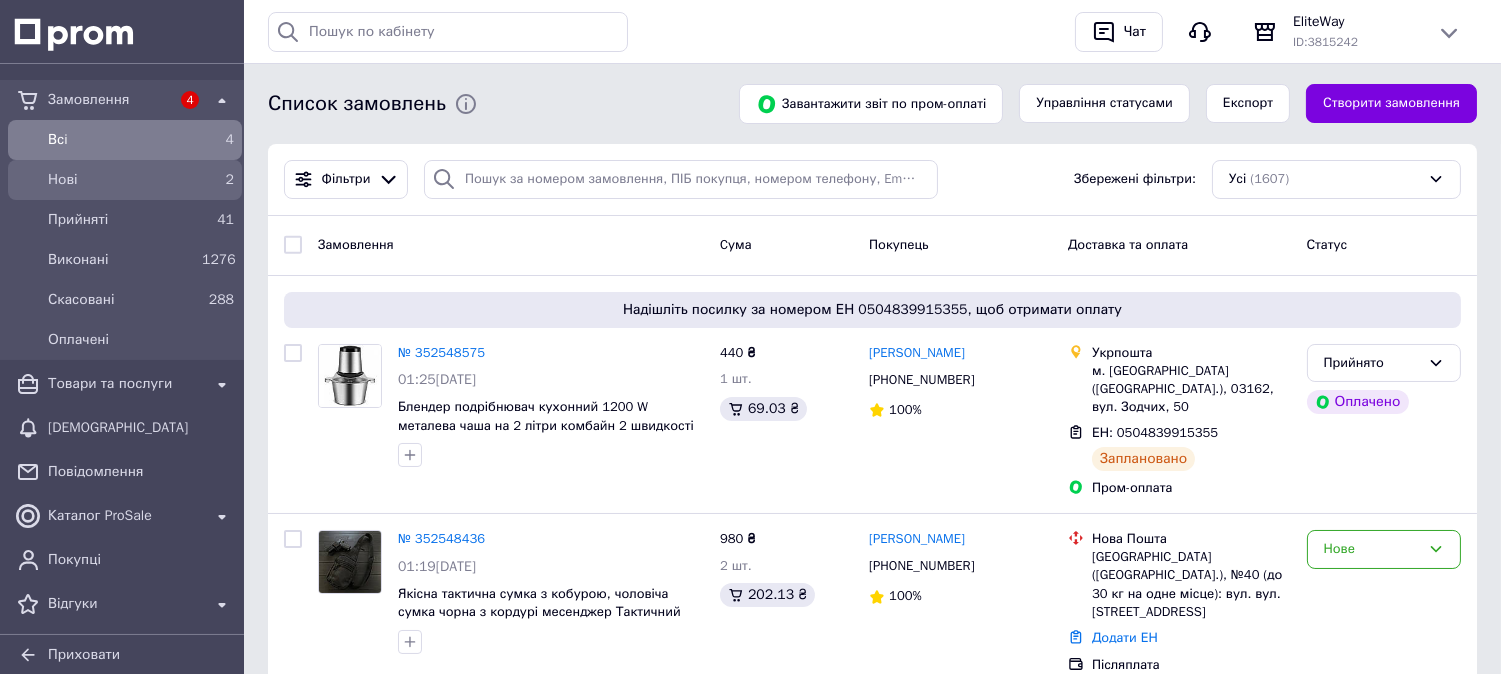 click on "Нові" at bounding box center (121, 180) 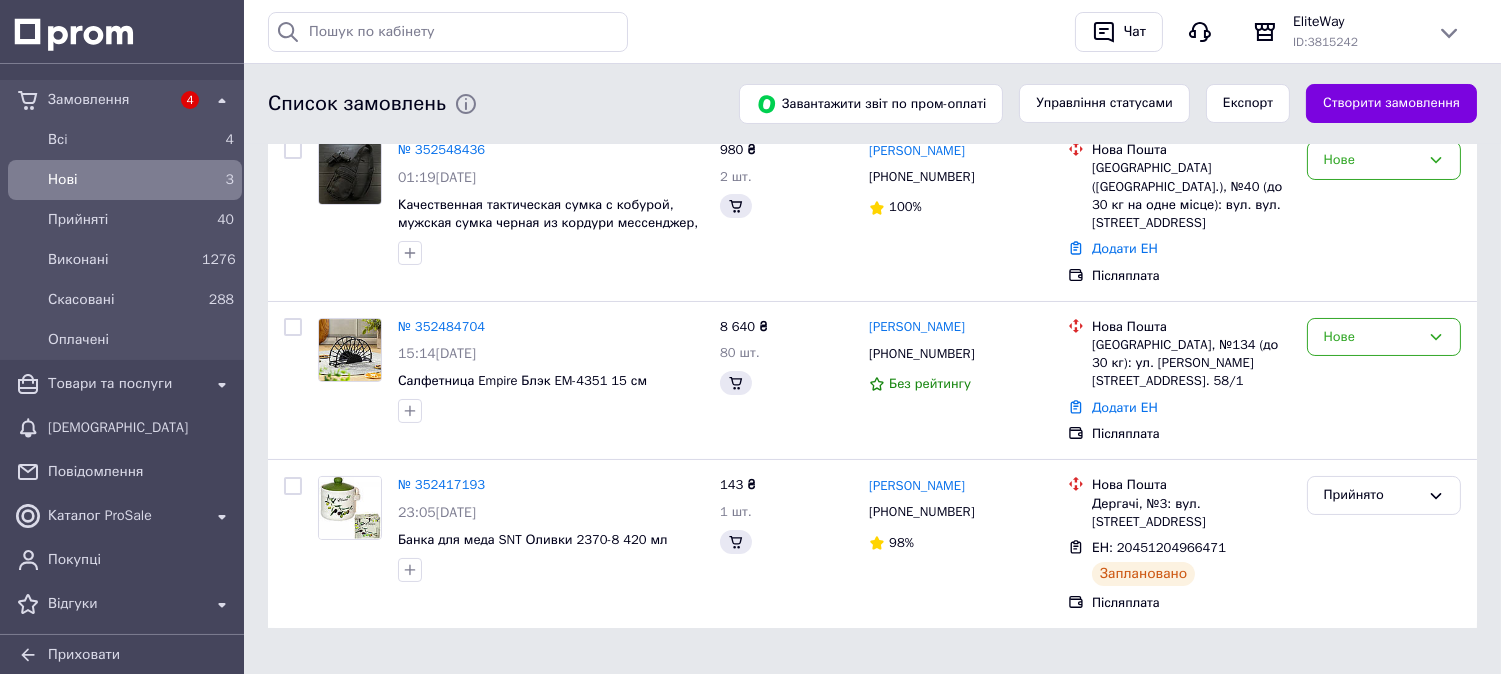 scroll, scrollTop: 0, scrollLeft: 0, axis: both 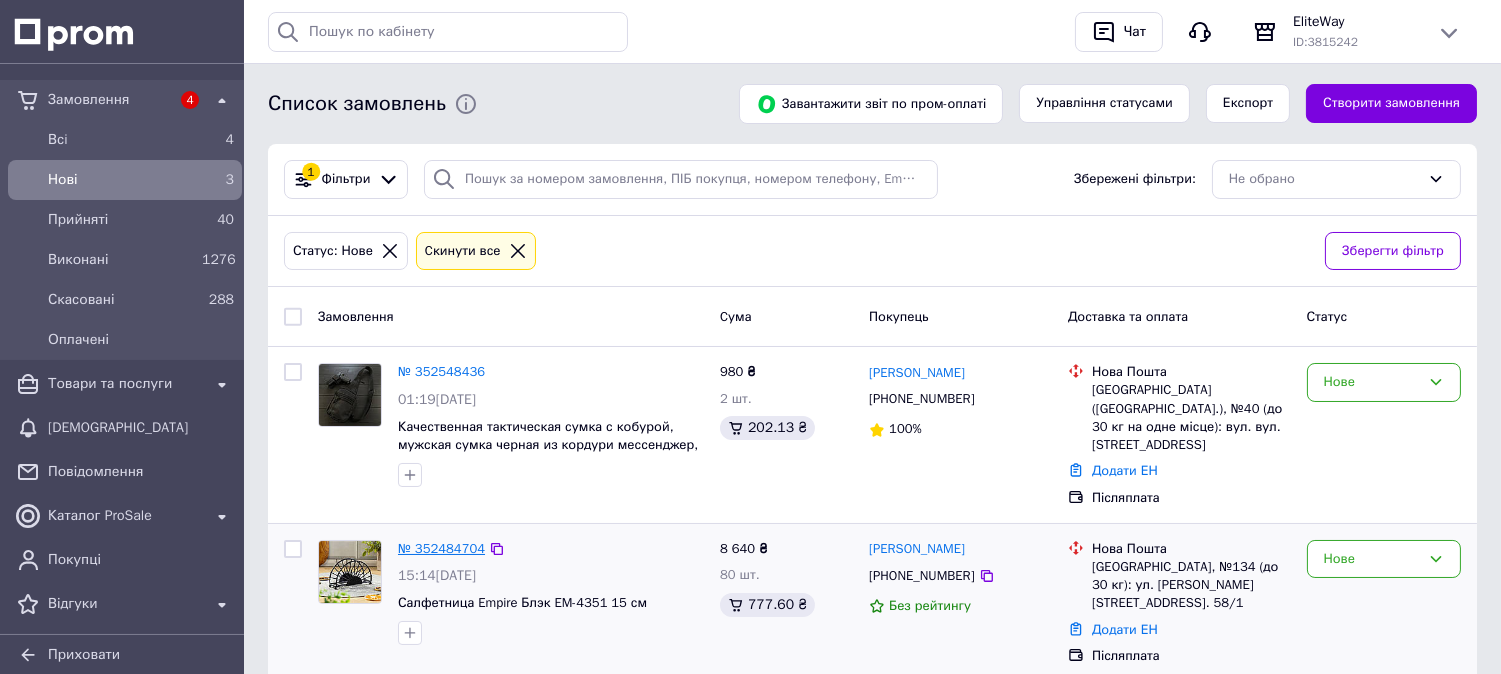 click on "№ 352484704" at bounding box center [441, 548] 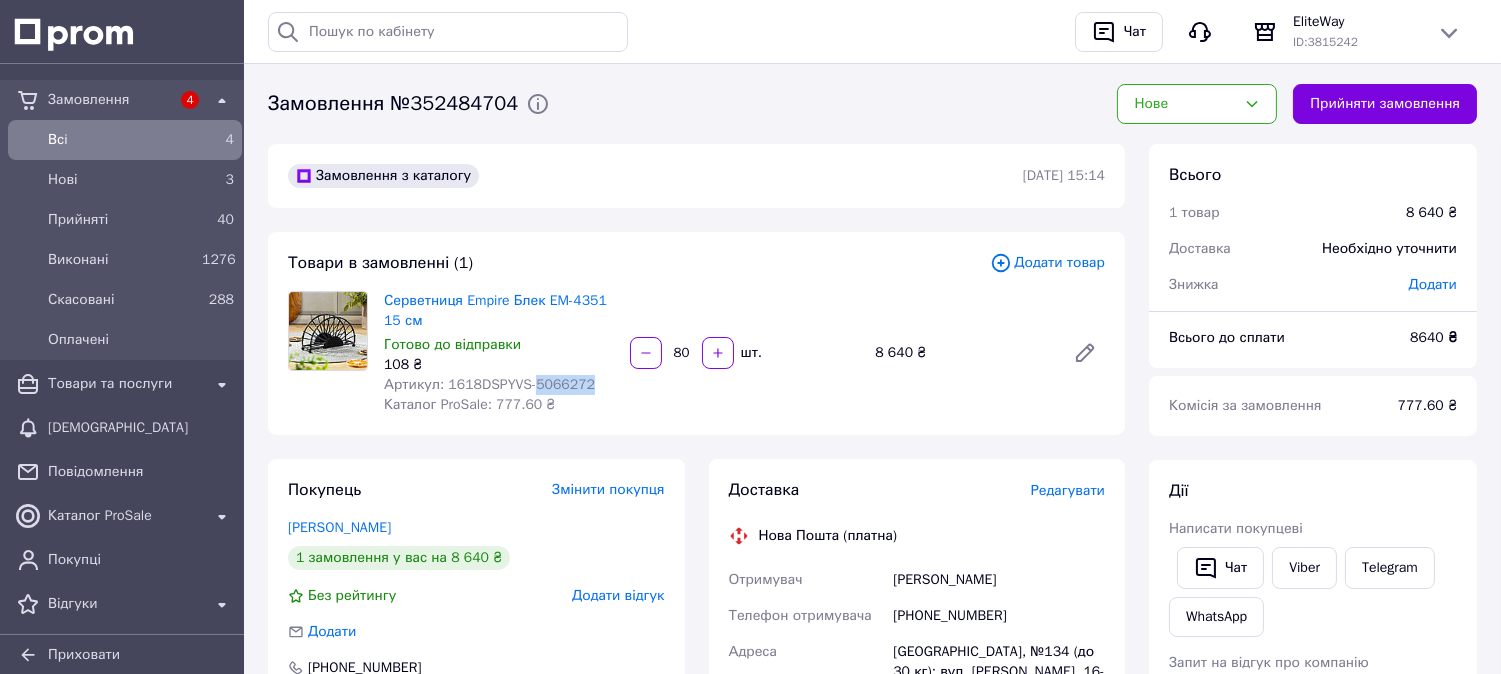 drag, startPoint x: 594, startPoint y: 384, endPoint x: 528, endPoint y: 384, distance: 66 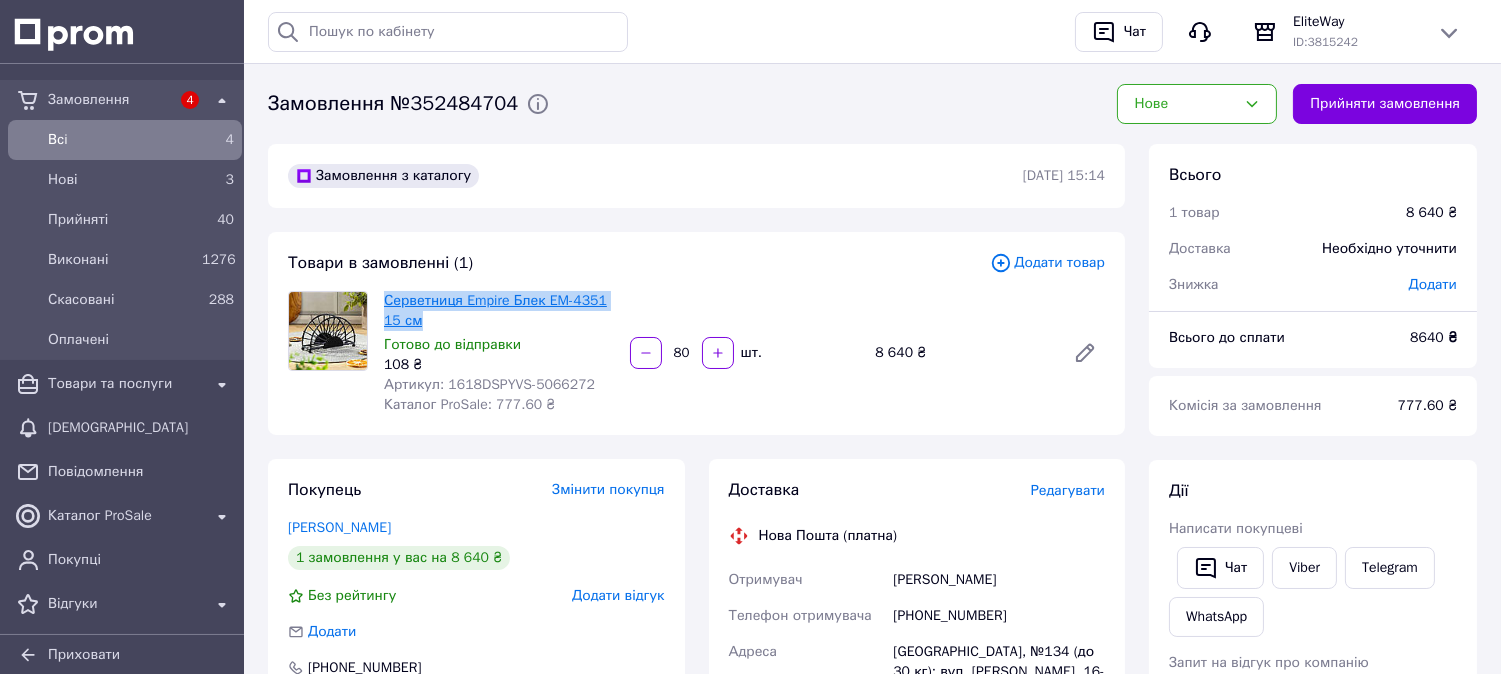 drag, startPoint x: 425, startPoint y: 320, endPoint x: 387, endPoint y: 297, distance: 44.418465 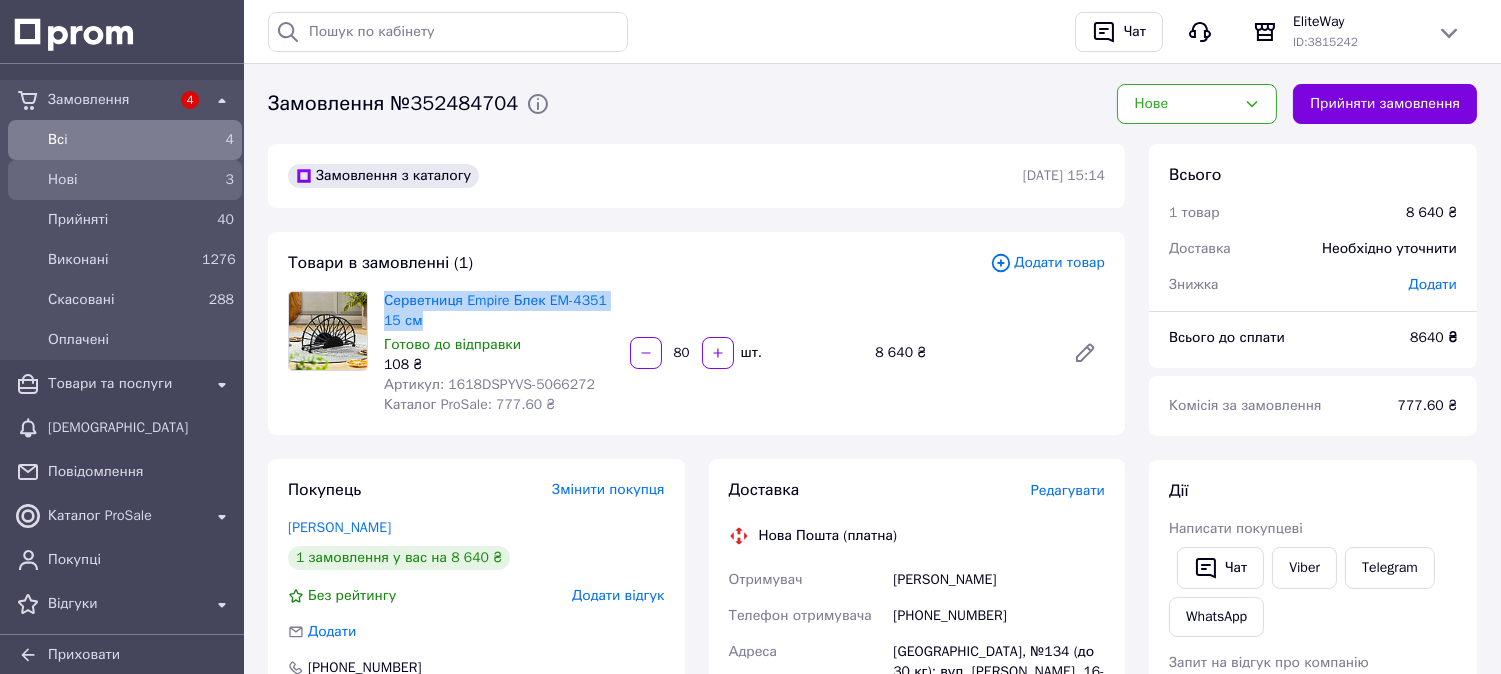 click on "Нові" at bounding box center [121, 180] 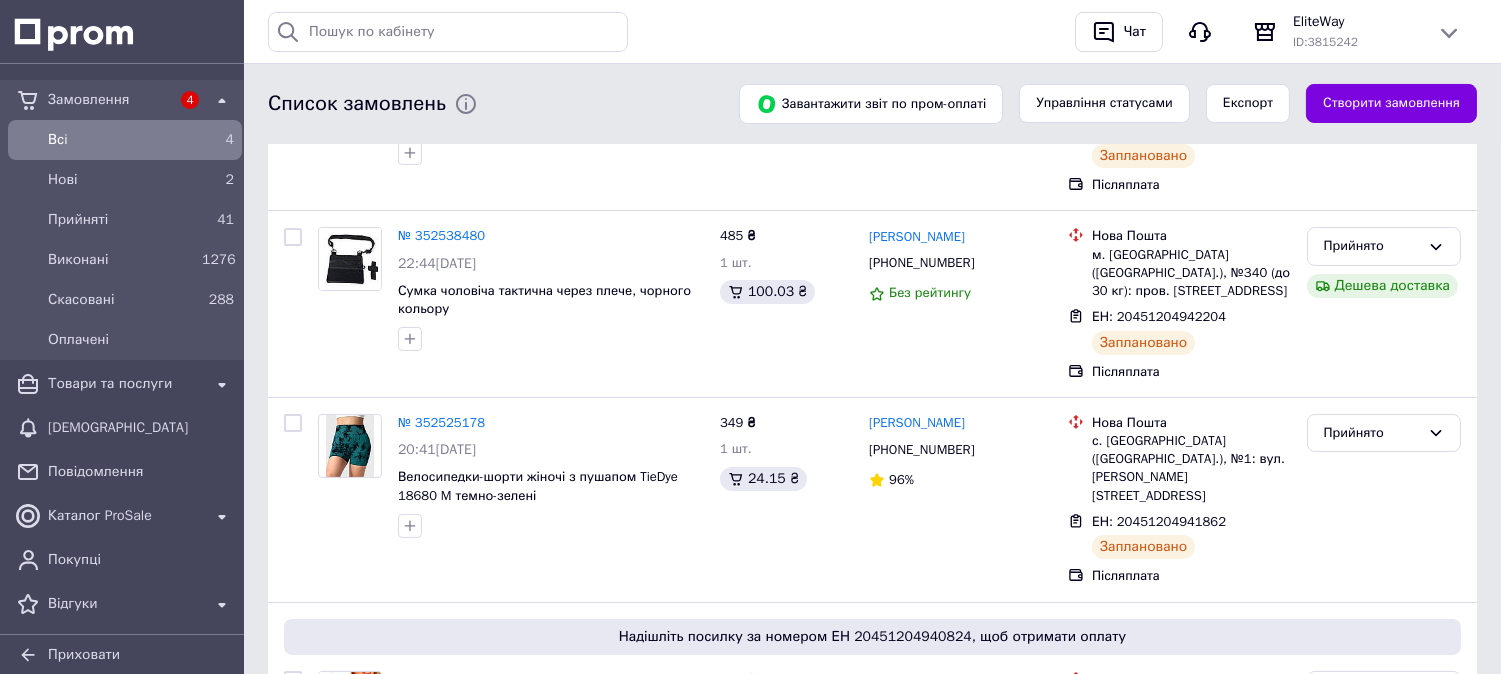scroll, scrollTop: 0, scrollLeft: 0, axis: both 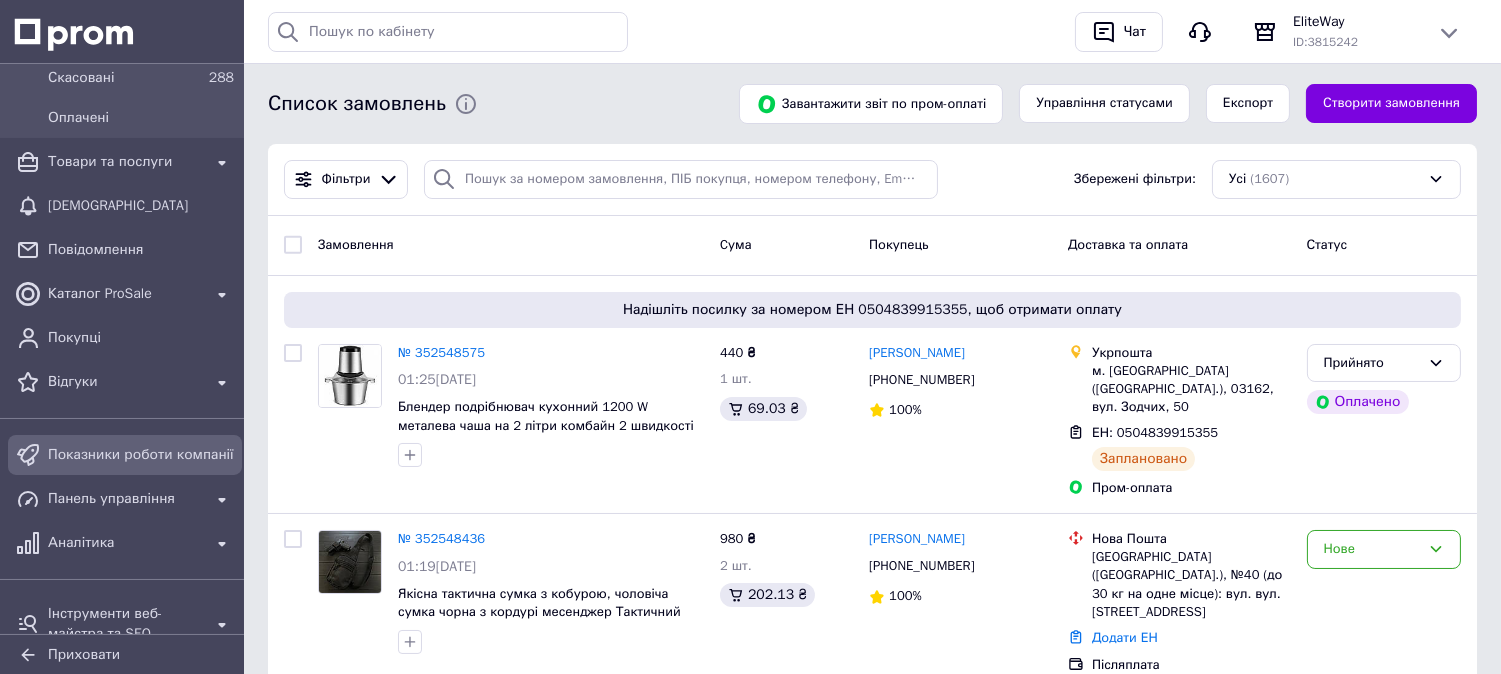 click on "Показники роботи компанії" at bounding box center [141, 455] 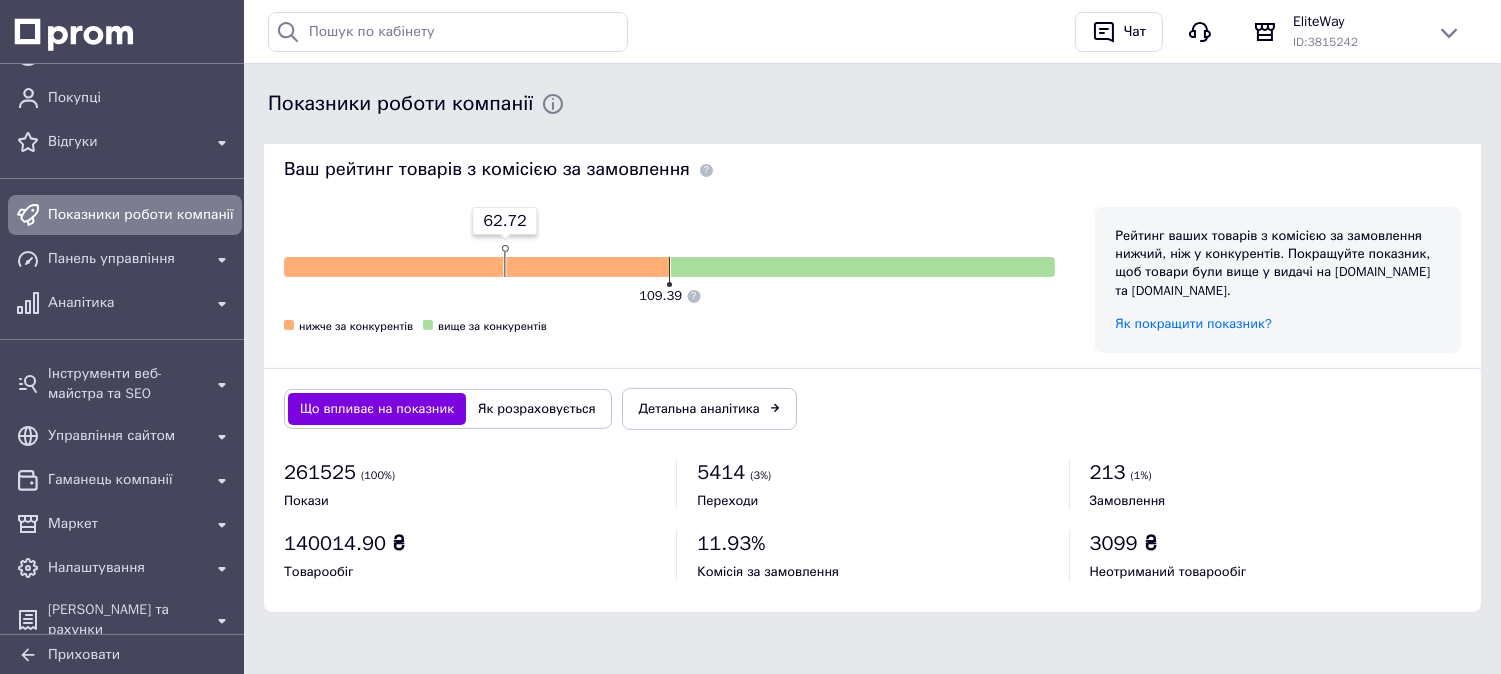 scroll, scrollTop: 554, scrollLeft: 0, axis: vertical 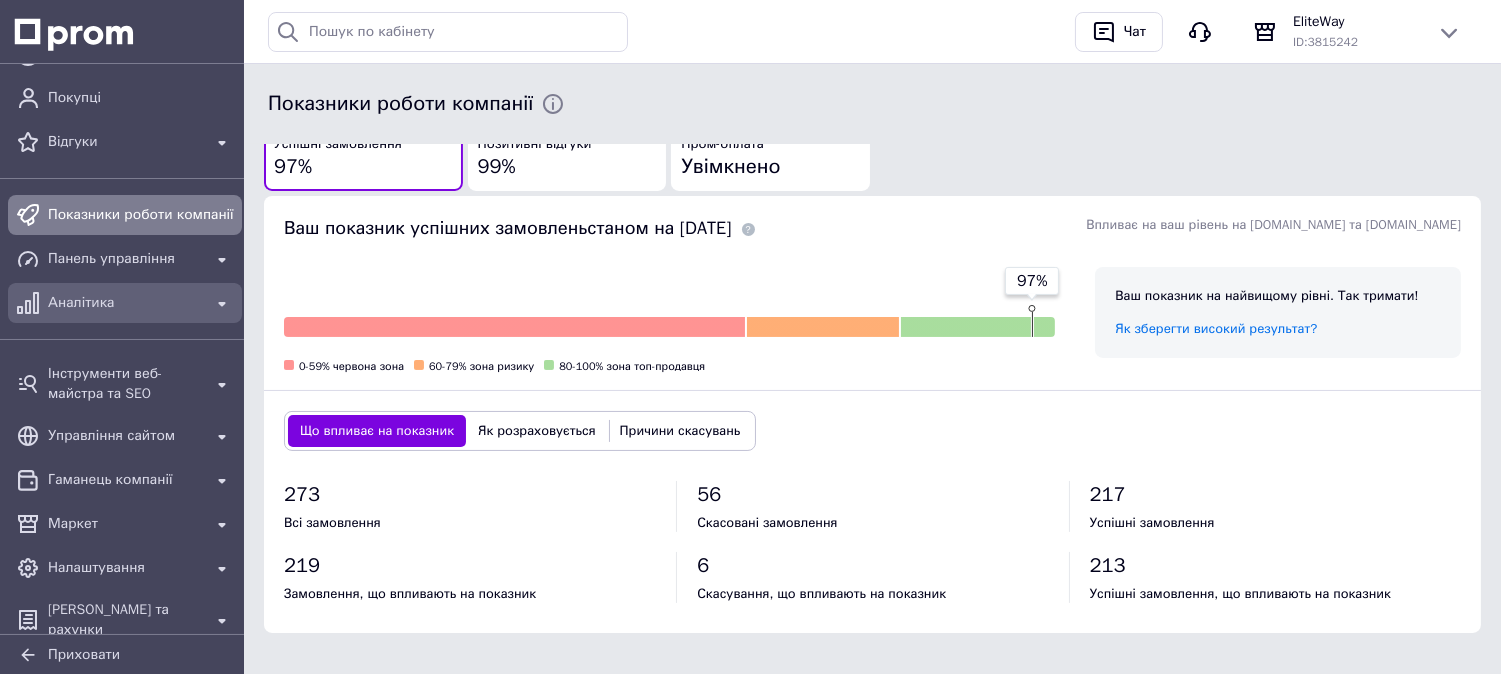click on "Аналітика" at bounding box center [125, 303] 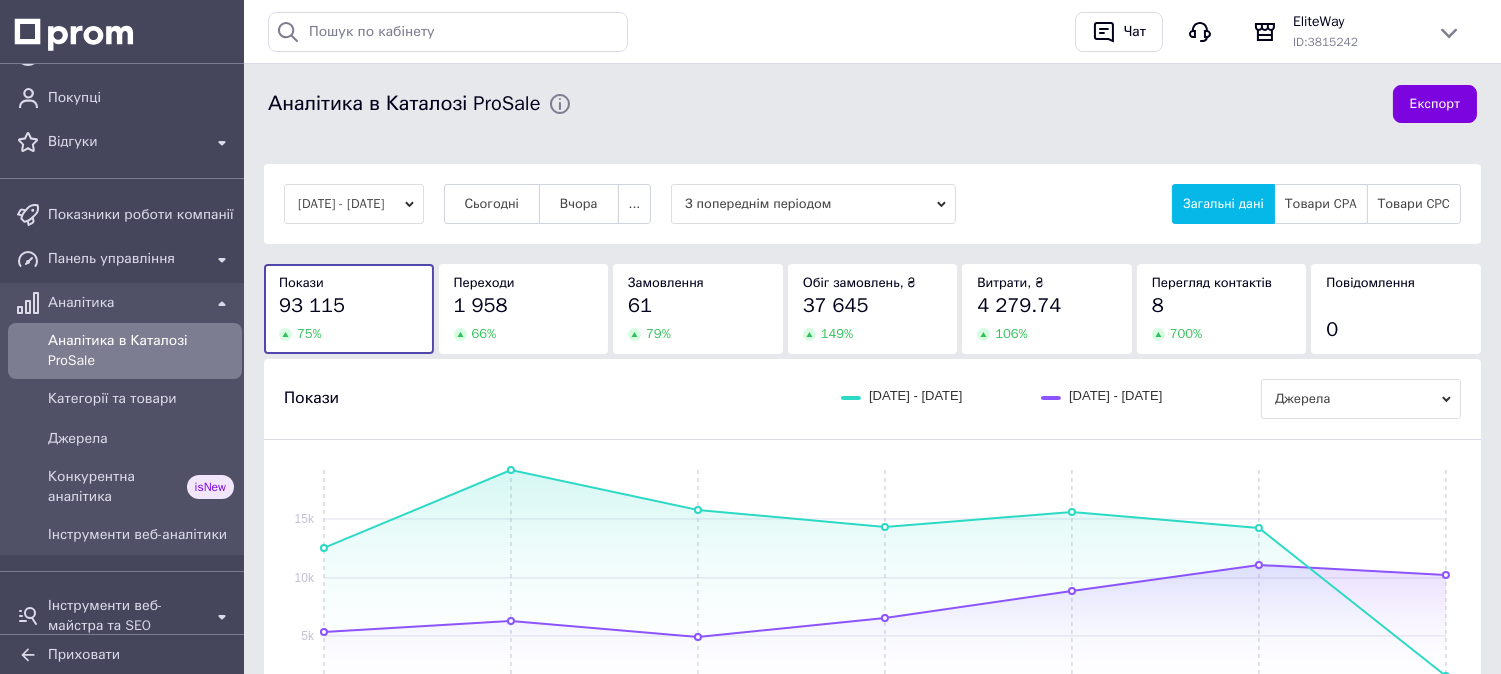 scroll, scrollTop: 222, scrollLeft: 0, axis: vertical 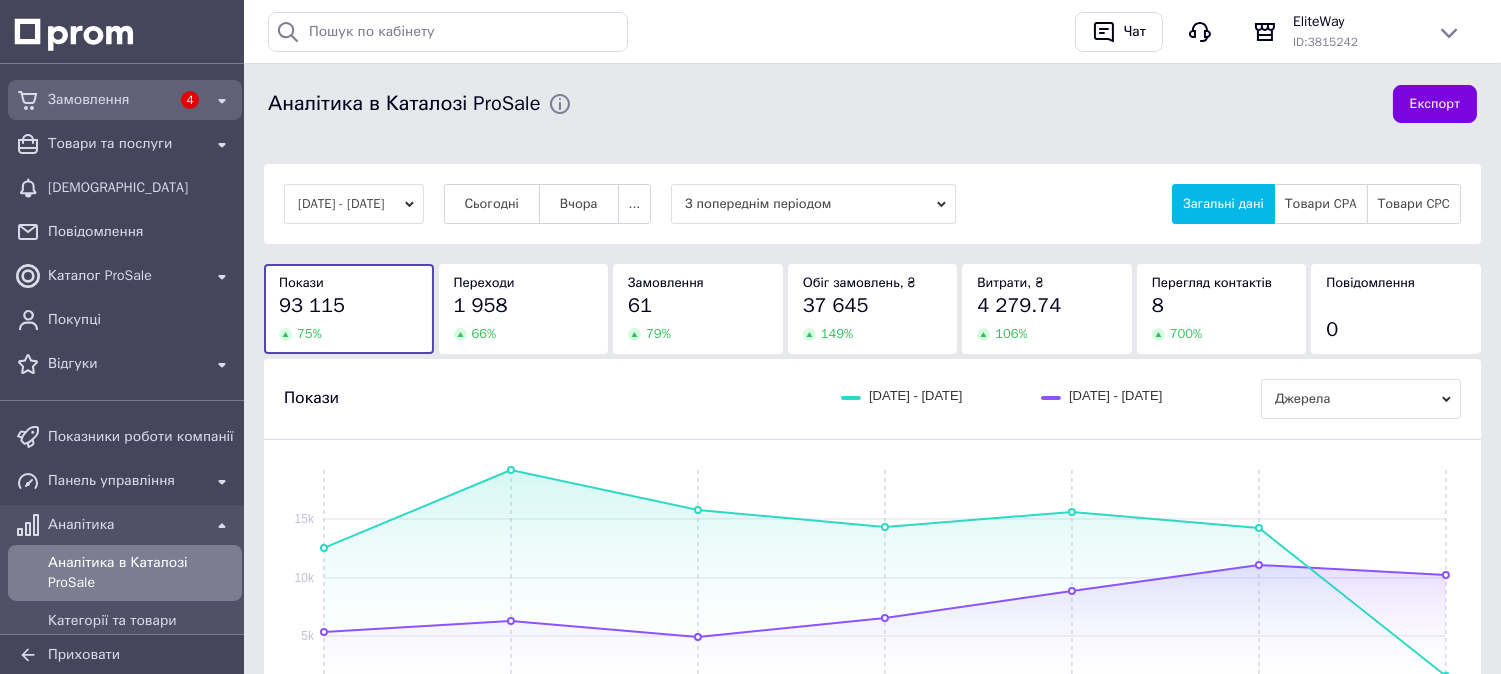 click on "Замовлення" at bounding box center [109, 100] 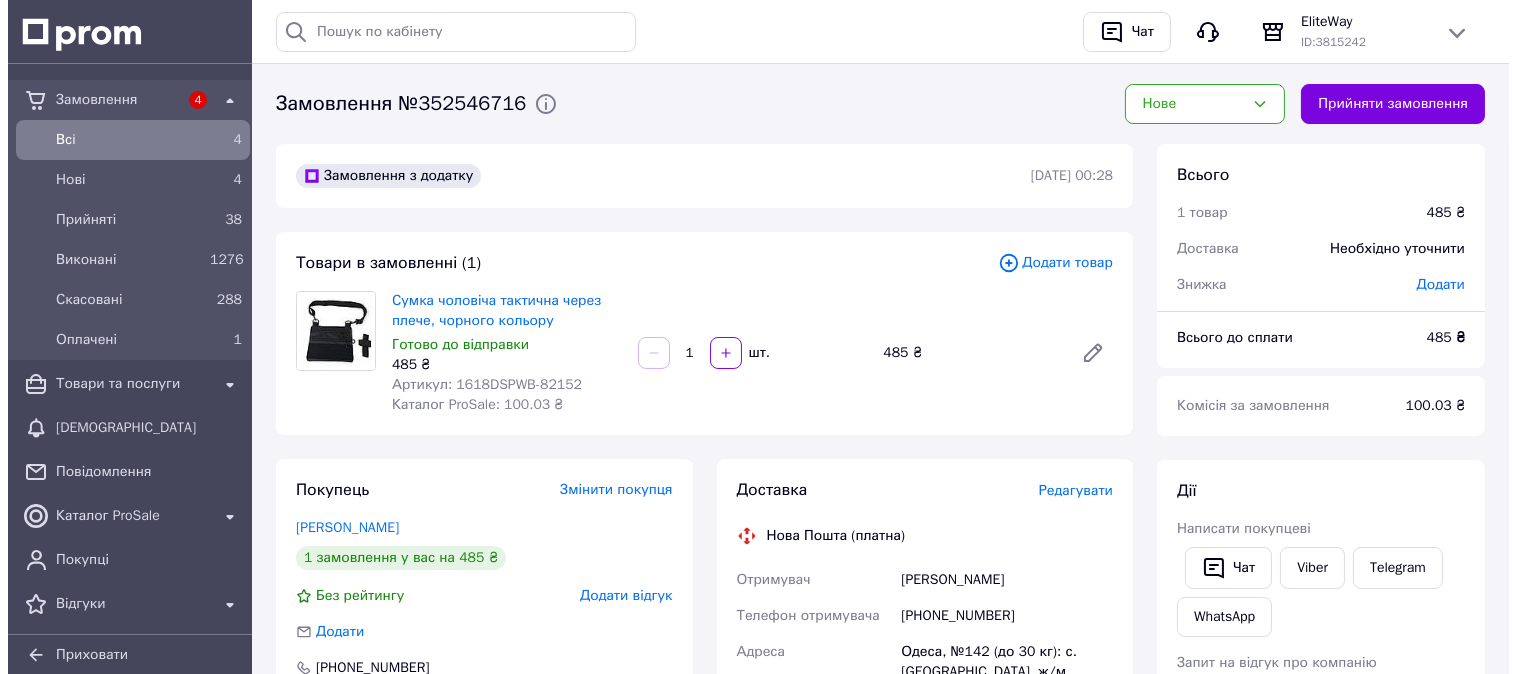 scroll, scrollTop: 222, scrollLeft: 0, axis: vertical 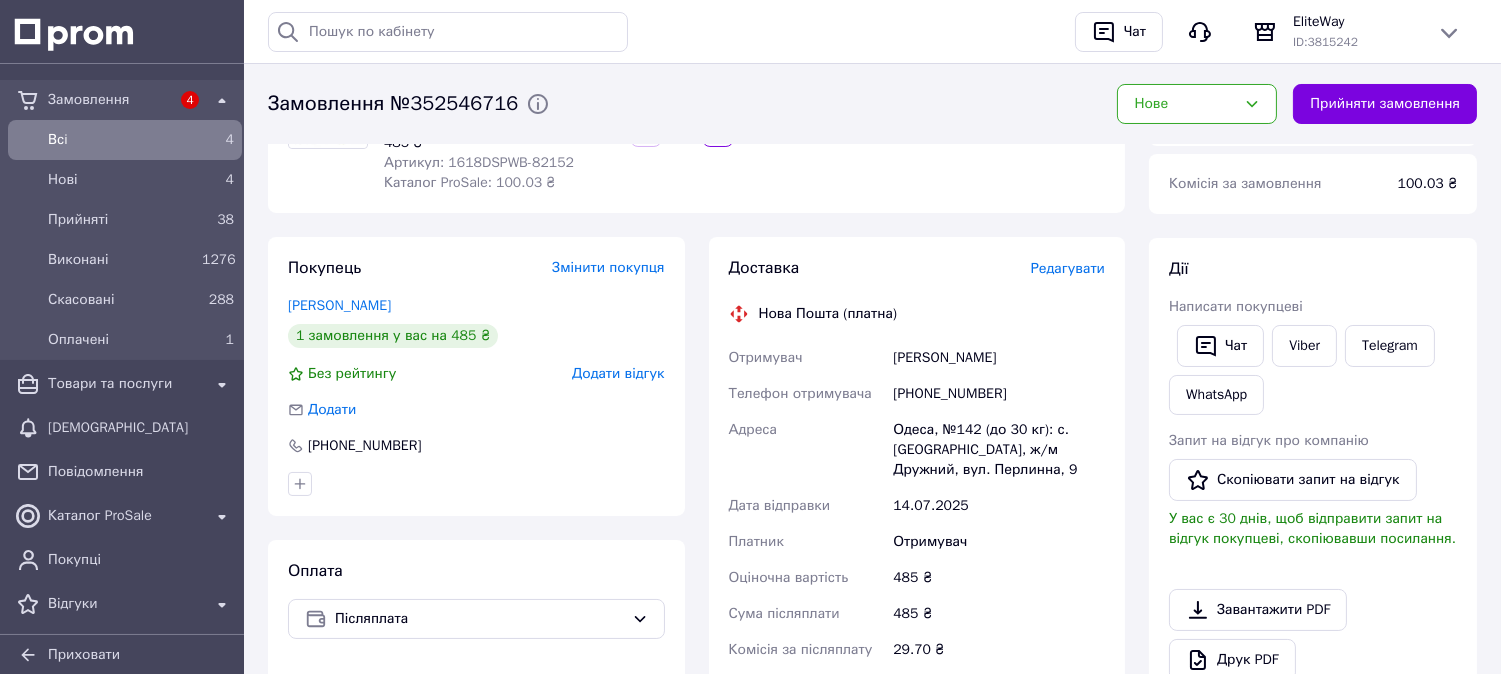 click on "Редагувати" at bounding box center (1068, 268) 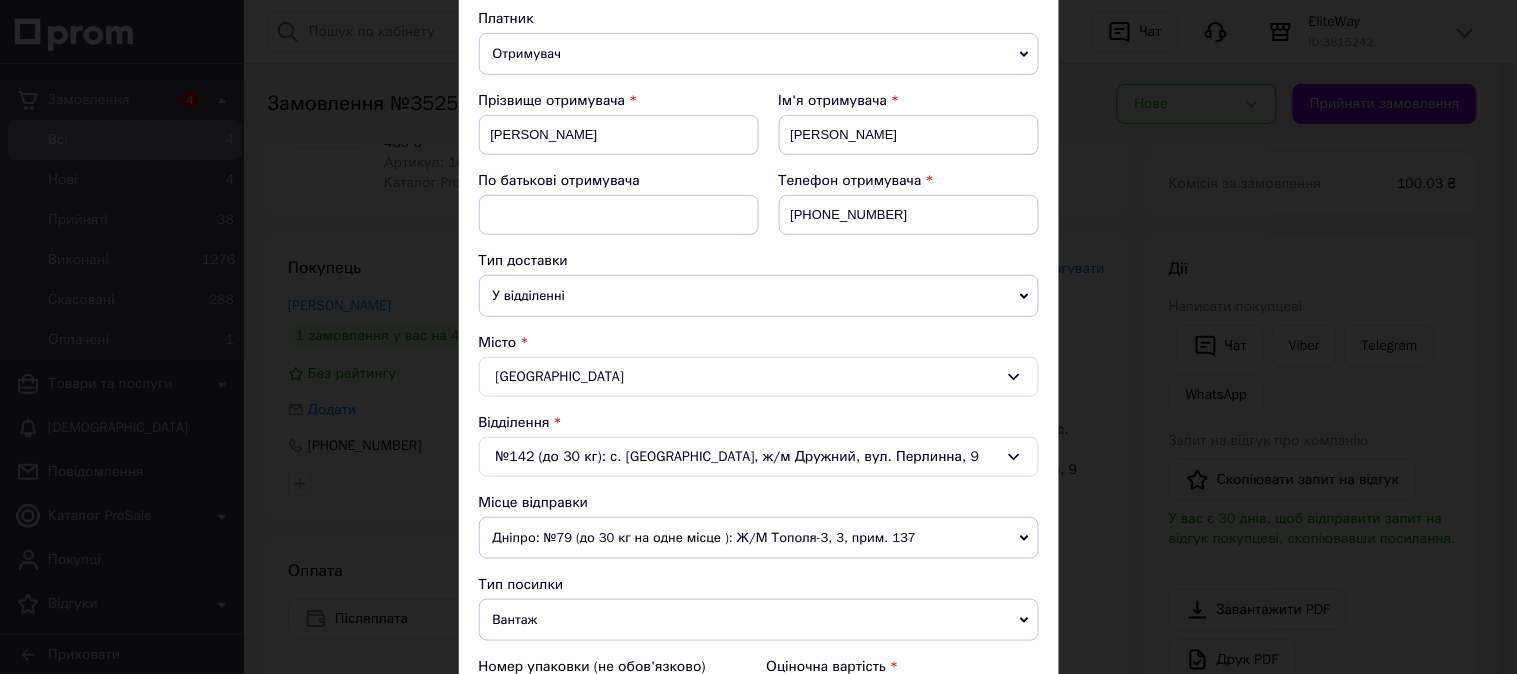 scroll, scrollTop: 444, scrollLeft: 0, axis: vertical 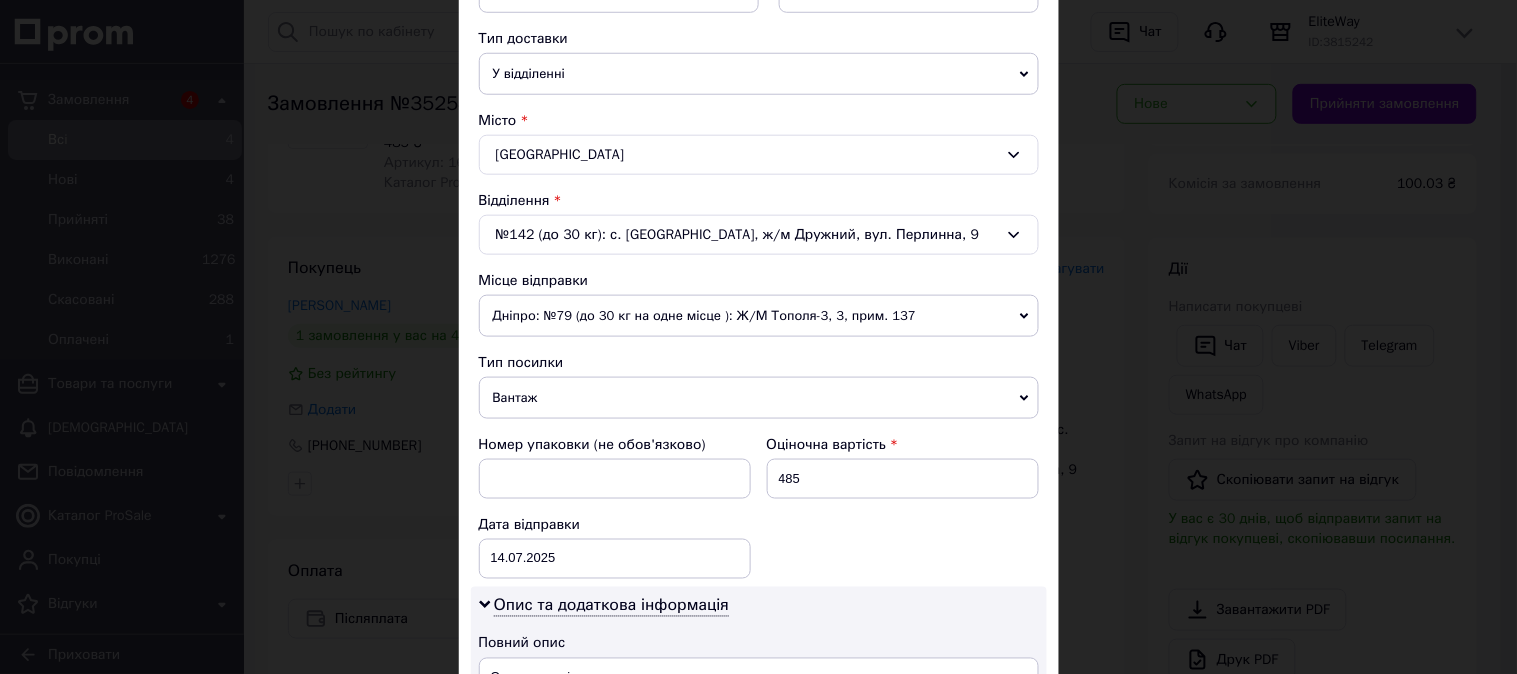 click on "Дніпро: №79 (до 30 кг на одне місце ): Ж/М Тополя-3, 3, прим. 137" at bounding box center (759, 316) 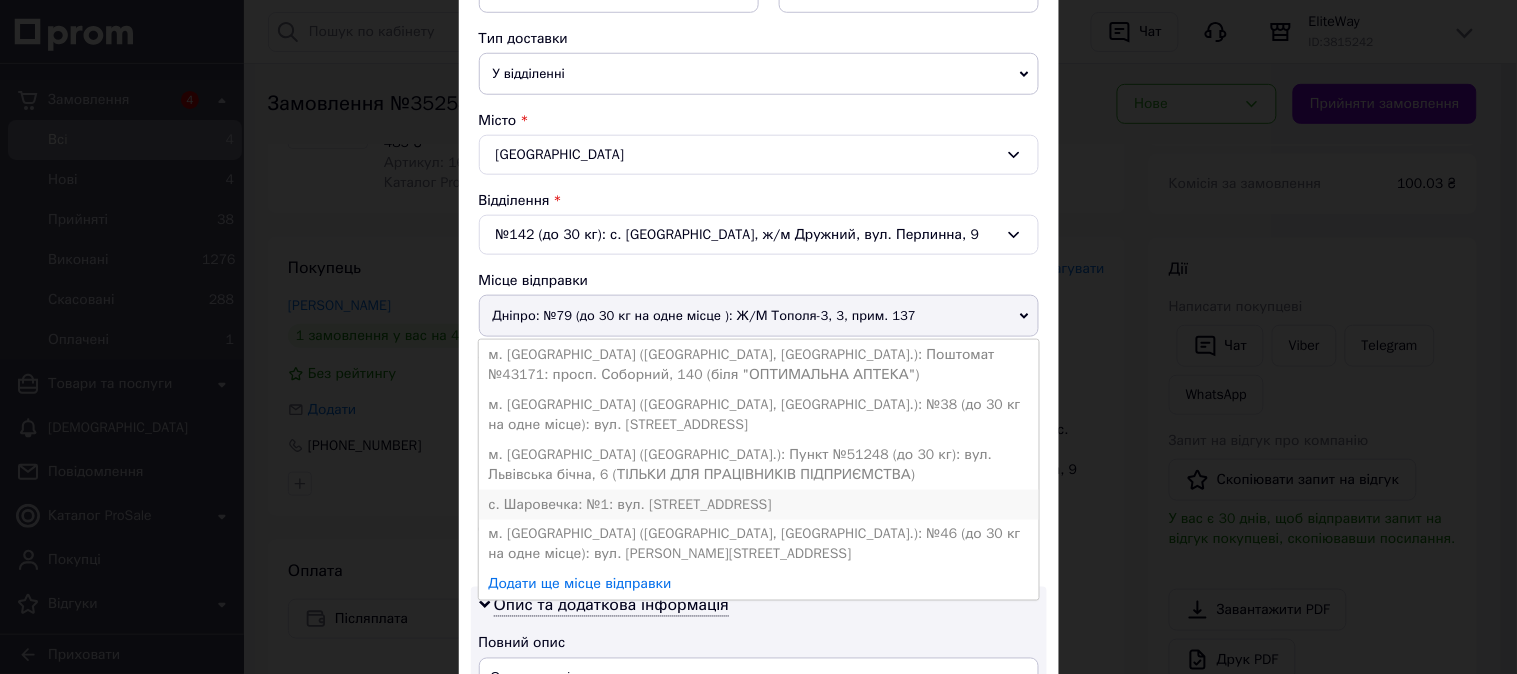 click on "с. Шаровечка: №1: вул. [STREET_ADDRESS]" at bounding box center [759, 505] 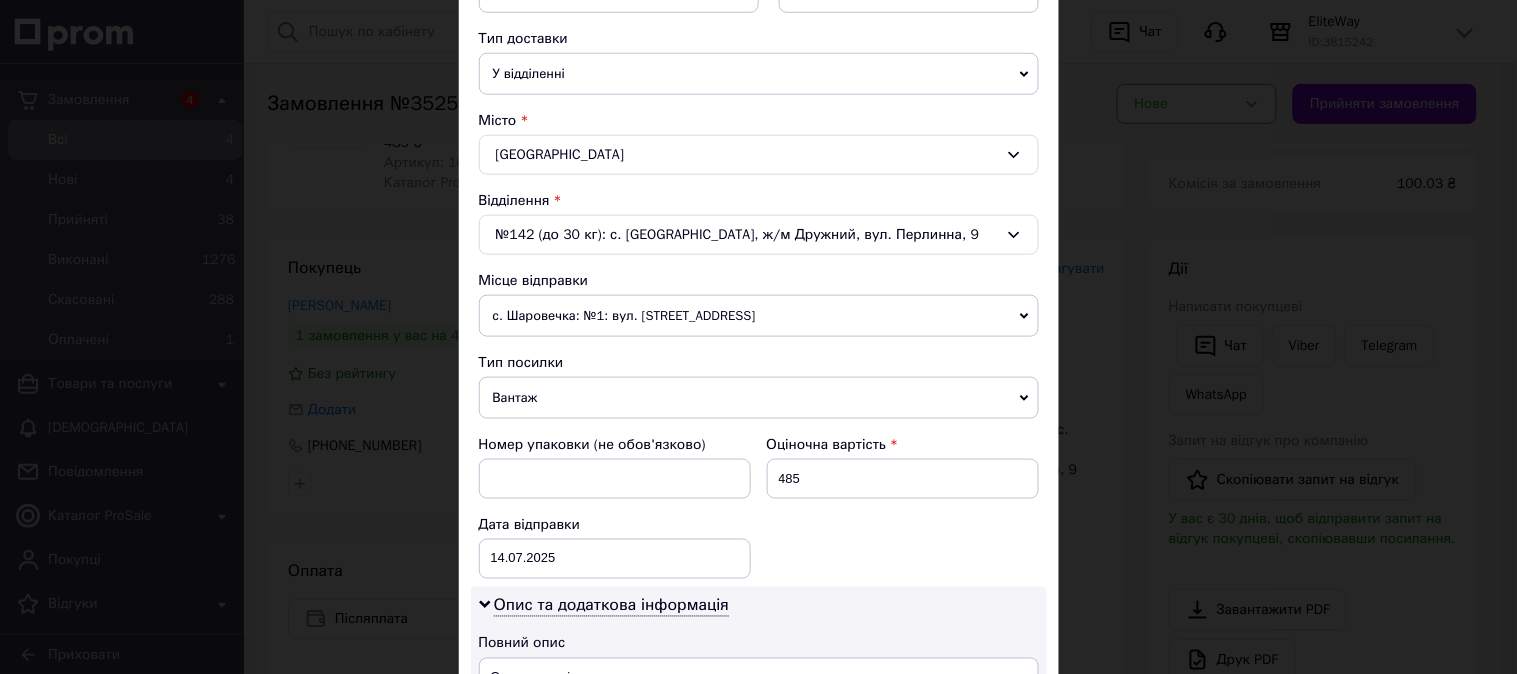 click on "№142 (до 30 кг): с. [GEOGRAPHIC_DATA], ж/м Дружний, вул. Перлинна, 9" at bounding box center [759, 235] 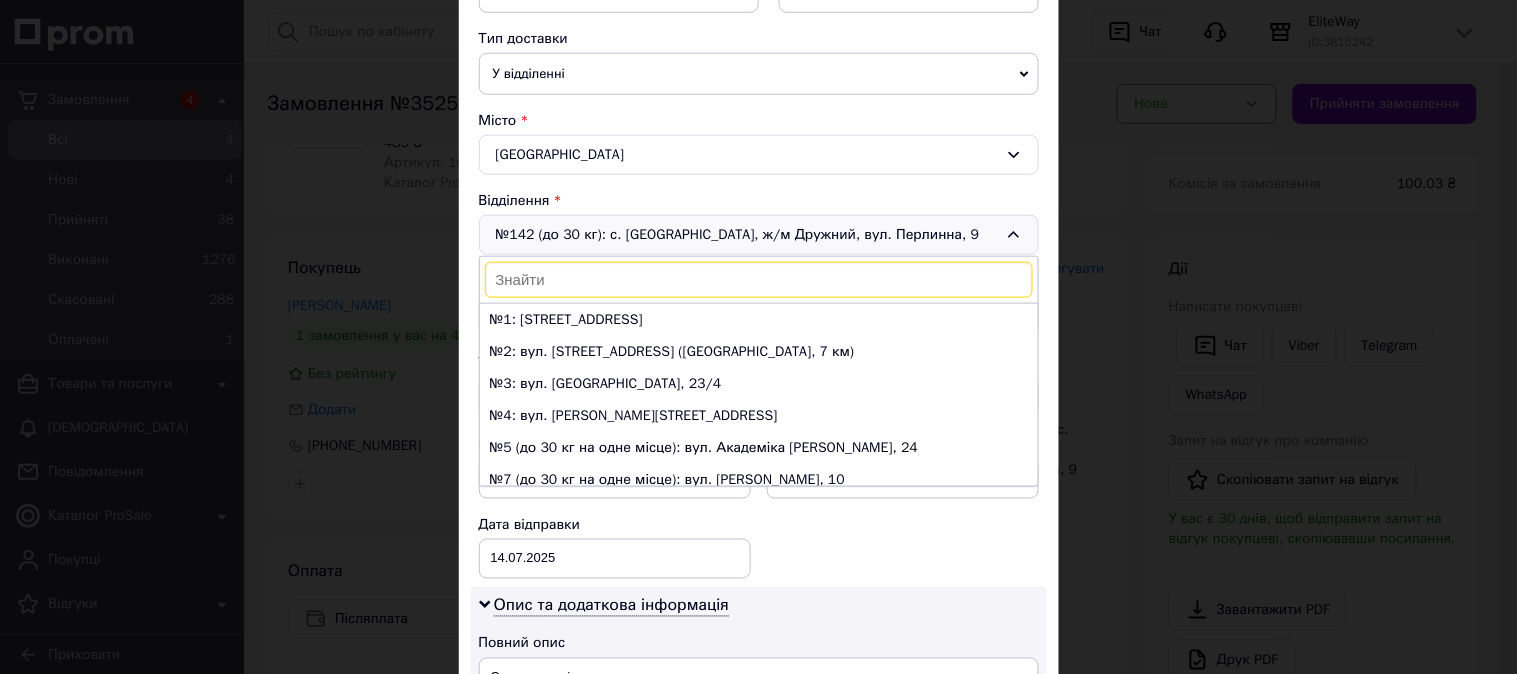 scroll, scrollTop: 4237, scrollLeft: 0, axis: vertical 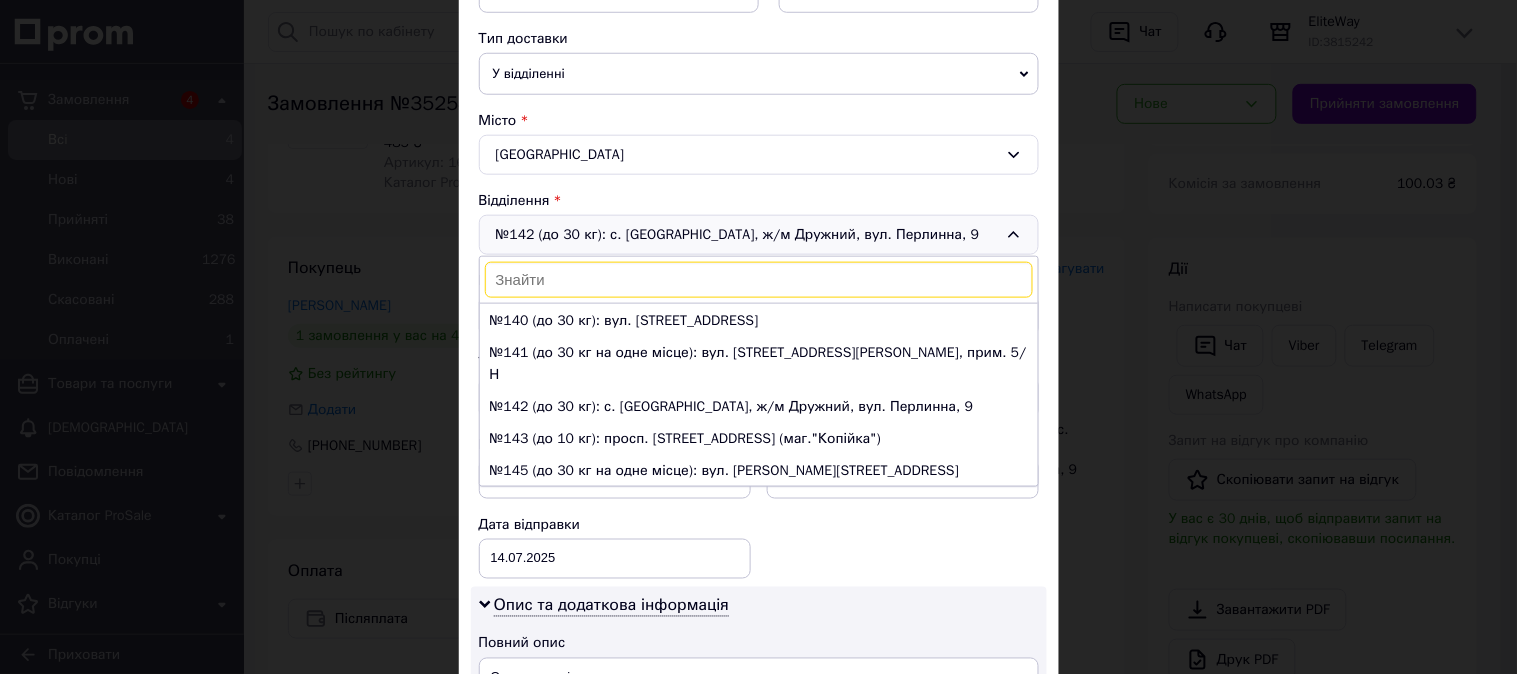 click on "№142 (до 30 кг): с. [GEOGRAPHIC_DATA], ж/м Дружний, вул. [STREET_ADDRESS]: [STREET_ADDRESS]: вул. [STREET_ADDRESS] ([GEOGRAPHIC_DATA], 7 км) №3: вул. [STREET_ADDRESS]: вул. [PERSON_NAME][STREET_ADDRESS] (до 30 кг на одне місце): вул. Академіка [PERSON_NAME], 24 №7 (до 30 кг на одне місце): вул. [PERSON_NAME][STREET_ADDRESS]: вул. [PERSON_NAME][STREET_ADDRESS] (до 30 кг на одне місце): вул. [STREET_ADDRESS] (до 30 кг на одне місце): вул. [PERSON_NAME][STREET_ADDRESS]: вул. [STREET_ADDRESS] (до 30 кг на одне місце): вул. [STREET_ADDRESS] (до 30 кг на одне місце): вул. [PERSON_NAME], 99Б №14 (до 10 кг): вул. [PERSON_NAME][STREET_ADDRESS]" at bounding box center [759, 235] 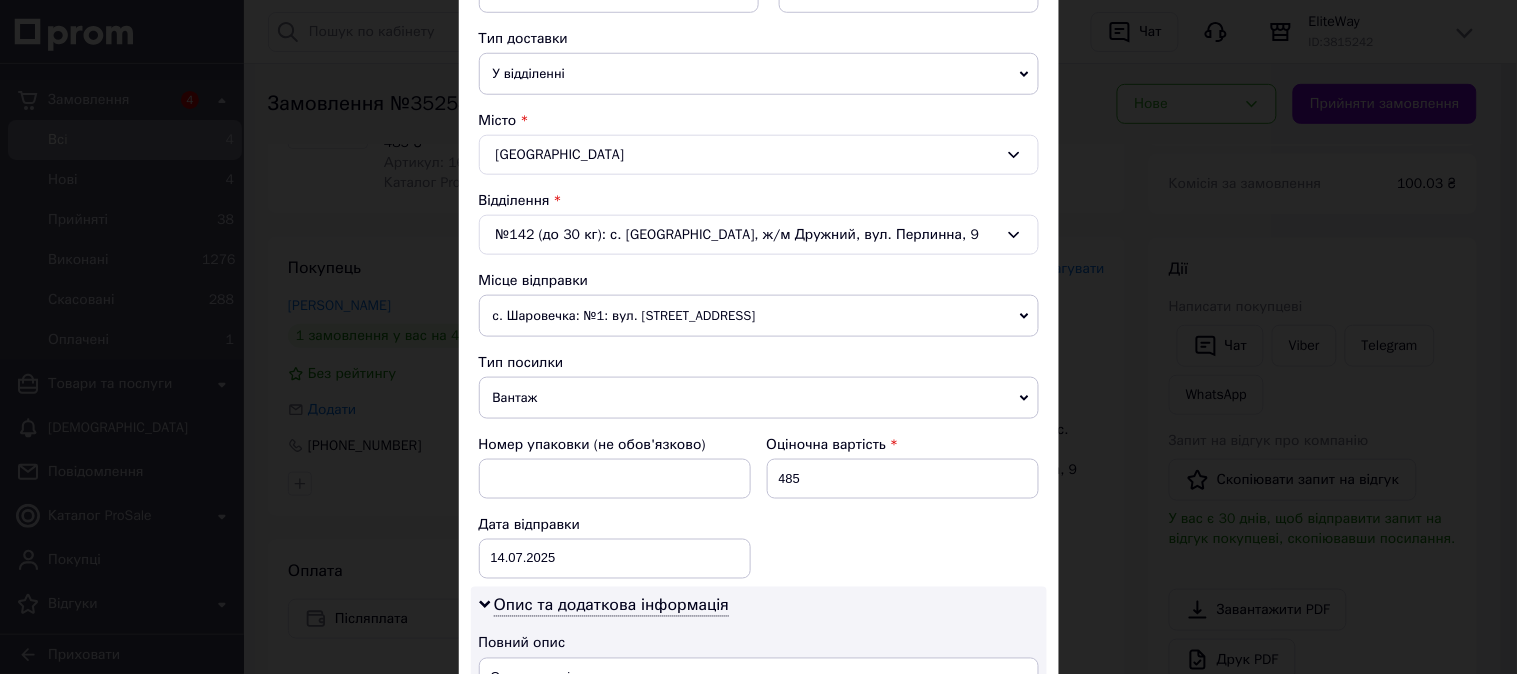 click on "с. Шаровечка: №1: вул. [STREET_ADDRESS]" at bounding box center [759, 316] 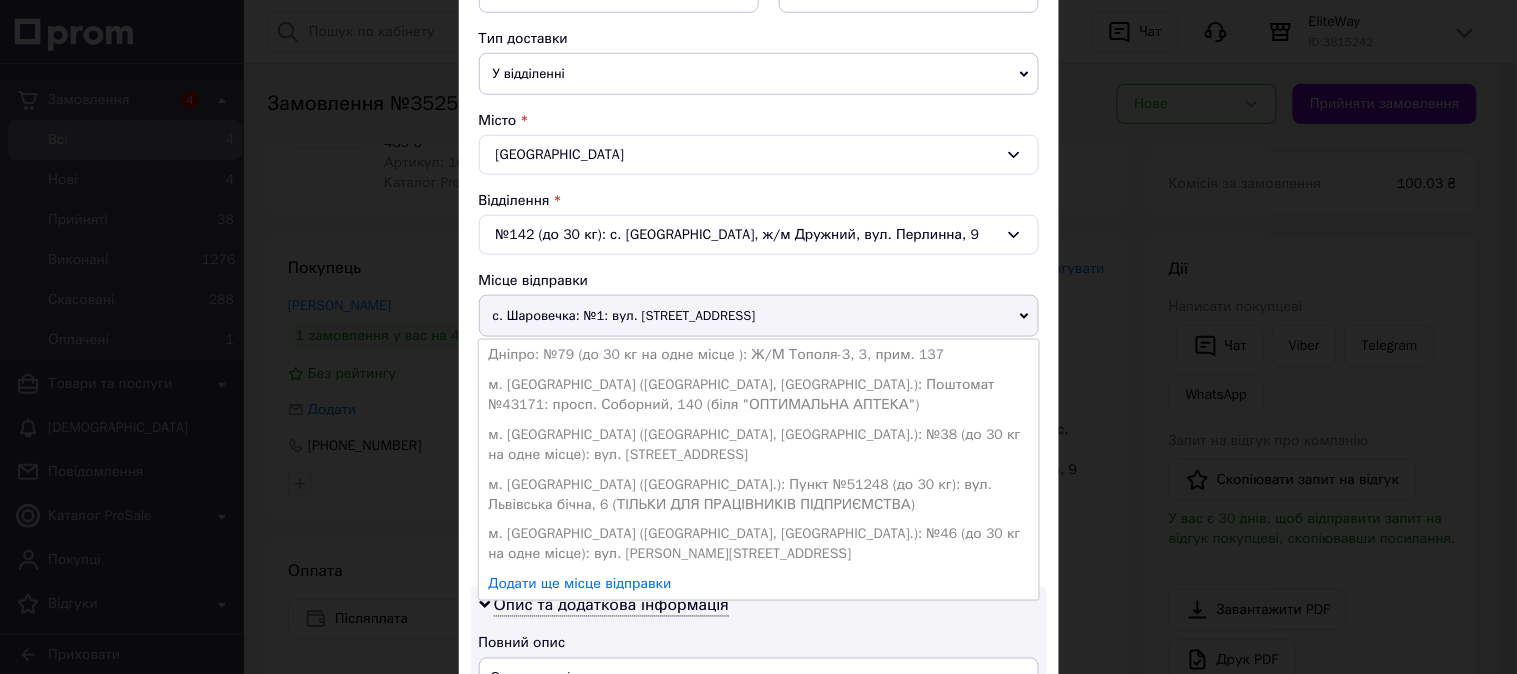 scroll, scrollTop: 1078, scrollLeft: 0, axis: vertical 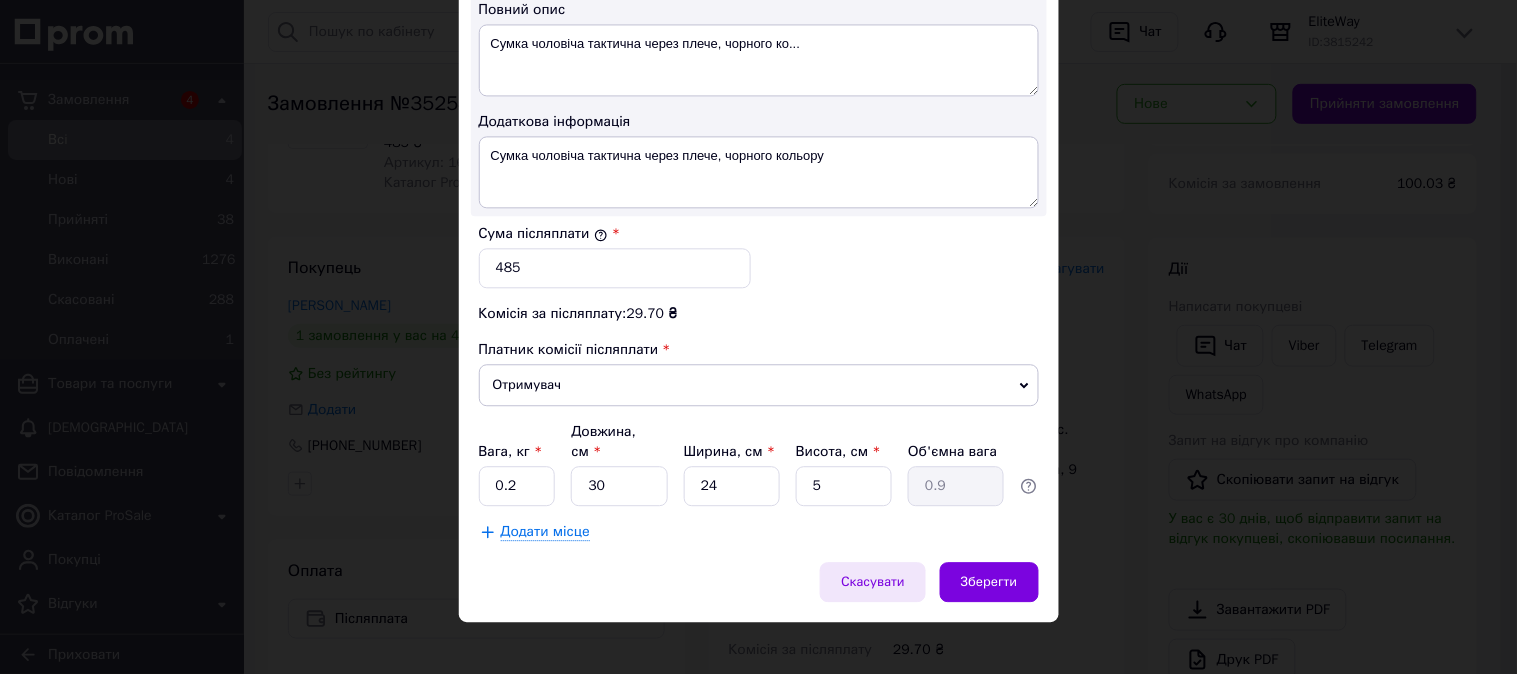 click on "Скасувати" at bounding box center (873, 582) 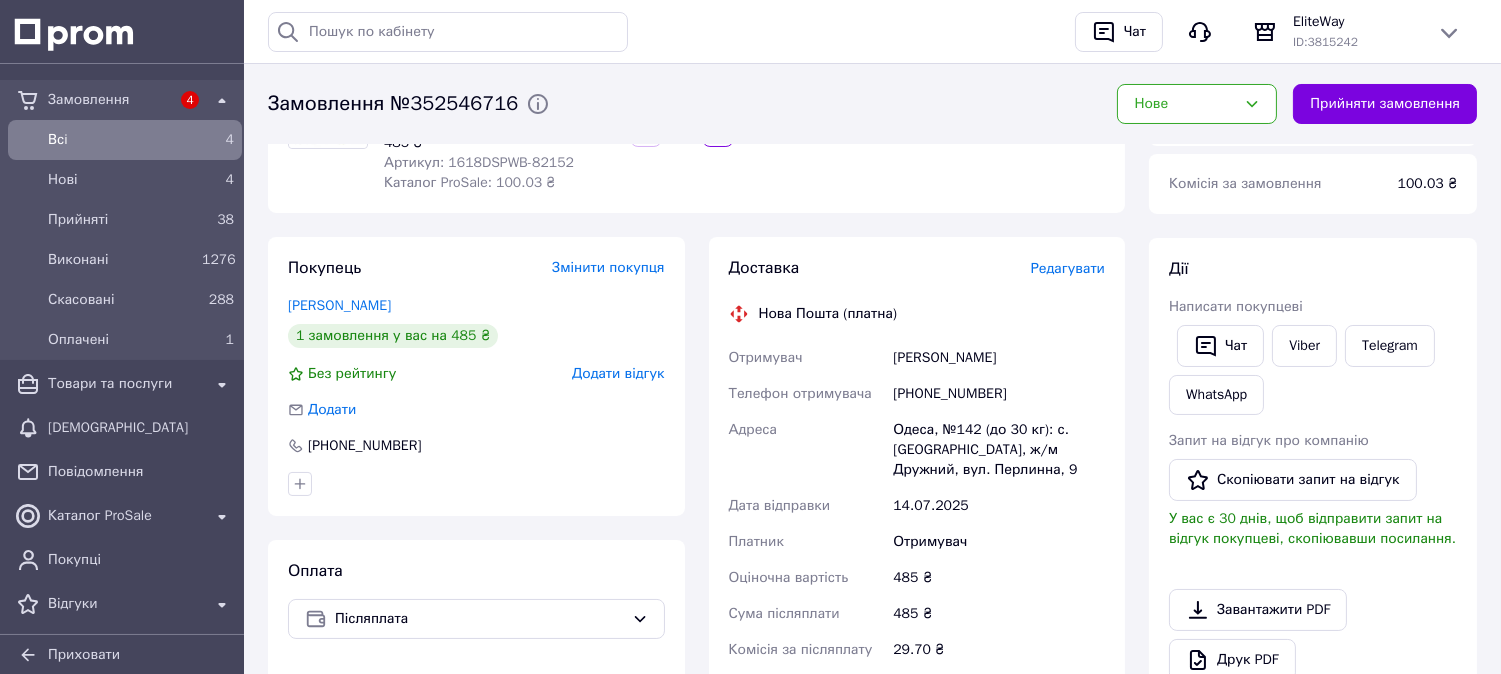 click on "Редагувати" at bounding box center [1068, 268] 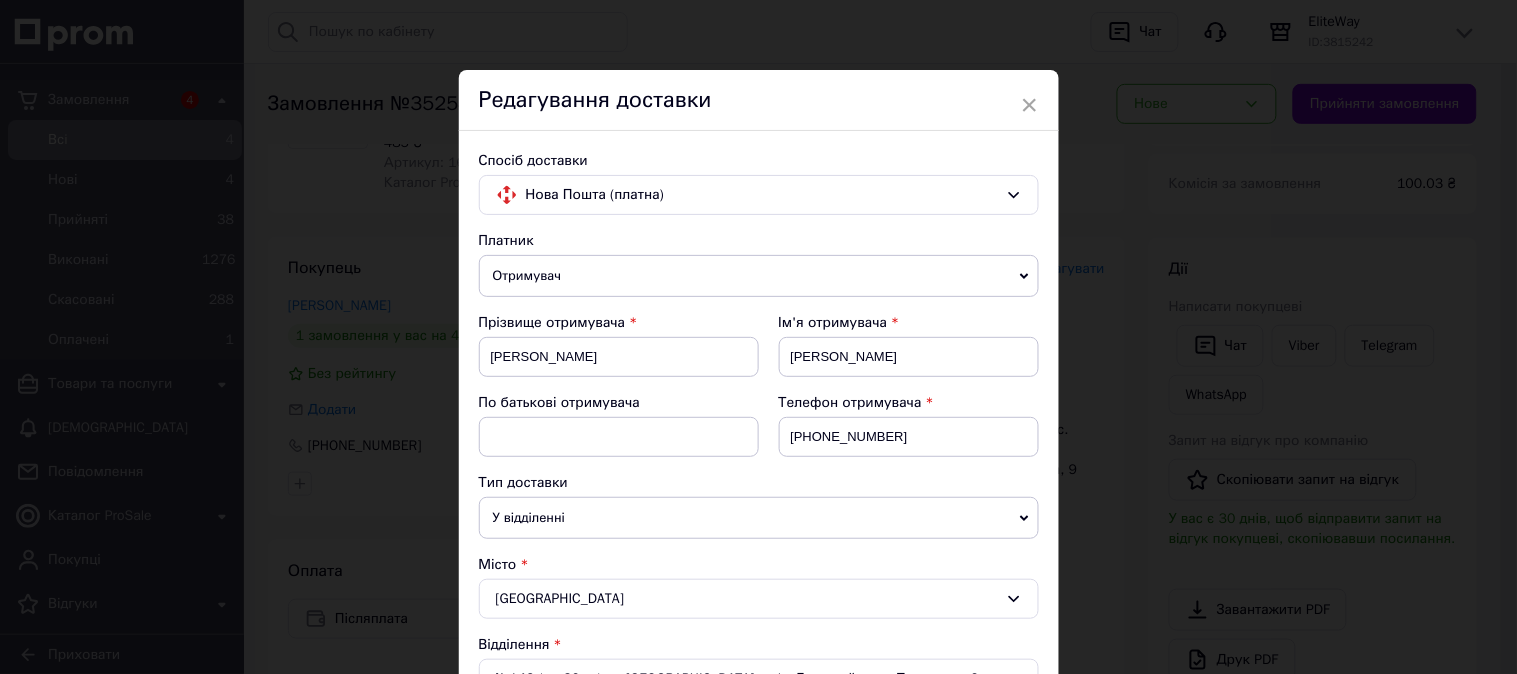 scroll, scrollTop: 555, scrollLeft: 0, axis: vertical 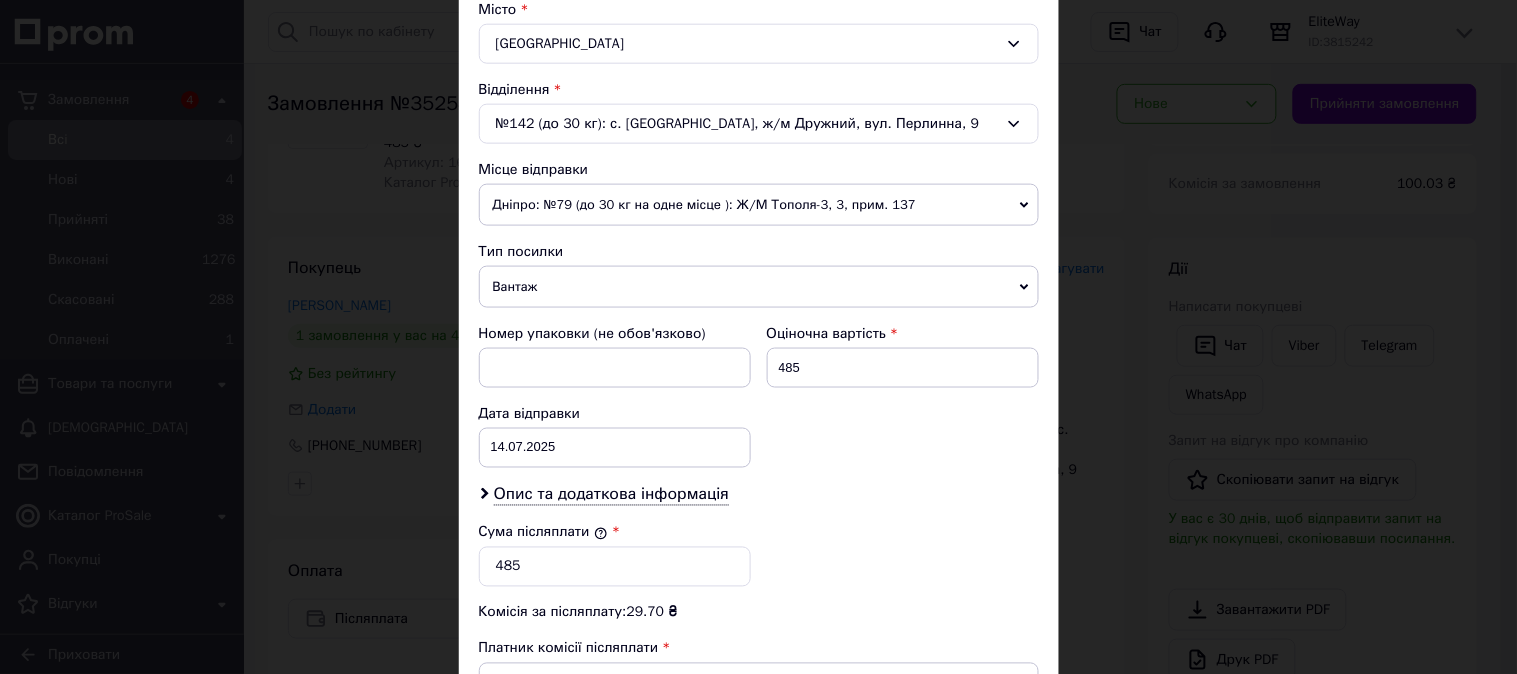 click on "Дніпро: №79 (до 30 кг на одне місце ): Ж/М Тополя-3, 3, прим. 137" at bounding box center [759, 205] 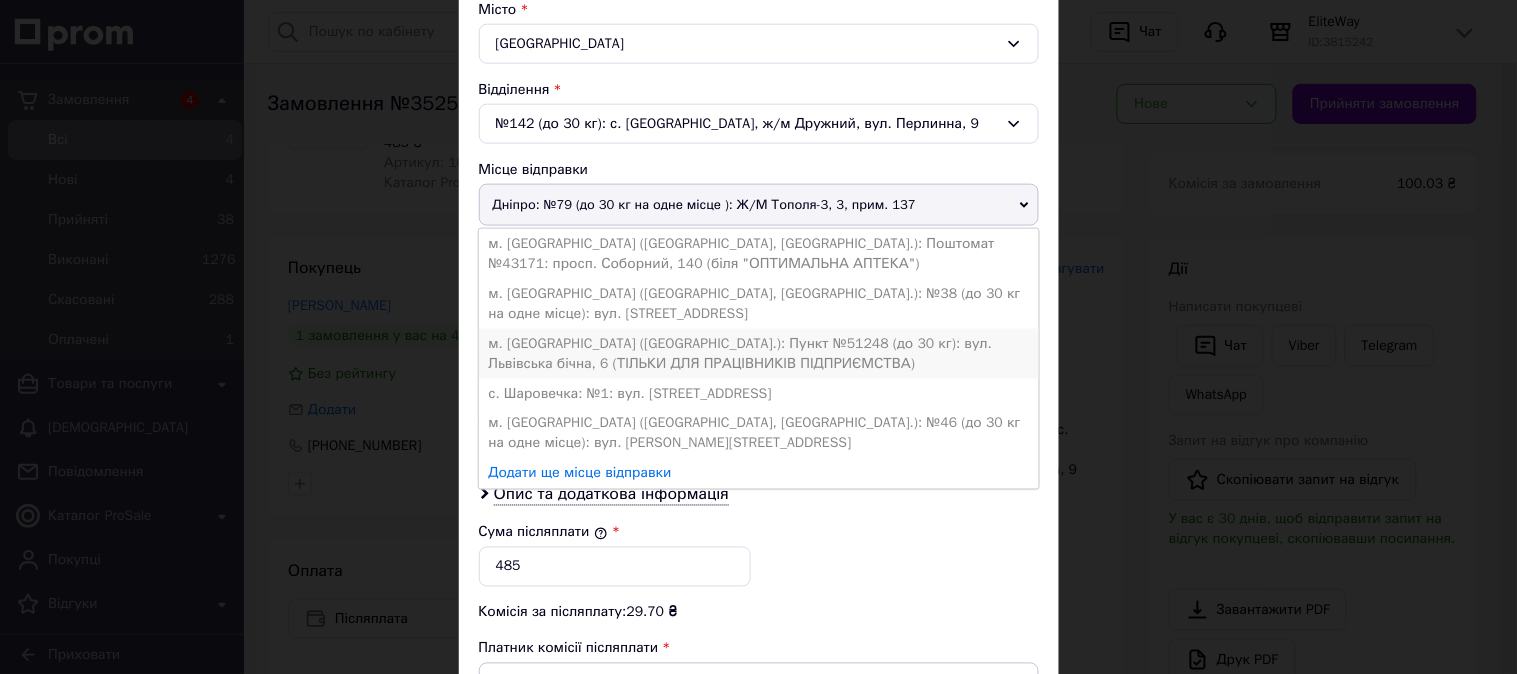 click on "м. [GEOGRAPHIC_DATA] ([GEOGRAPHIC_DATA].): Пункт №51248 (до 30 кг): вул. Львівська бічна, 6 (ТІЛЬКИ ДЛЯ ПРАЦІВНИКІВ ПІДПРИЄМСТВА)" at bounding box center (759, 354) 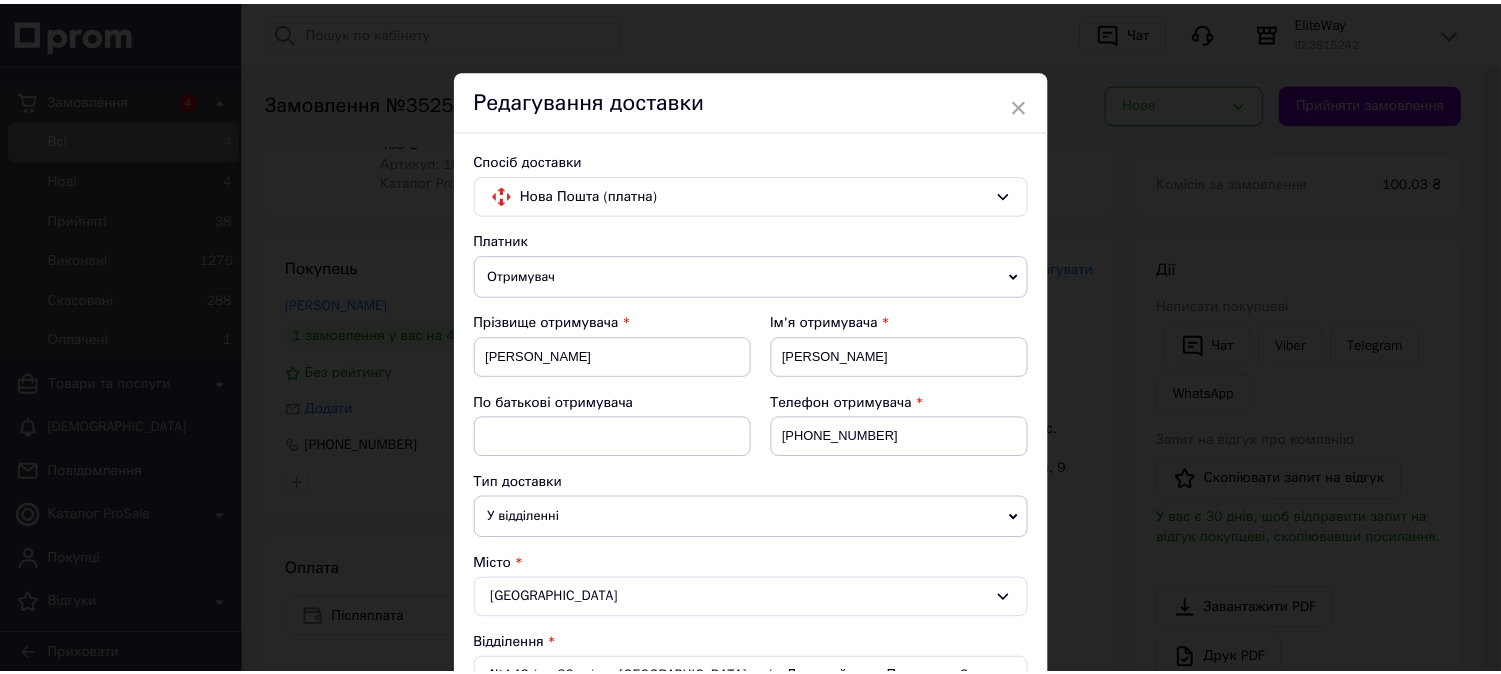 scroll, scrollTop: 874, scrollLeft: 0, axis: vertical 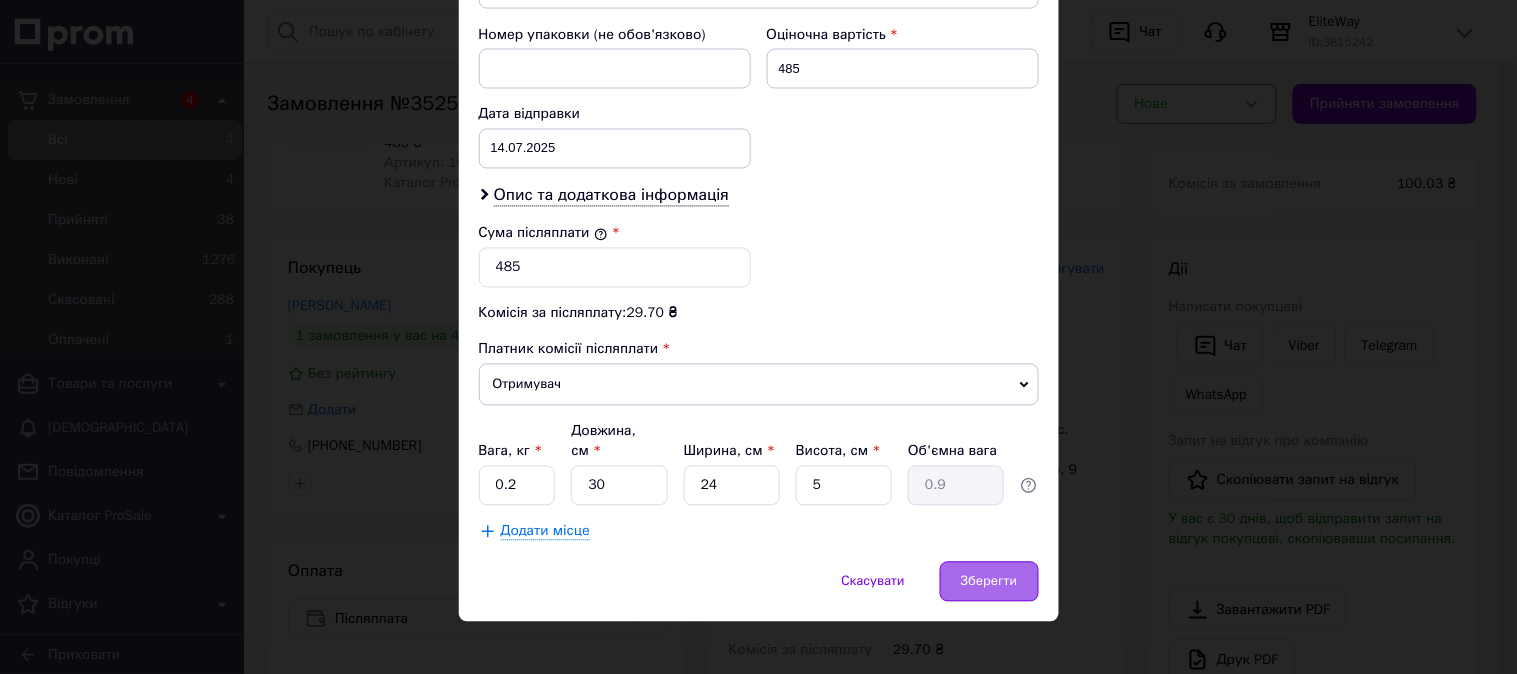 click on "Зберегти" at bounding box center (989, 582) 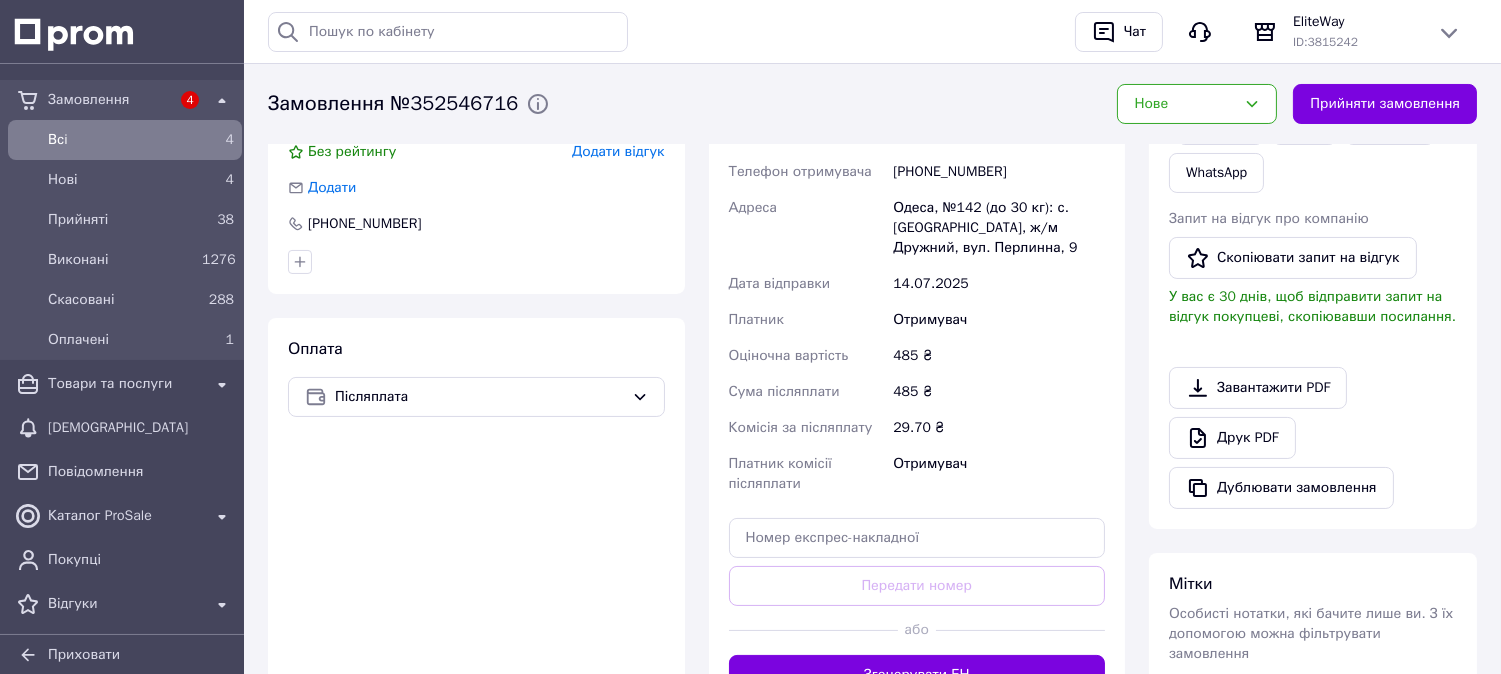 scroll, scrollTop: 666, scrollLeft: 0, axis: vertical 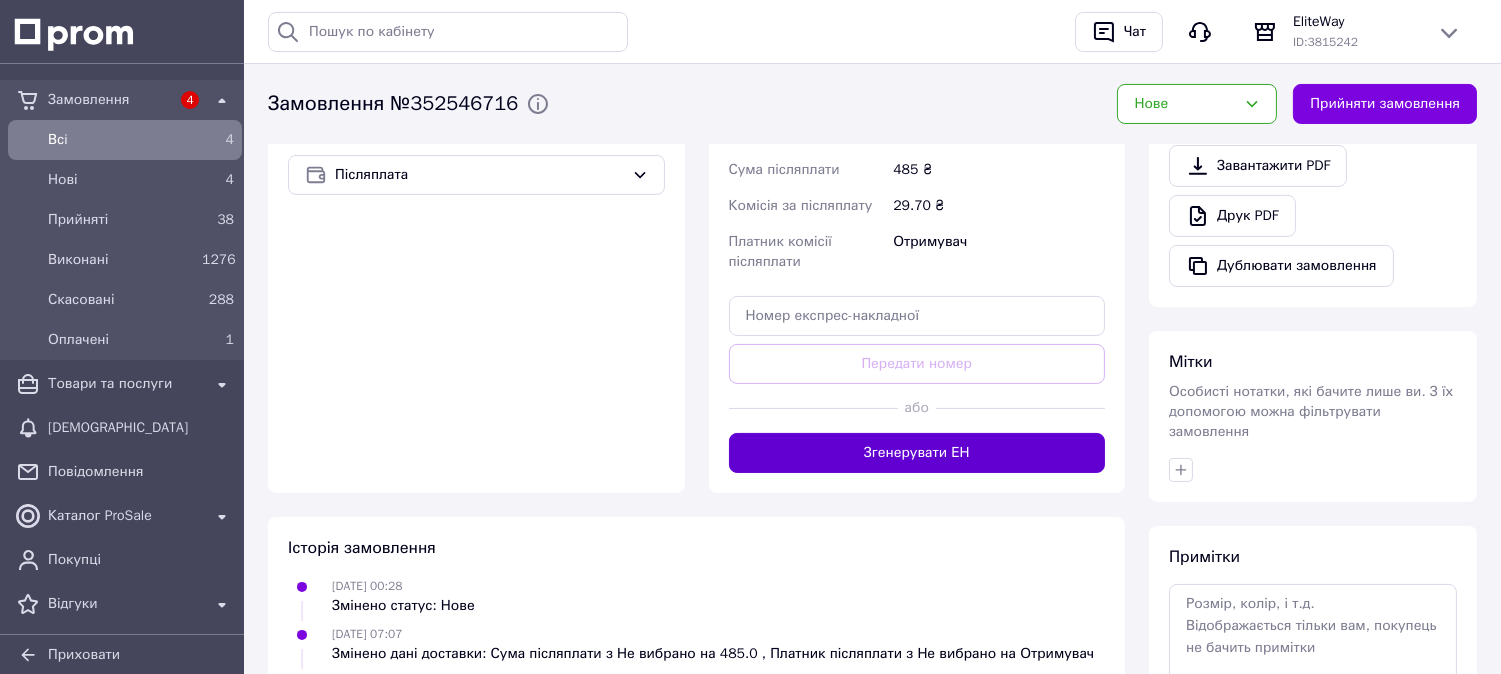click on "Згенерувати ЕН" at bounding box center (917, 453) 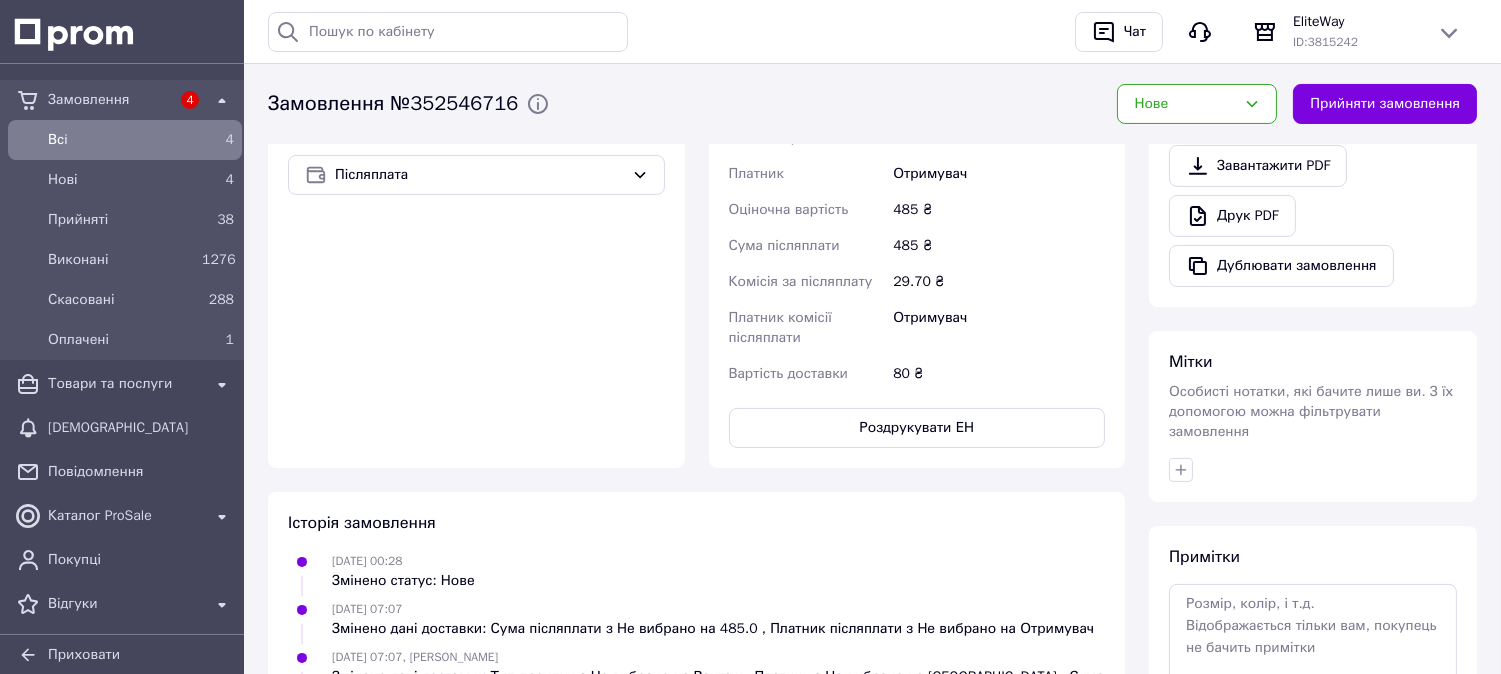 scroll, scrollTop: 333, scrollLeft: 0, axis: vertical 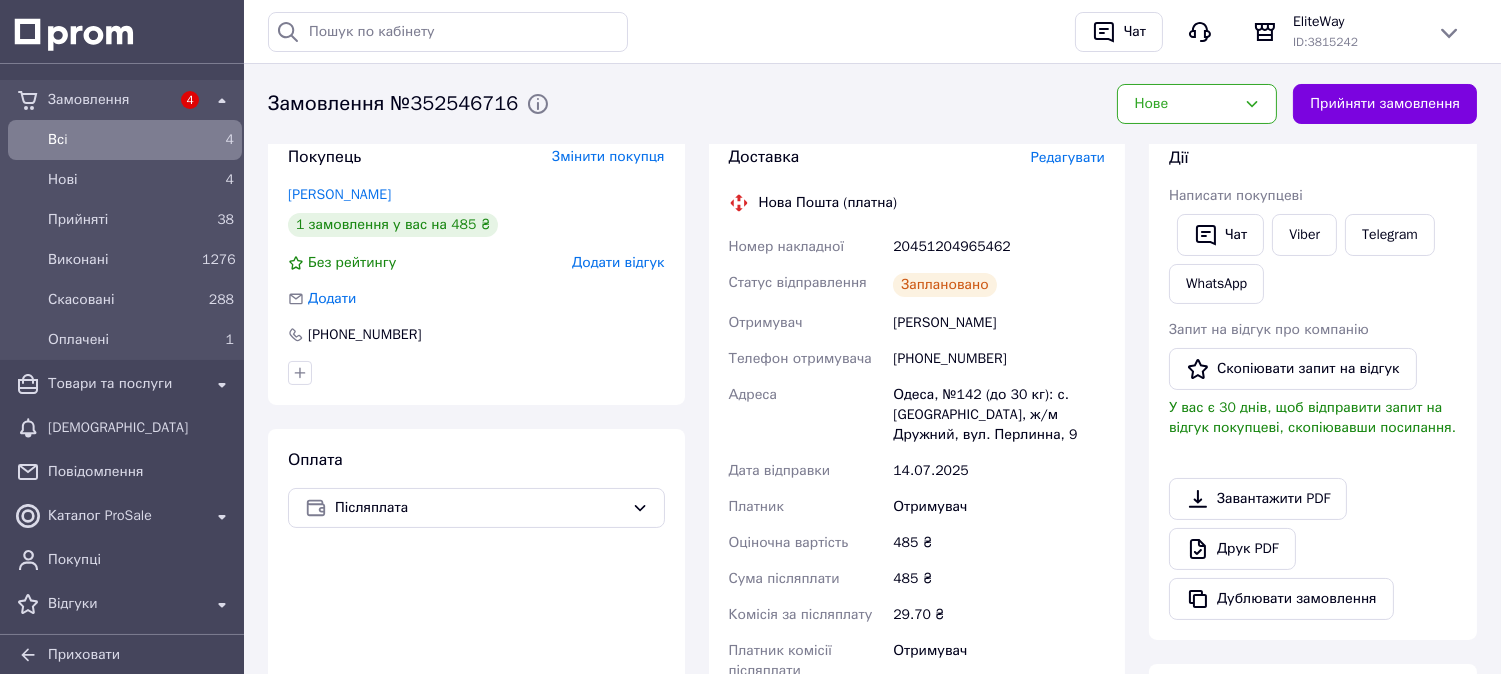 click on "20451204965462" at bounding box center [999, 247] 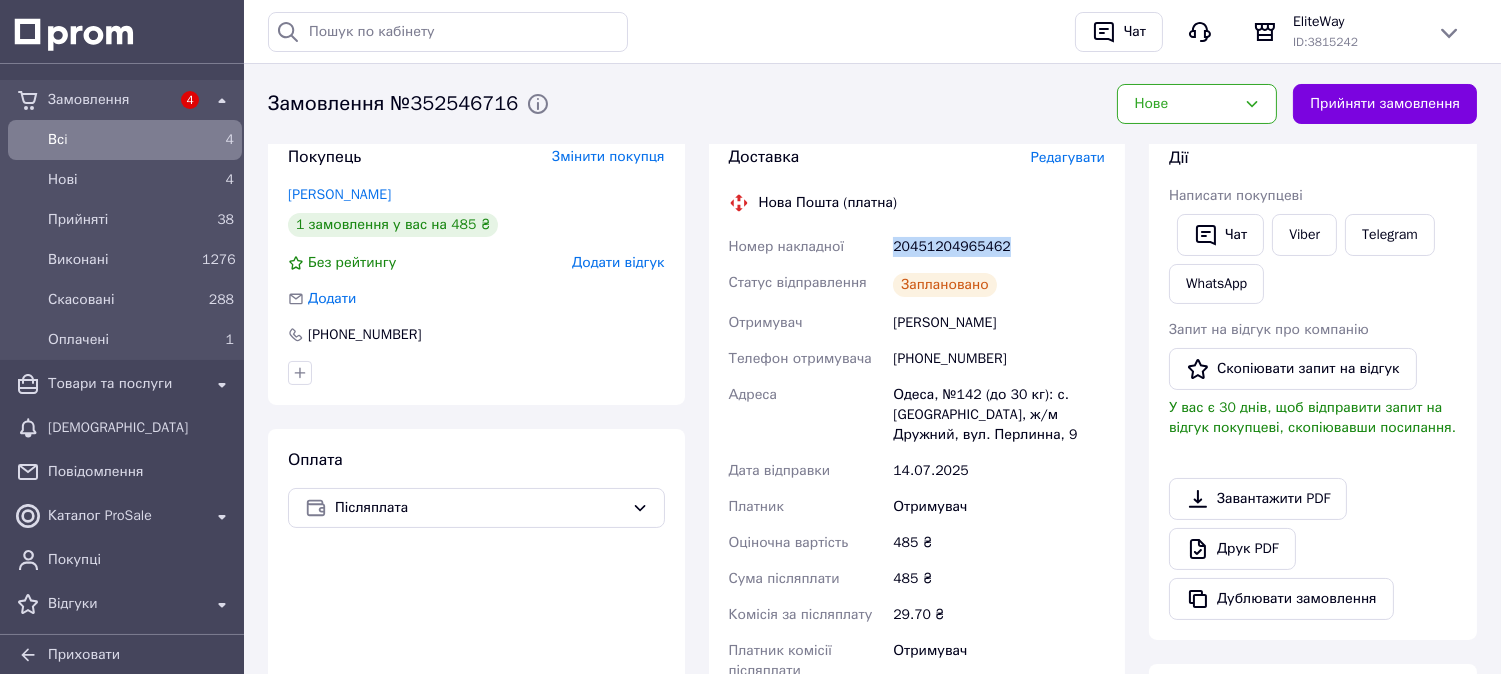 click on "20451204965462" at bounding box center (999, 247) 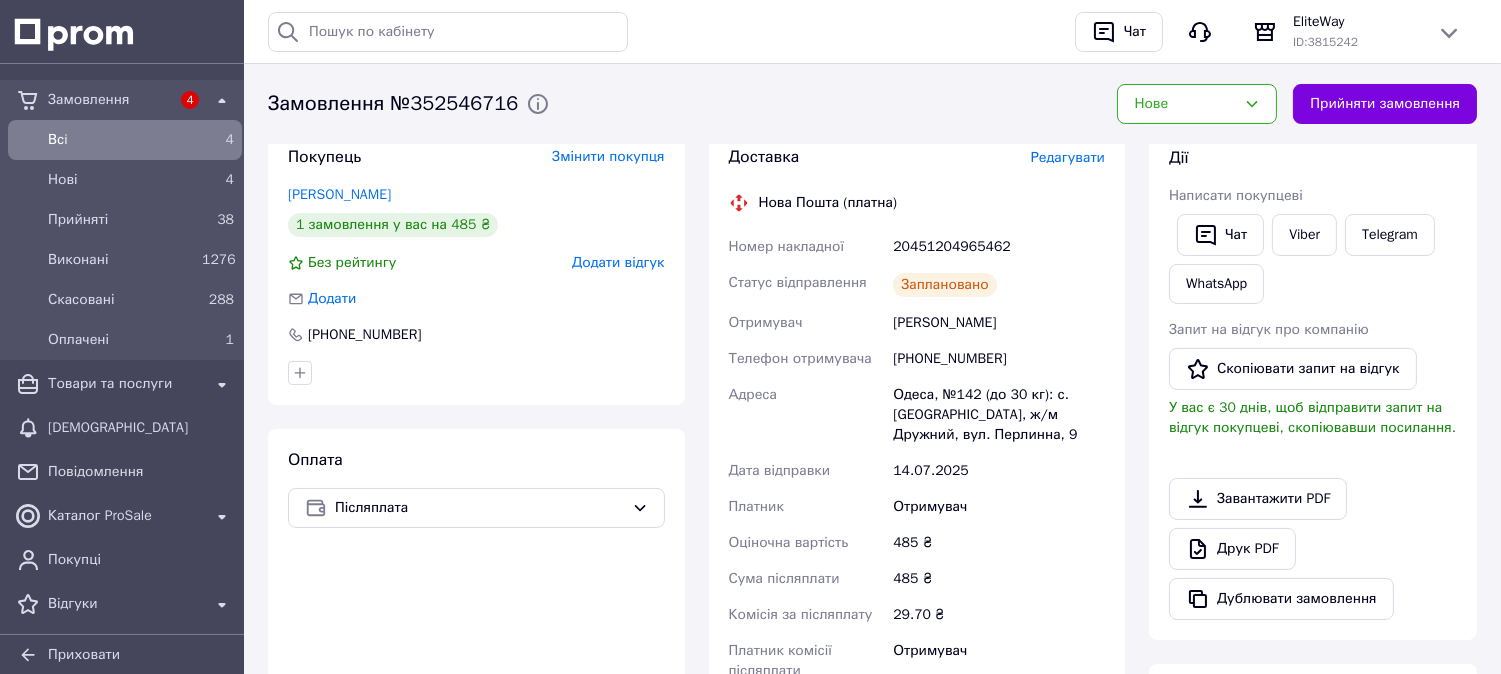 click on "[PHONE_NUMBER]" at bounding box center (999, 359) 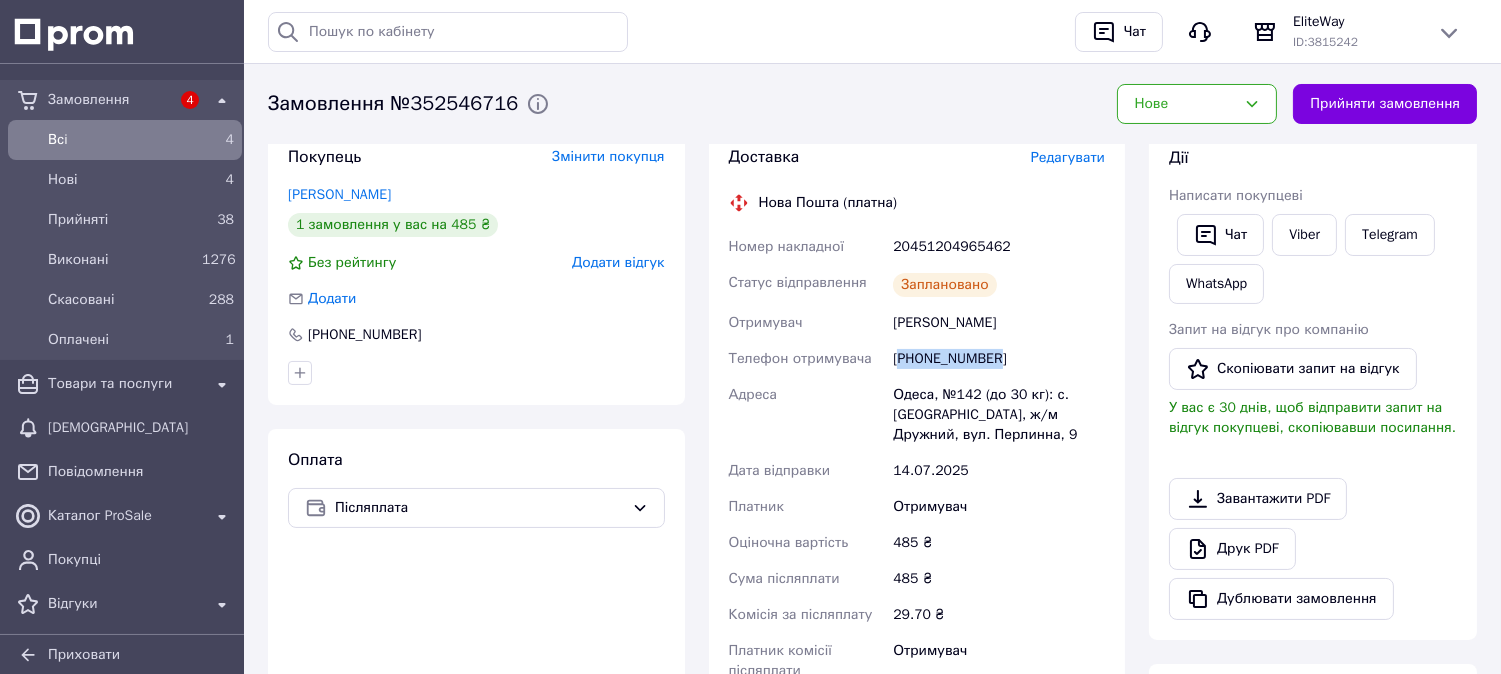 click on "[PHONE_NUMBER]" at bounding box center (999, 359) 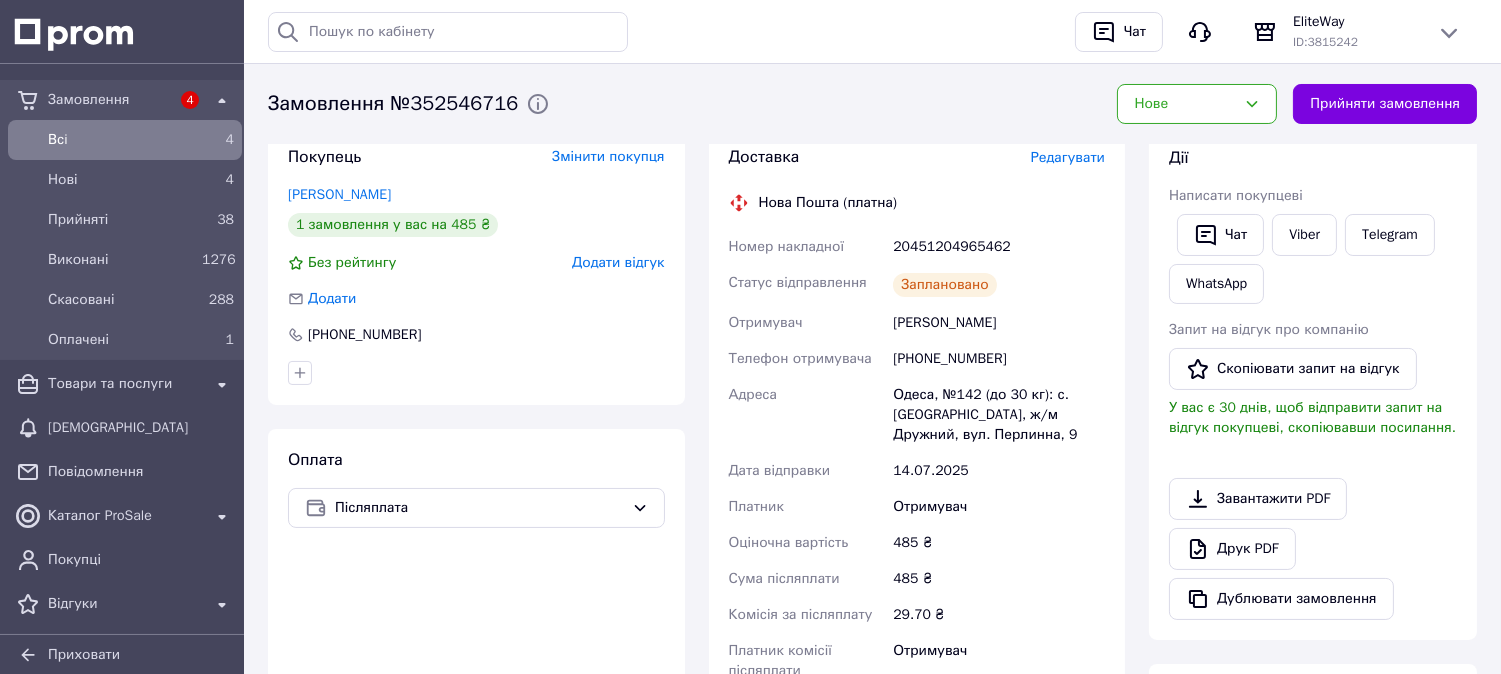 click on "[PERSON_NAME]" at bounding box center (999, 323) 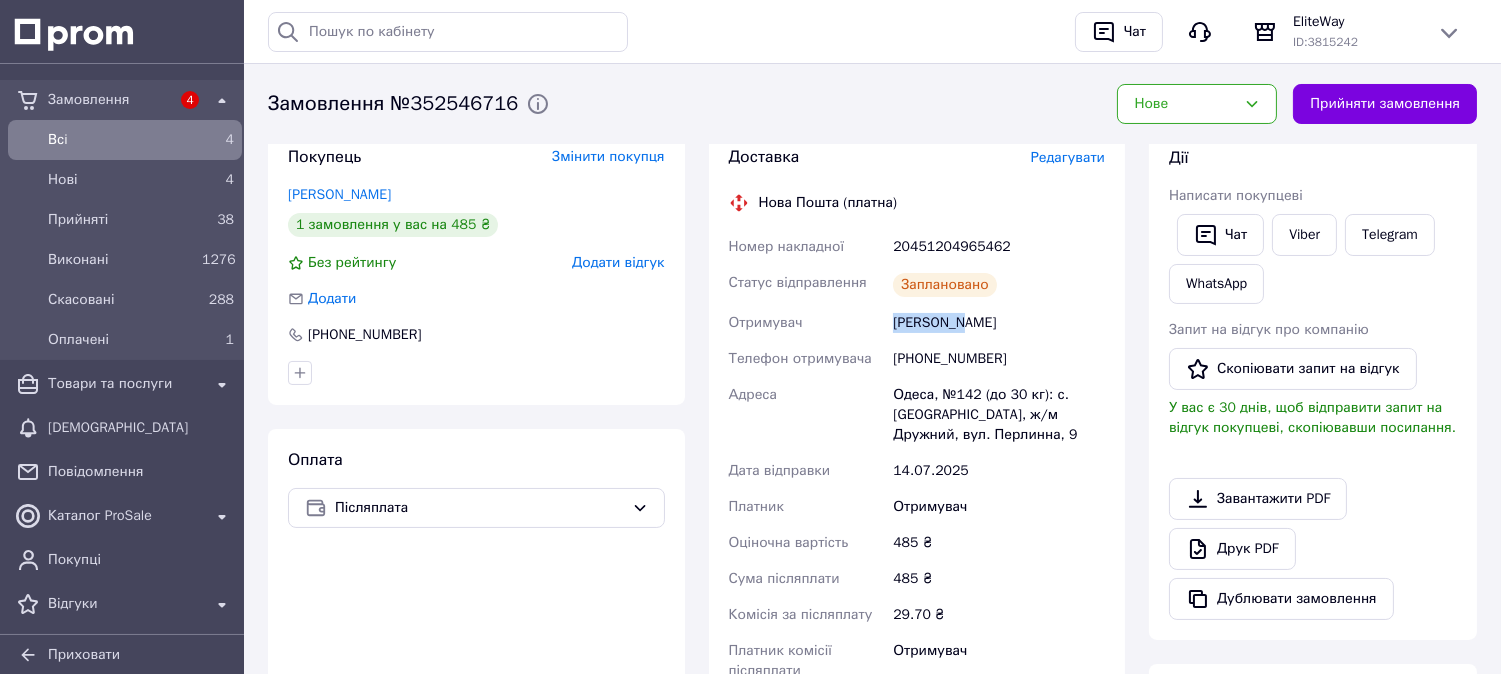 click on "[PERSON_NAME]" at bounding box center (999, 323) 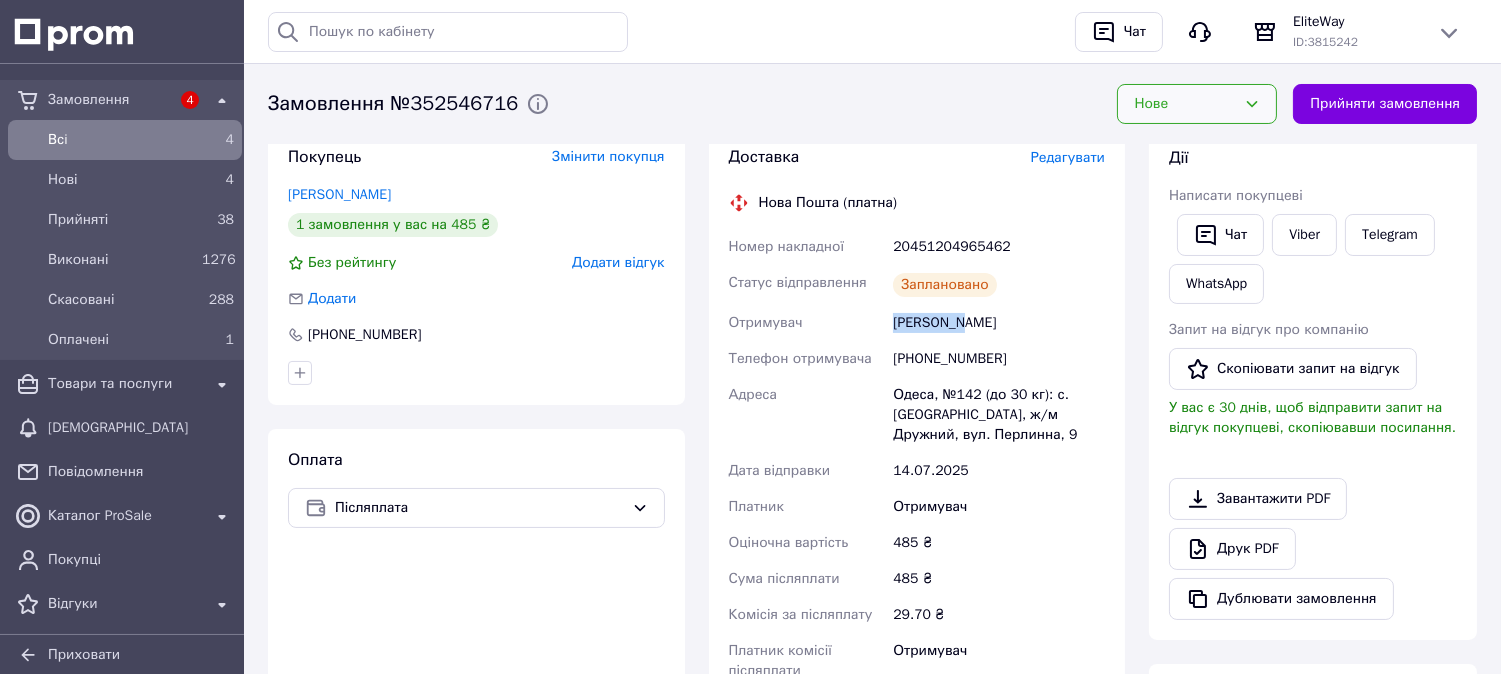 click on "Нове" at bounding box center [1185, 104] 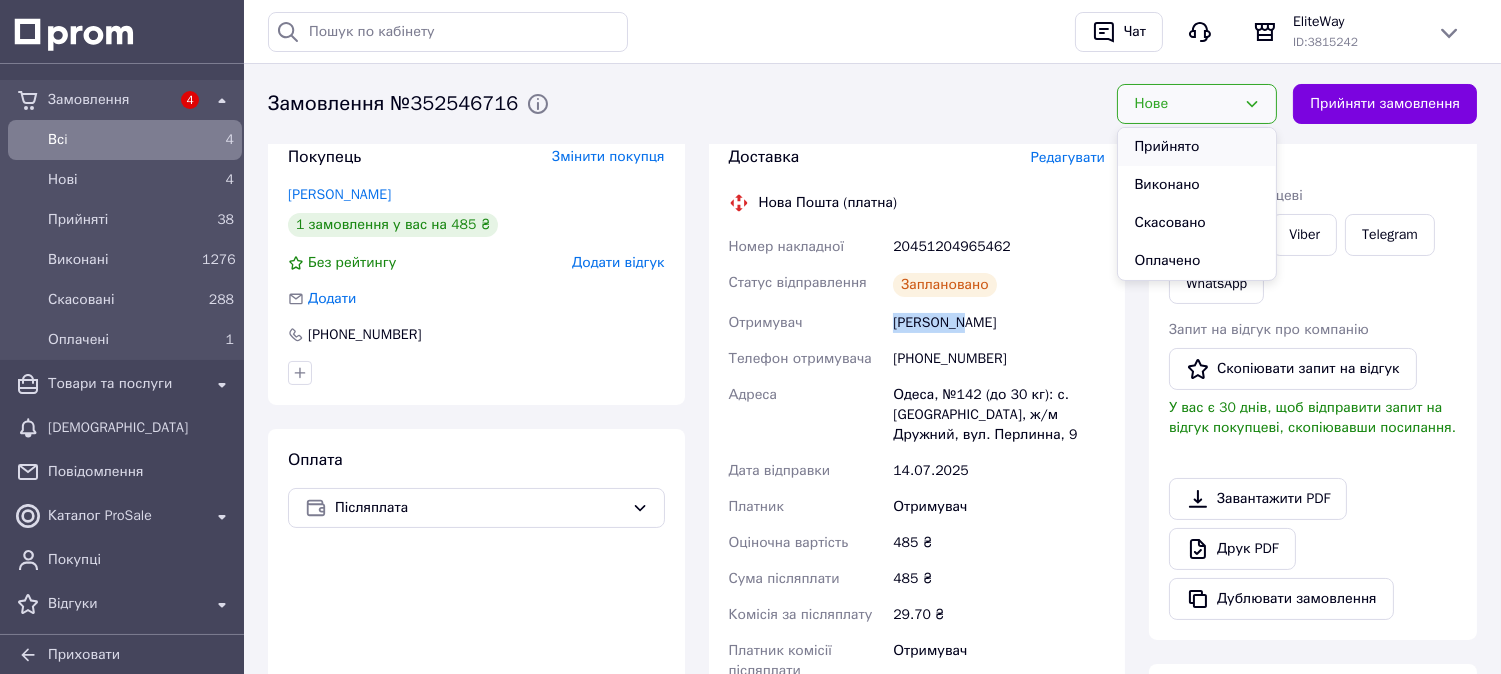 click on "Прийнято" at bounding box center [1197, 147] 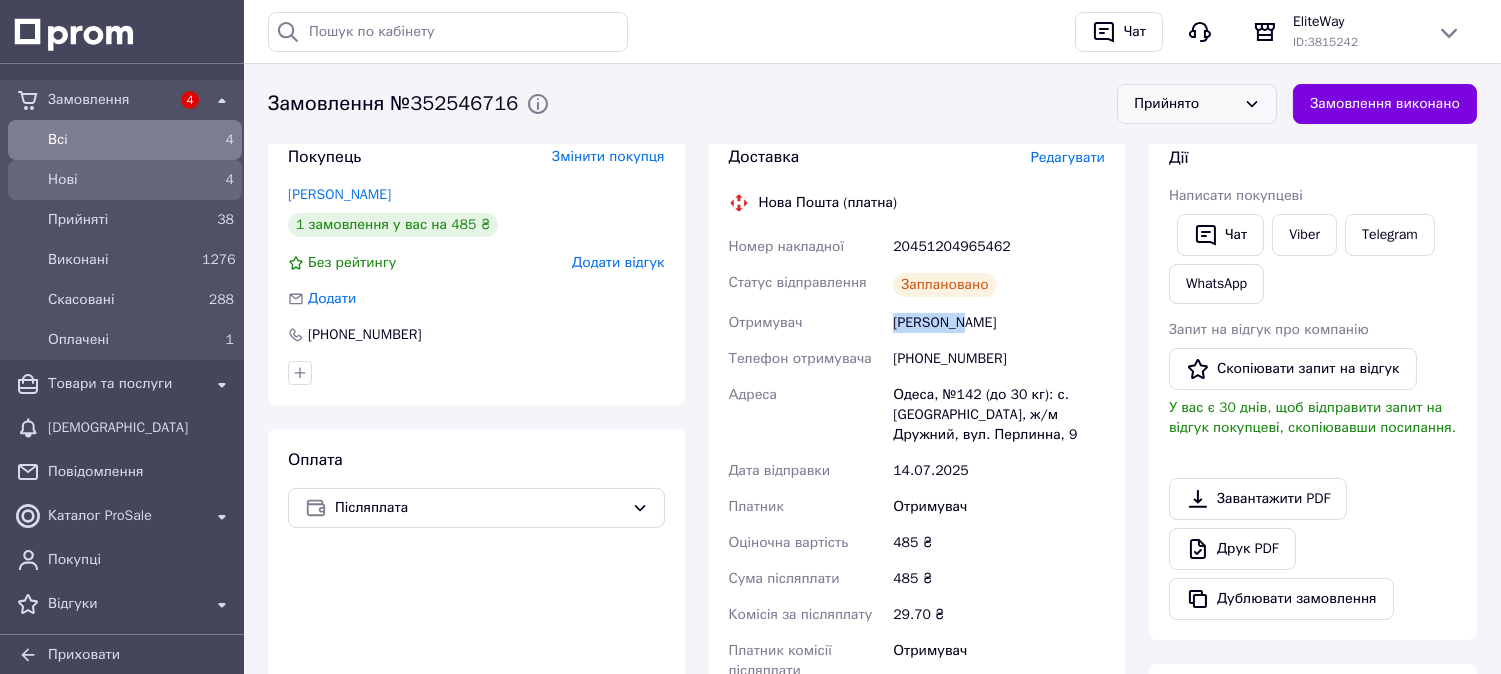 click on "Нові" at bounding box center (121, 180) 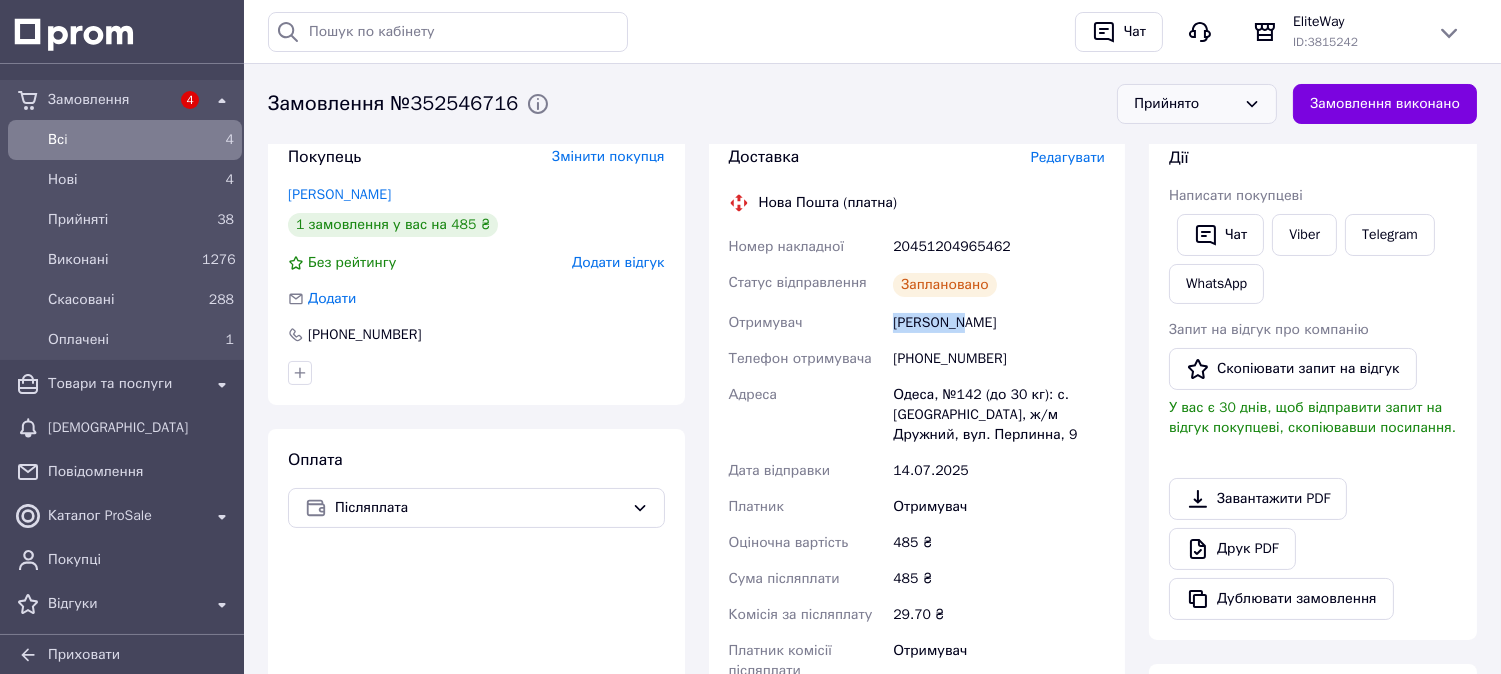 scroll, scrollTop: 0, scrollLeft: 0, axis: both 